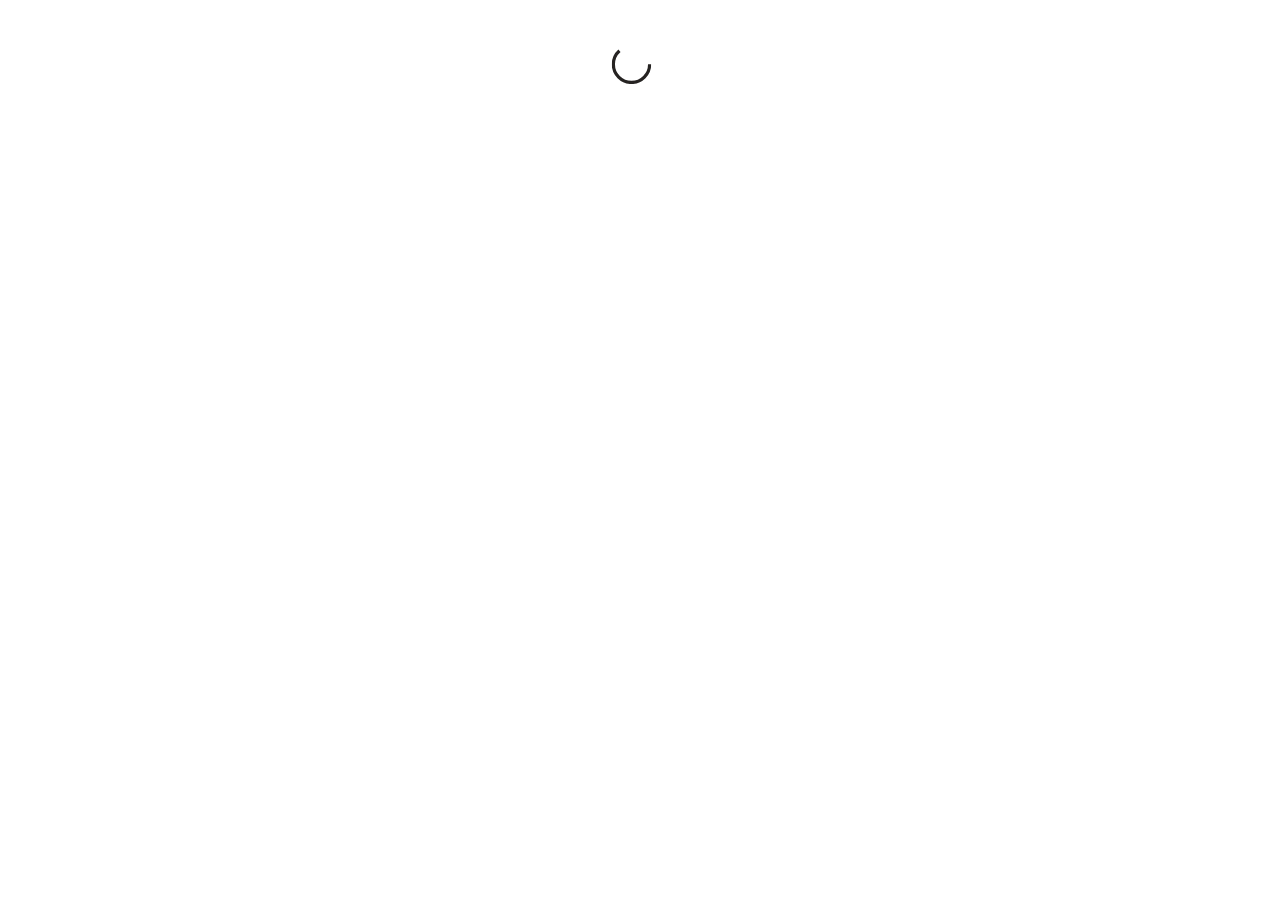 scroll, scrollTop: 0, scrollLeft: 0, axis: both 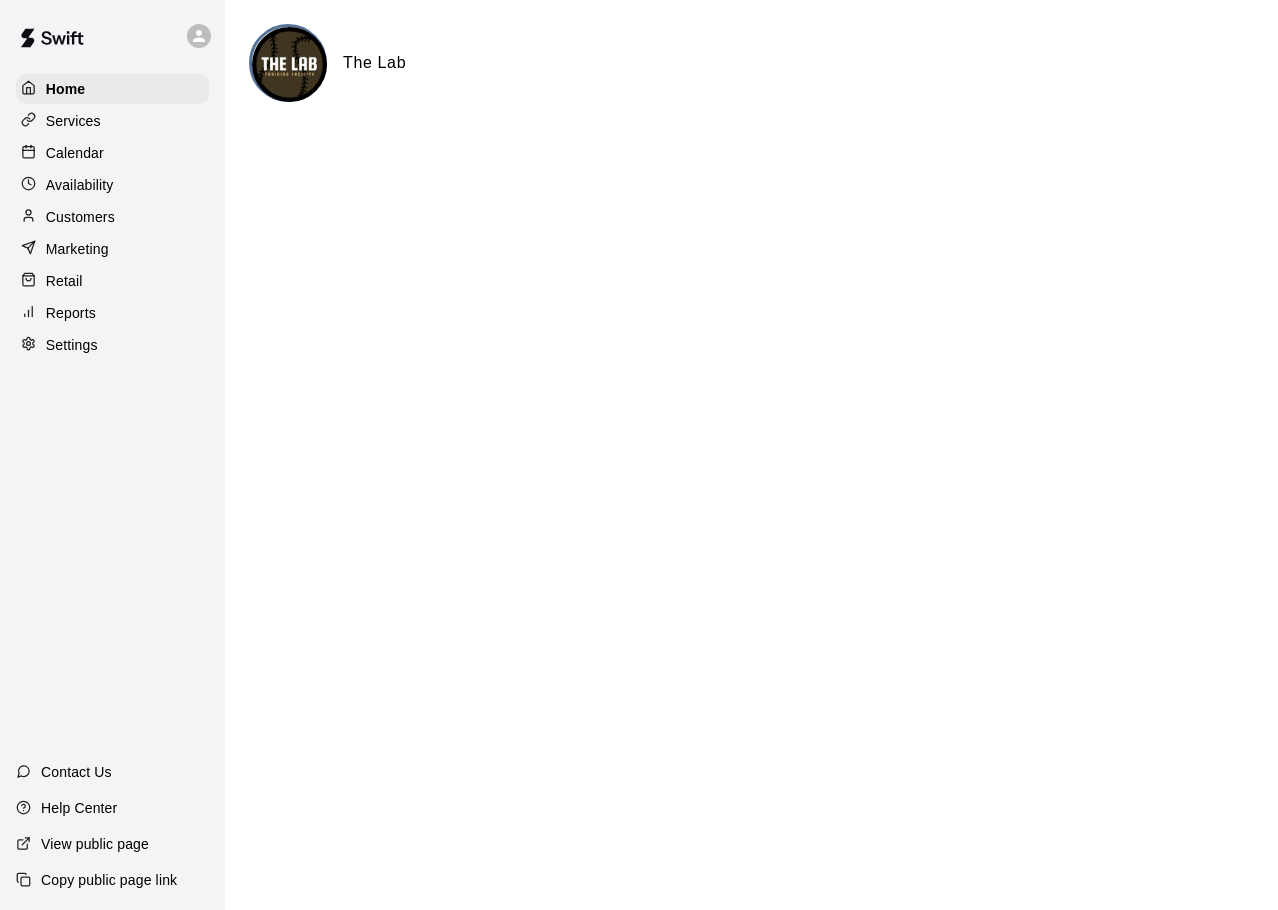 click on "Services" at bounding box center [73, 121] 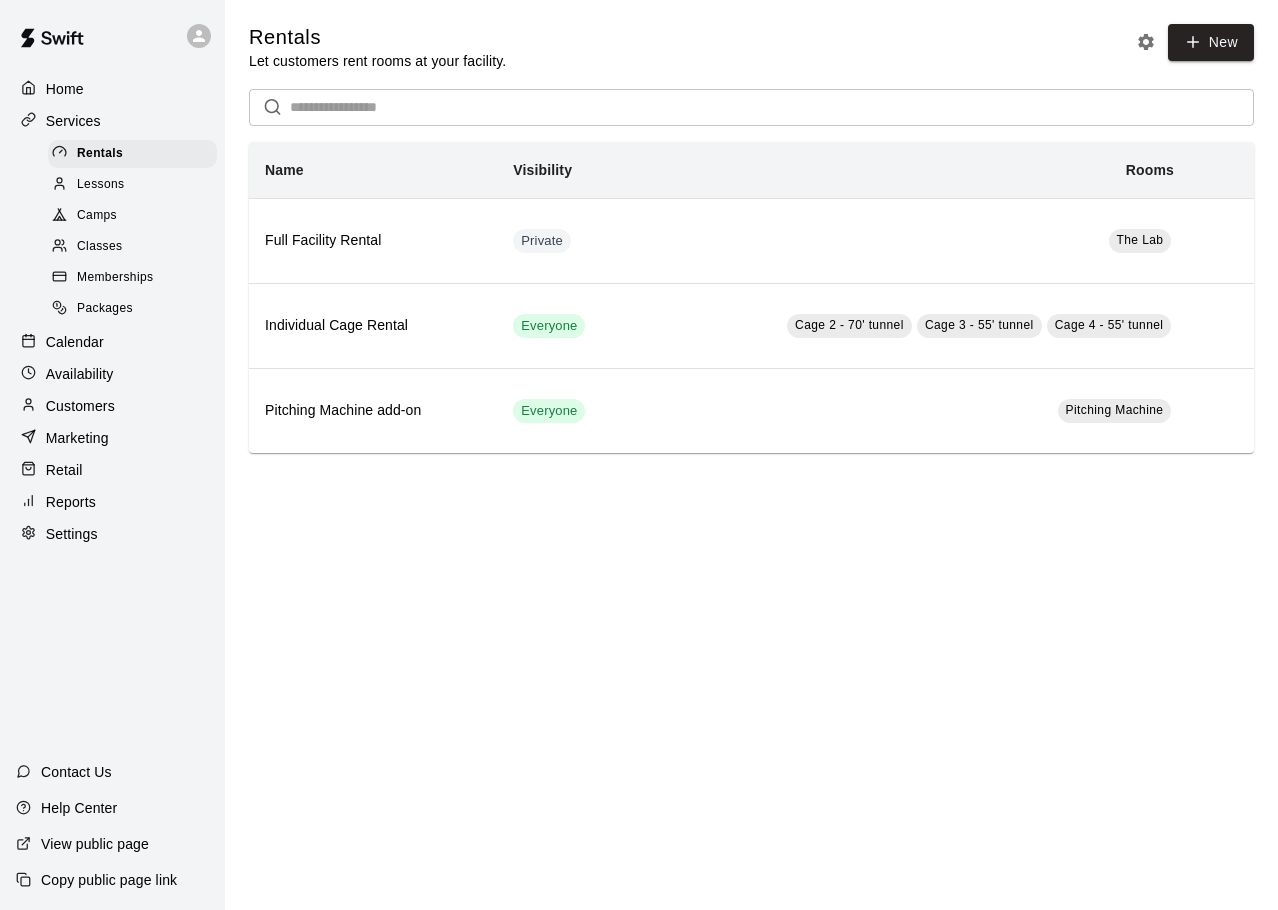 click on "Lessons" at bounding box center (101, 185) 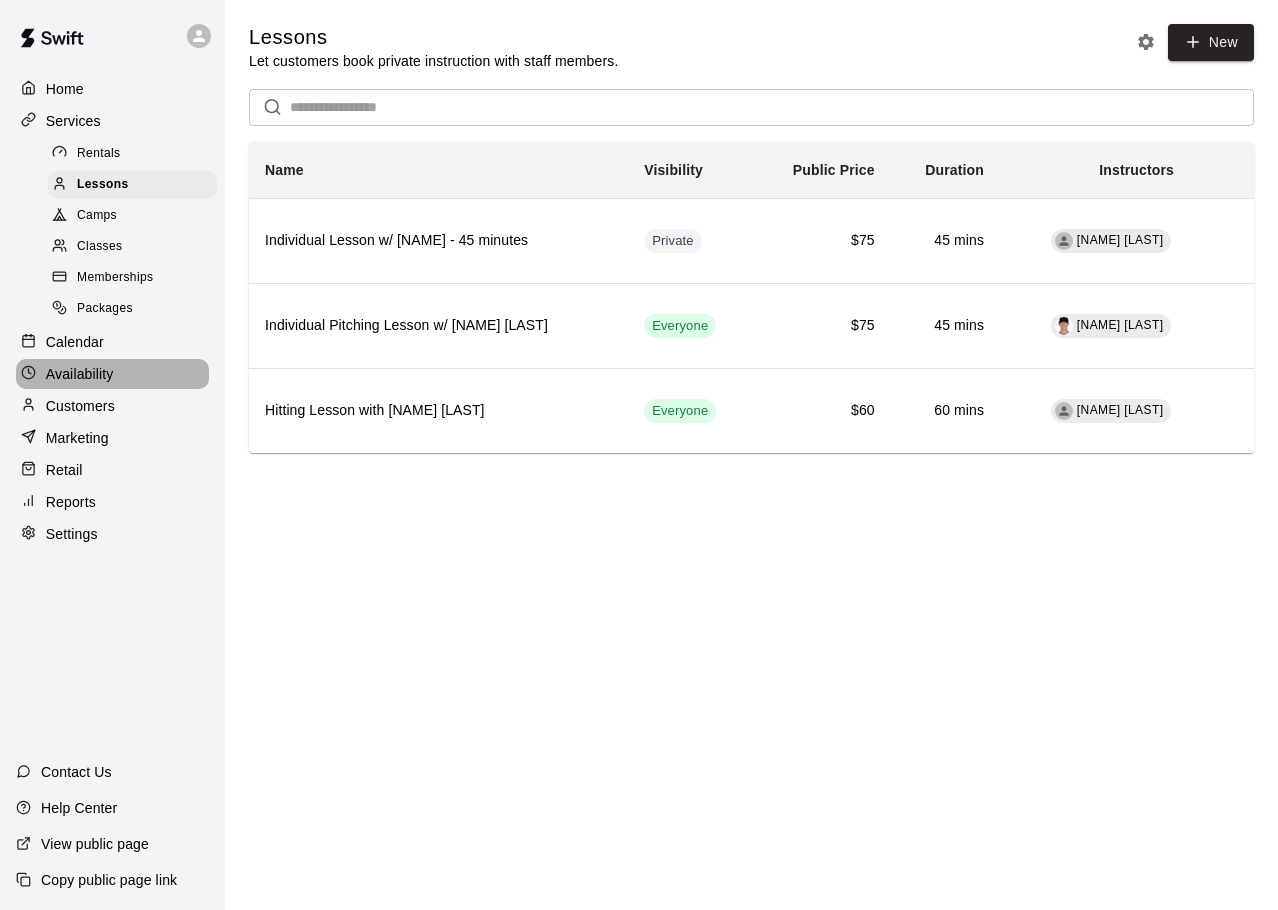 click on "Availability" at bounding box center (80, 374) 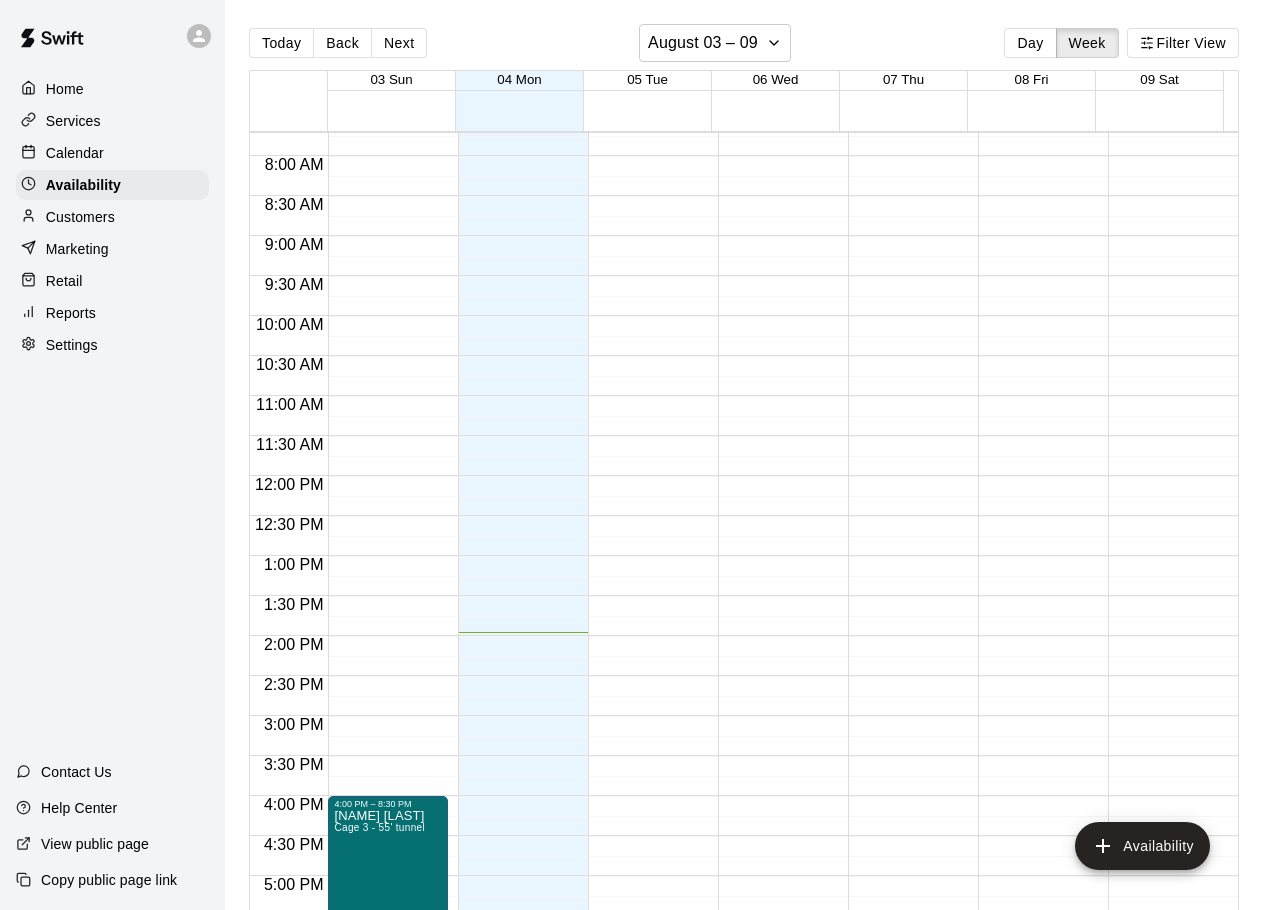 scroll, scrollTop: 1121, scrollLeft: 0, axis: vertical 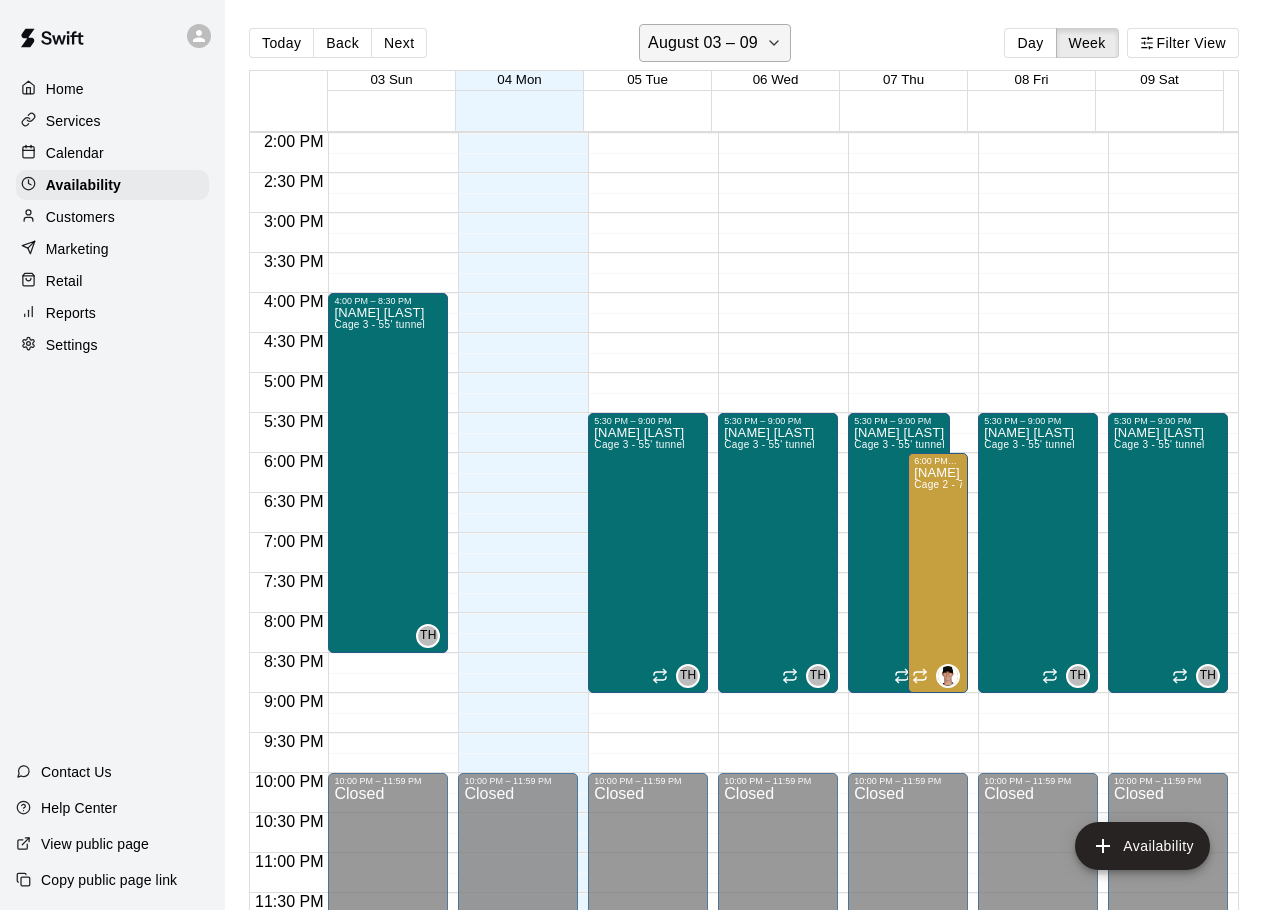 click on "August 03 – 09" at bounding box center [703, 43] 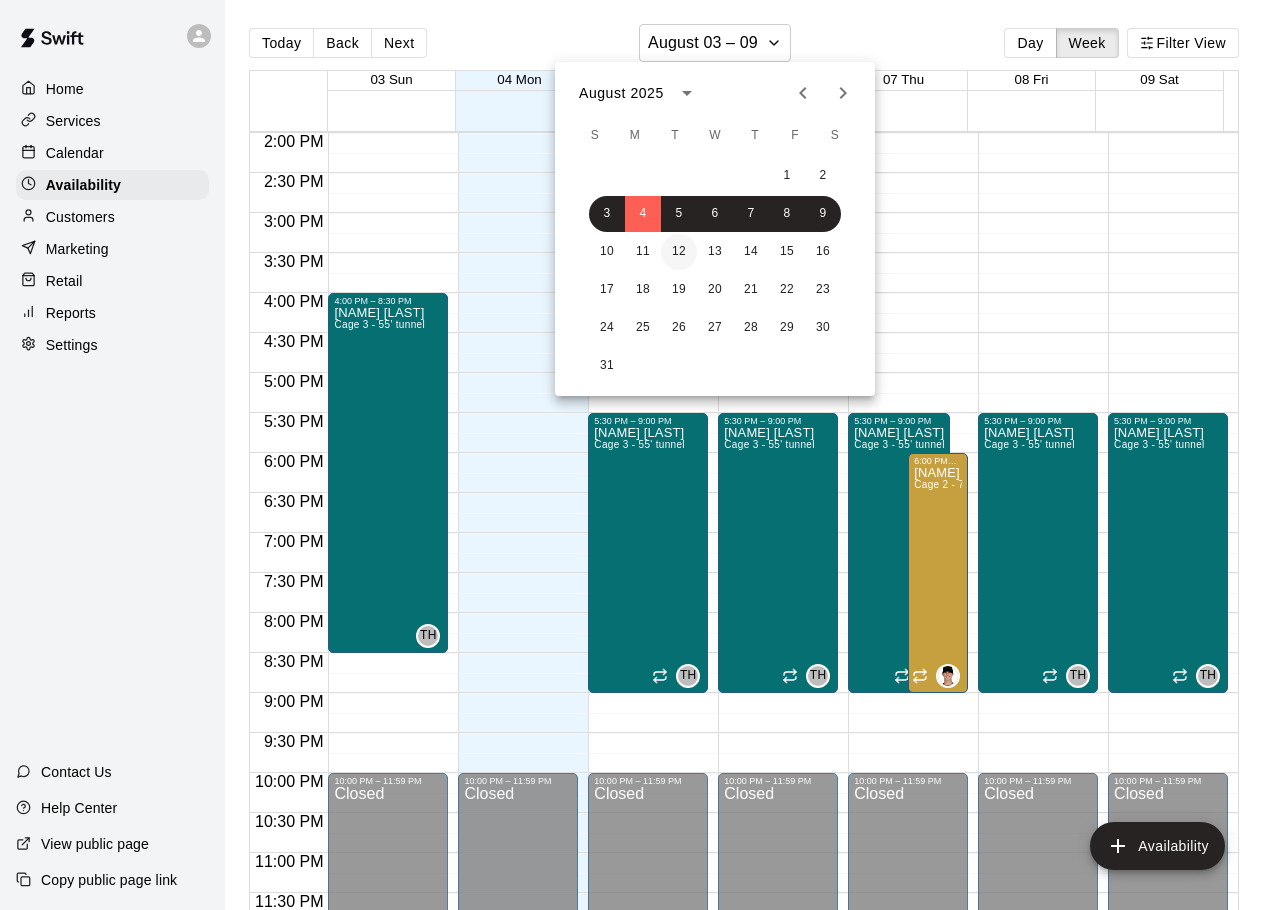 click on "12" at bounding box center [679, 252] 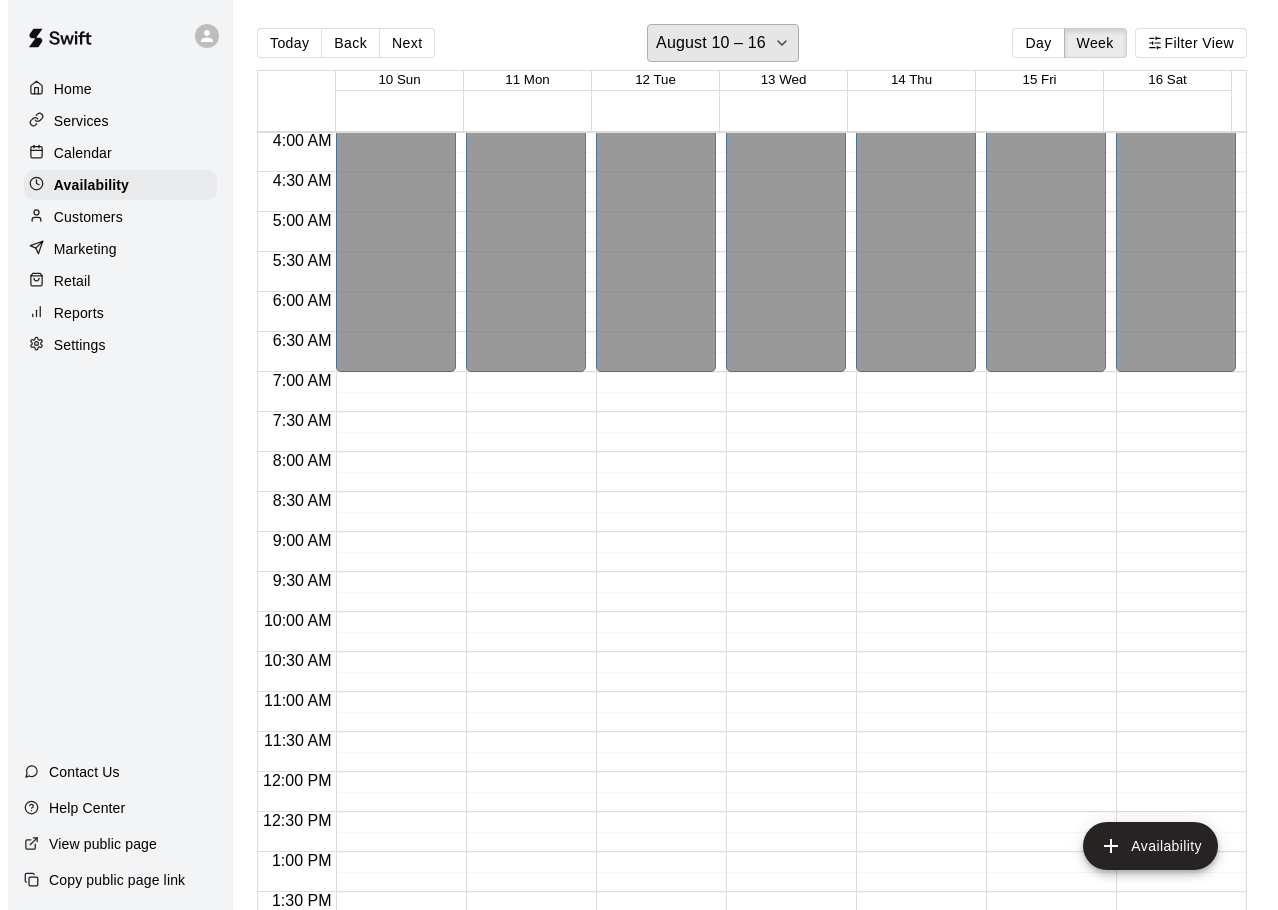 scroll, scrollTop: 0, scrollLeft: 0, axis: both 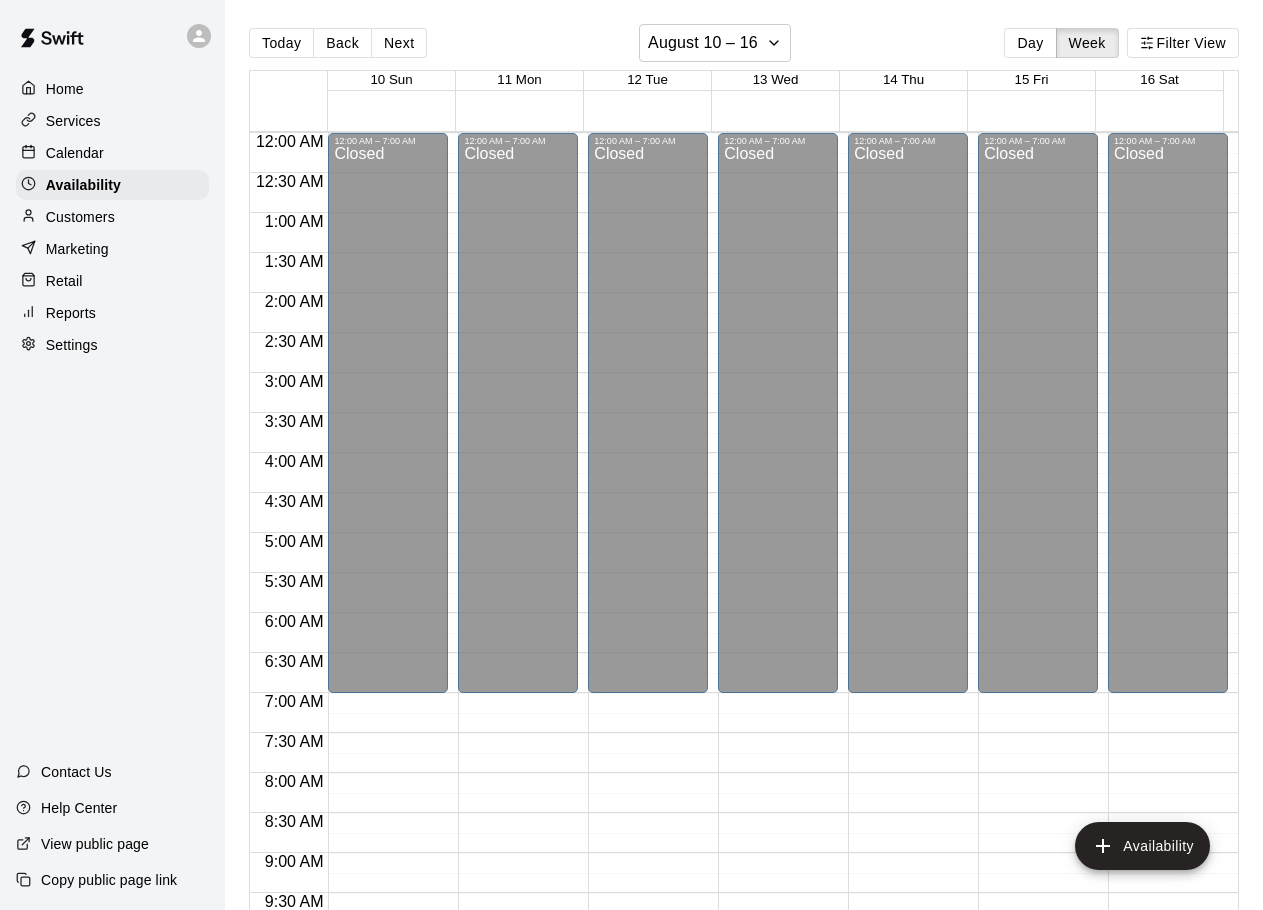 click 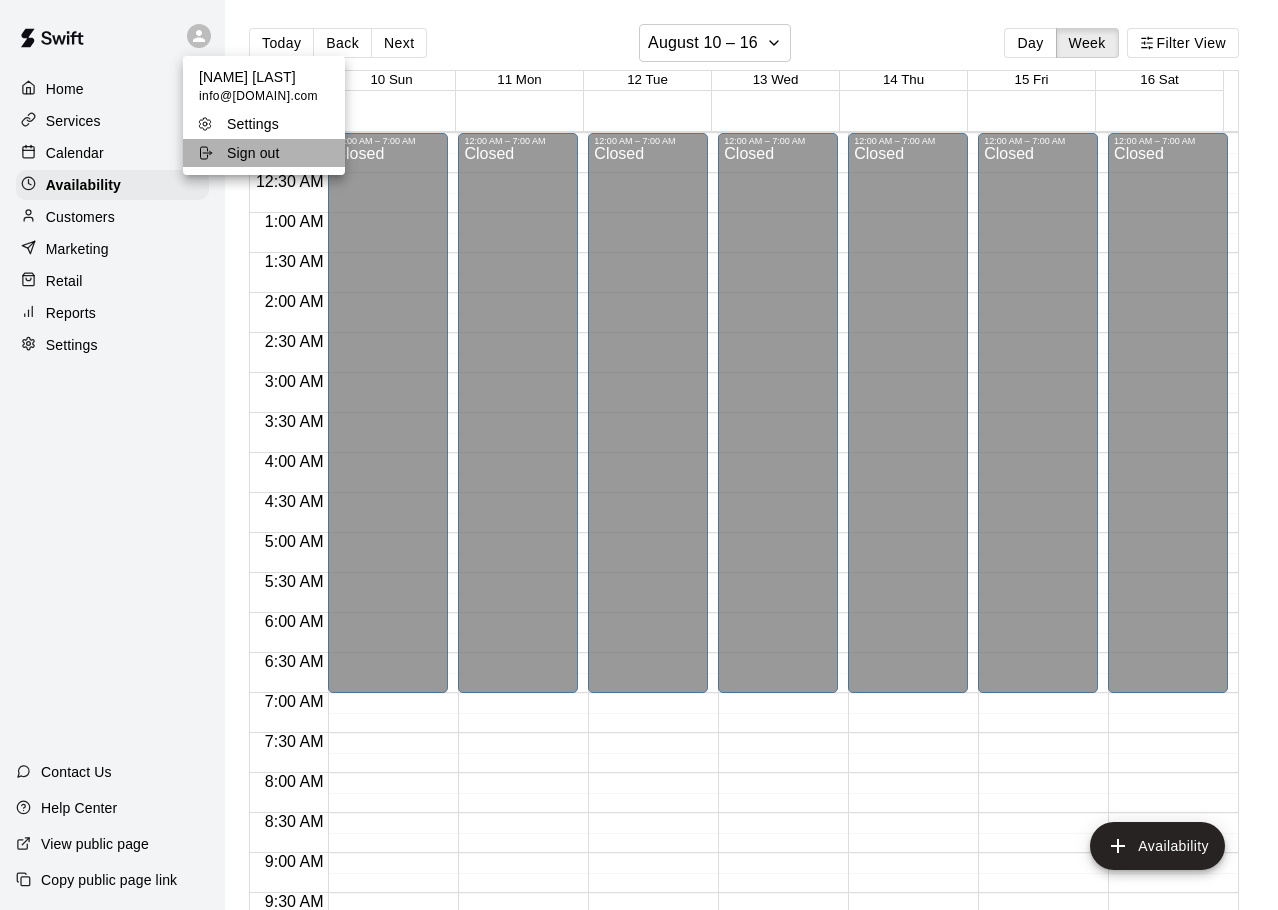 click on "Sign out" at bounding box center [253, 153] 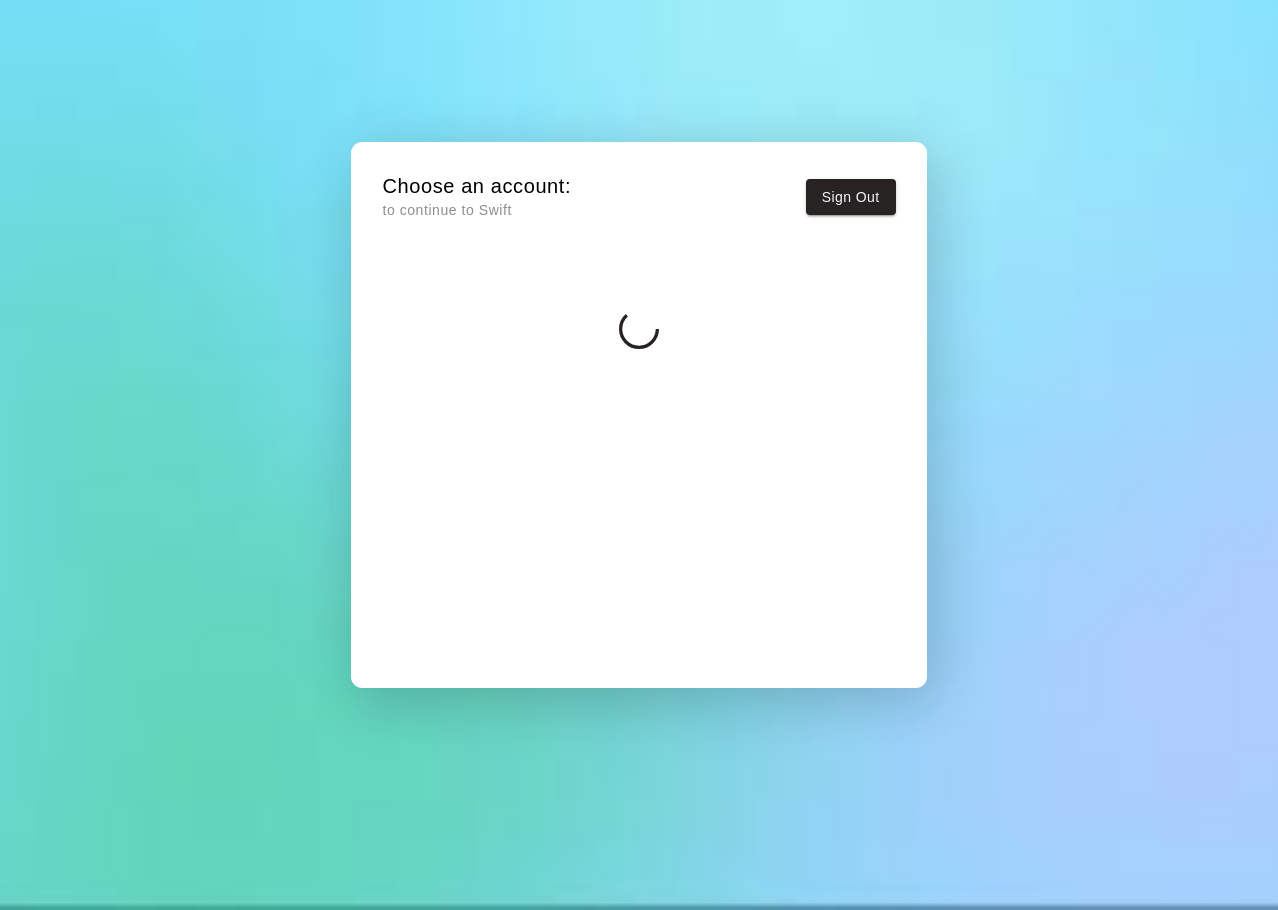 scroll, scrollTop: 0, scrollLeft: 0, axis: both 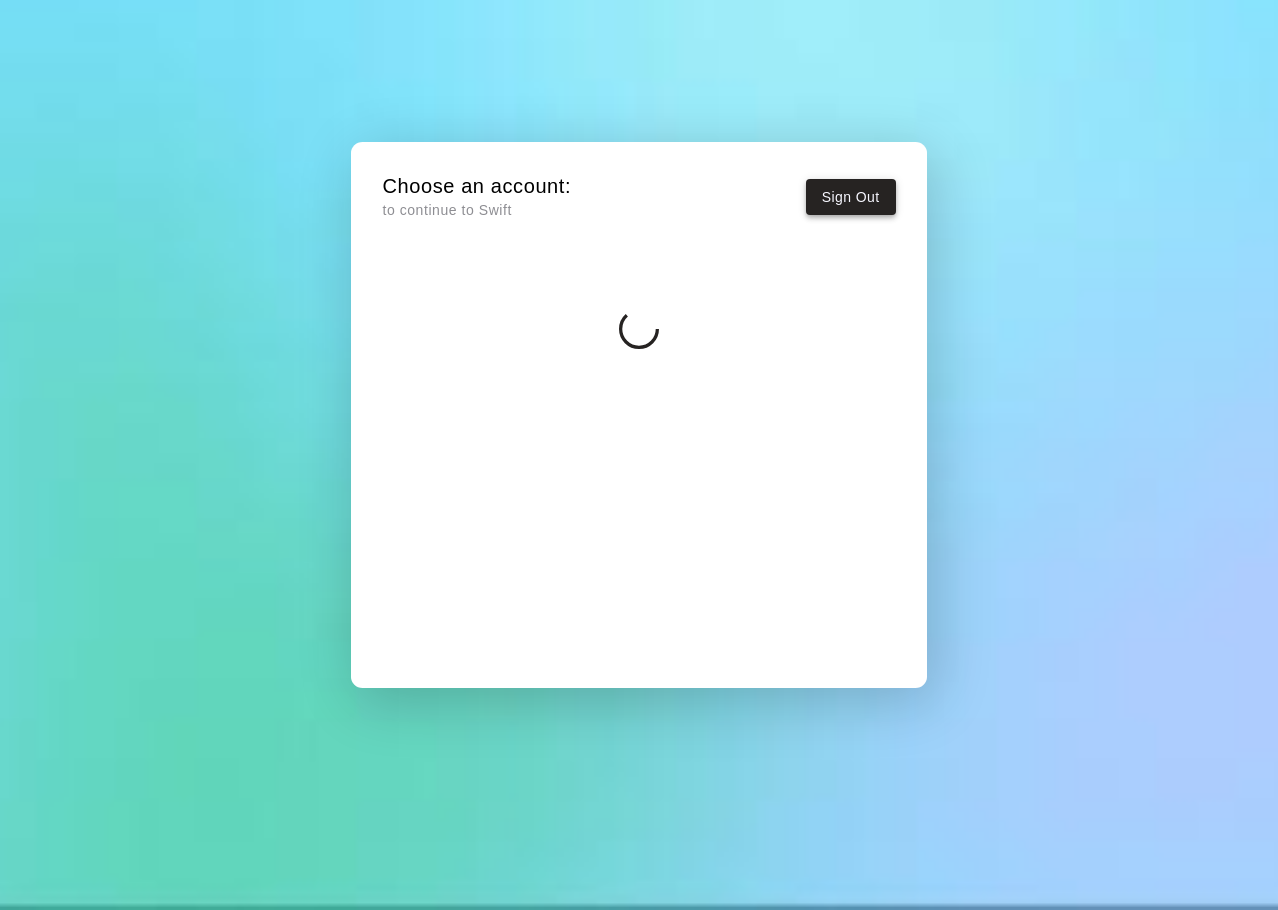 click on "Sign Out" at bounding box center [851, 197] 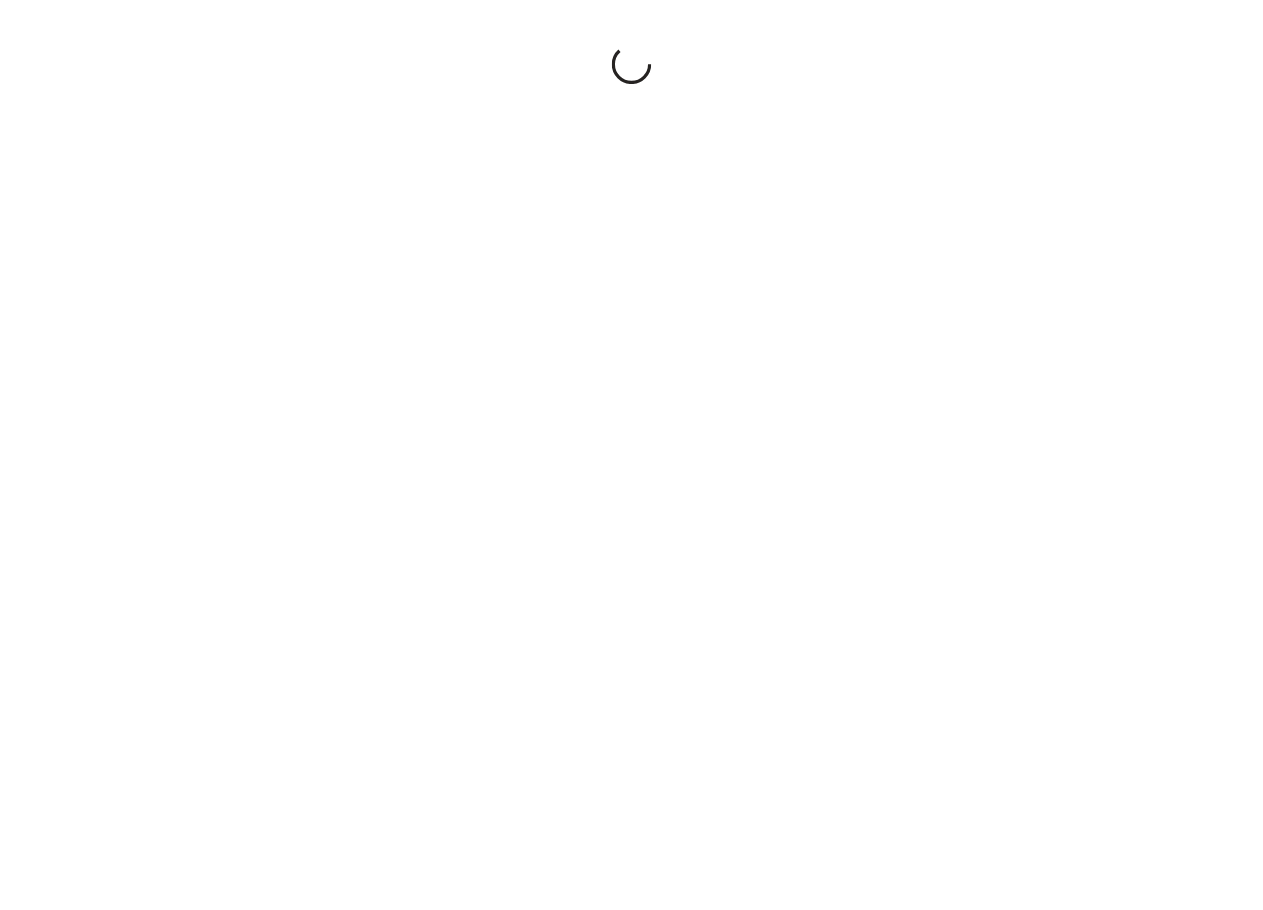 scroll, scrollTop: 0, scrollLeft: 0, axis: both 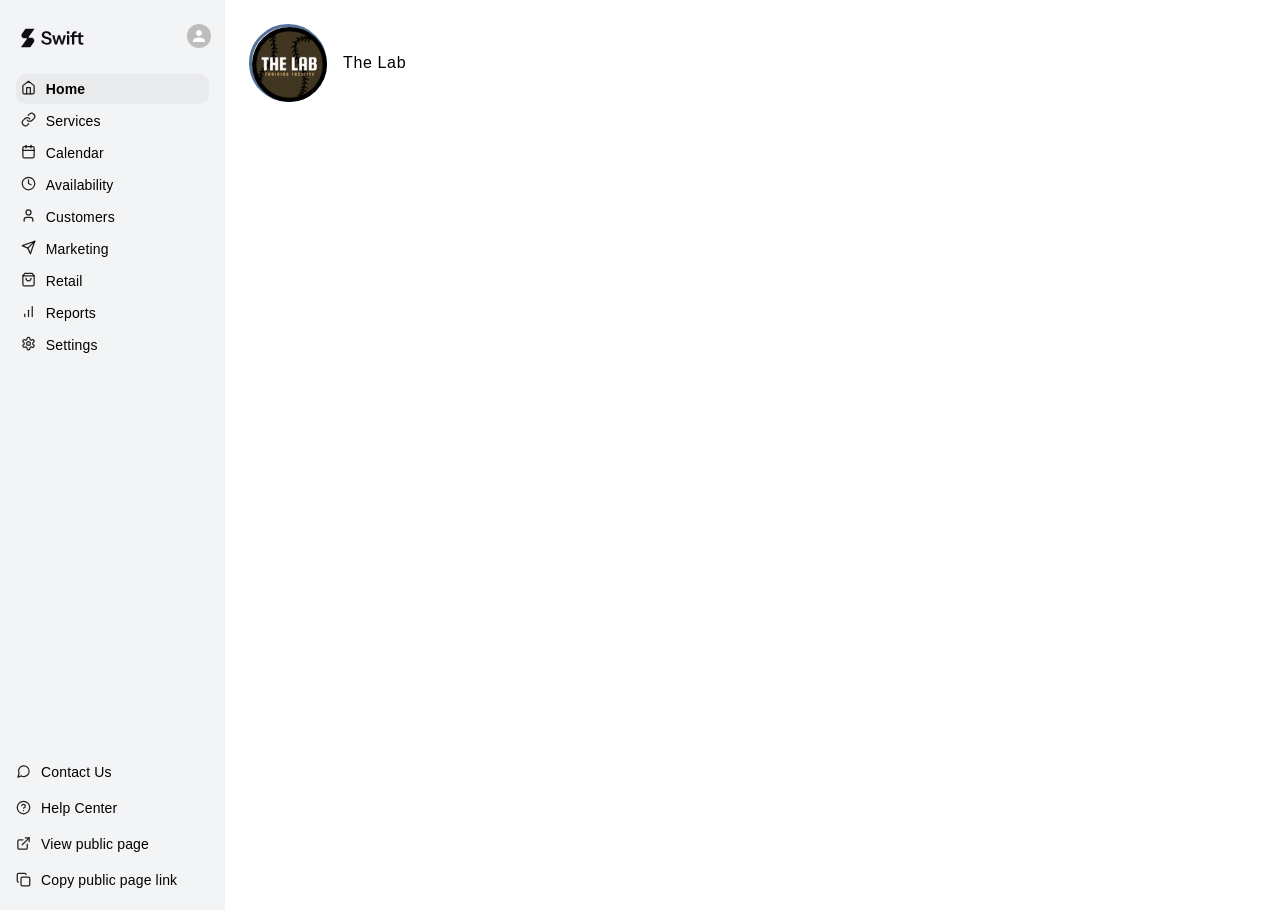 click on "Services" at bounding box center (73, 121) 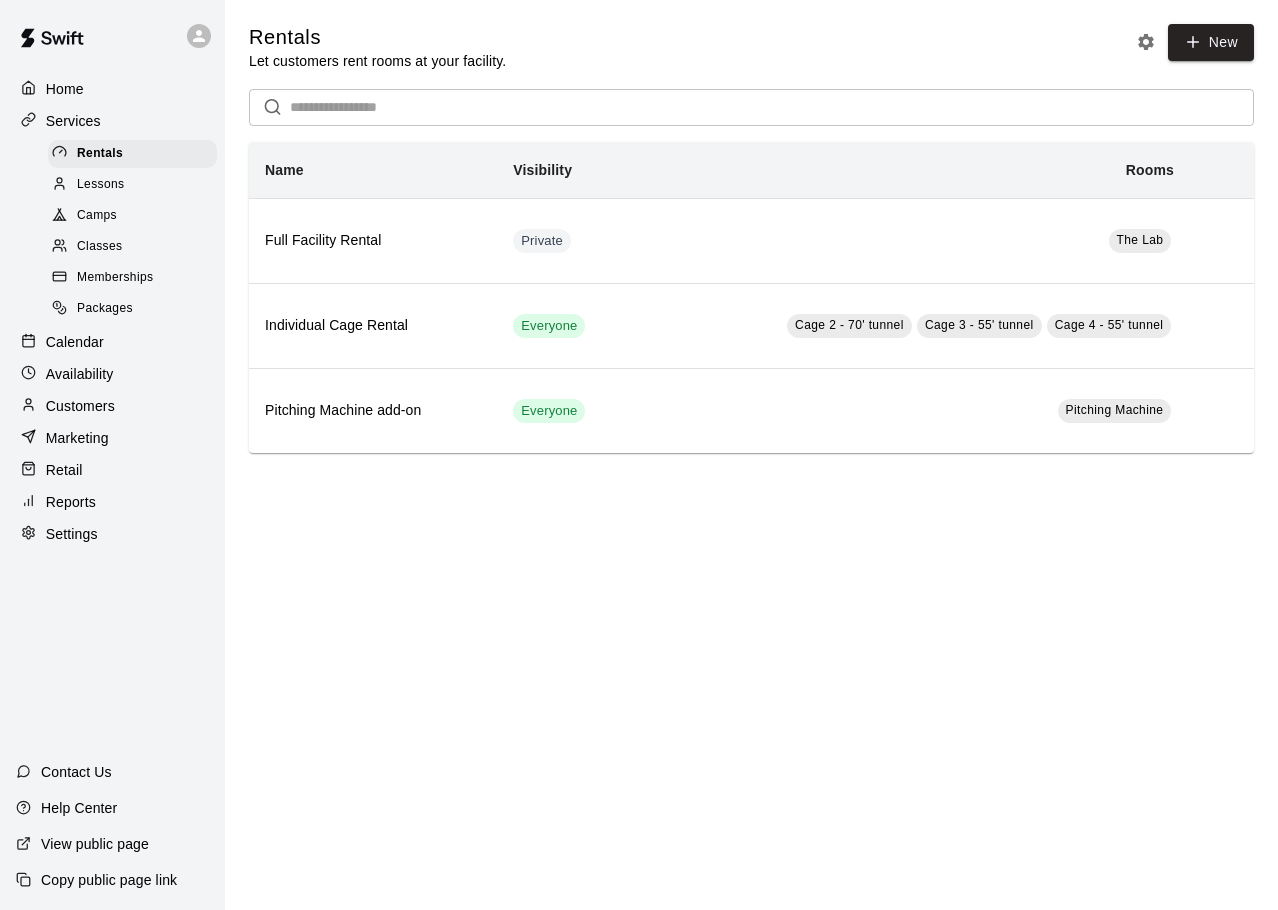 click on "Lessons" at bounding box center (101, 185) 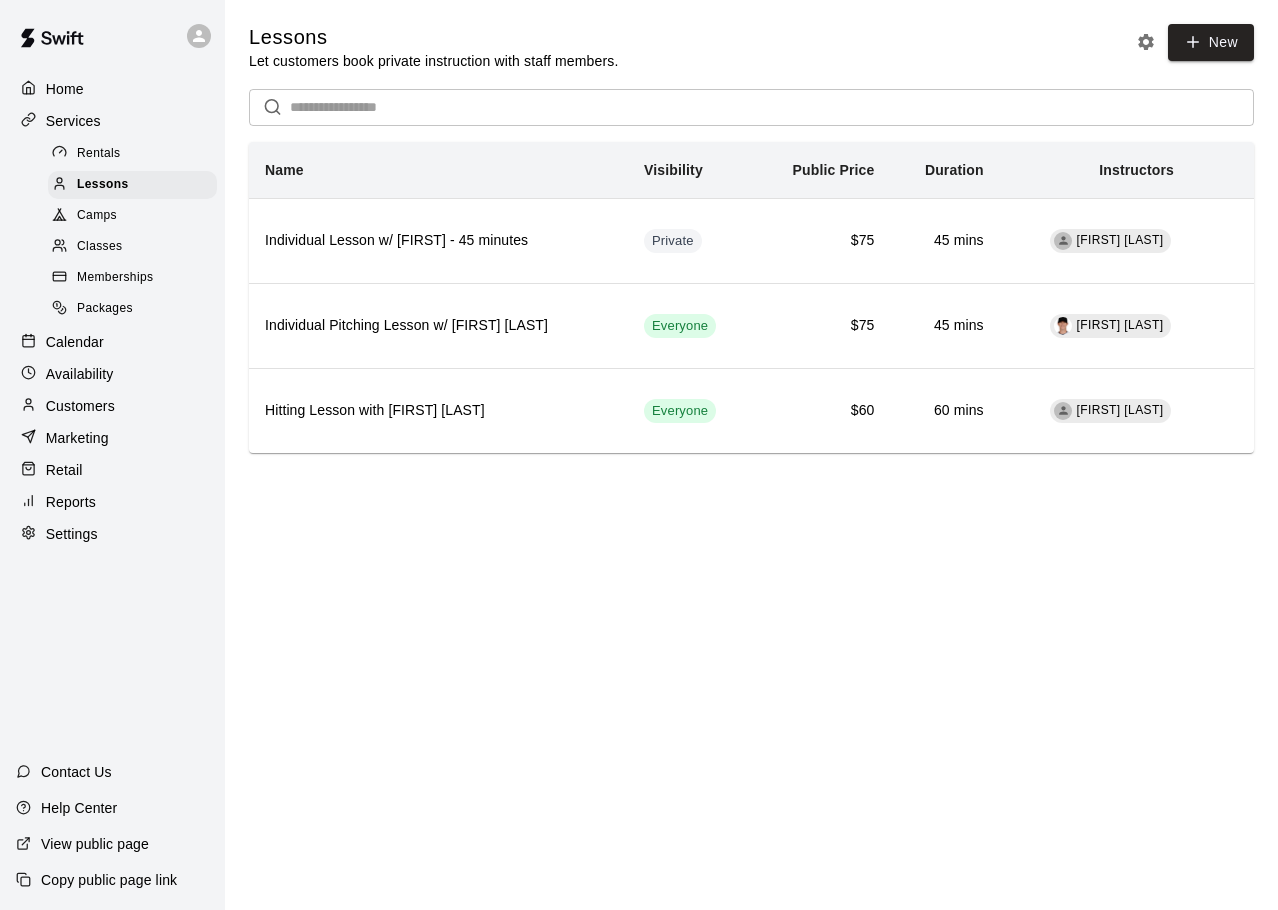 click on "Home Services Rentals Lessons Camps Classes Memberships Packages Calendar Availability Customers Marketing Retail Reports Settings Contact Us Help Center View public page Copy public page link Lessons Let customers book private instruction with staff members.   New ​ Name Visibility Public Price Duration Instructors Individual Lesson w/ Max - 45 minutes Private $75 45 mins Vernon Maxwell Individual Pitching Lesson w/ Justin DeFratus Everyone $75 45 mins Justin DeFratus Hitting Lesson with Tanner Holliman Everyone $60 60 mins Tanner Holliman Swift - Lessons Close cross-small" at bounding box center (639, 254) 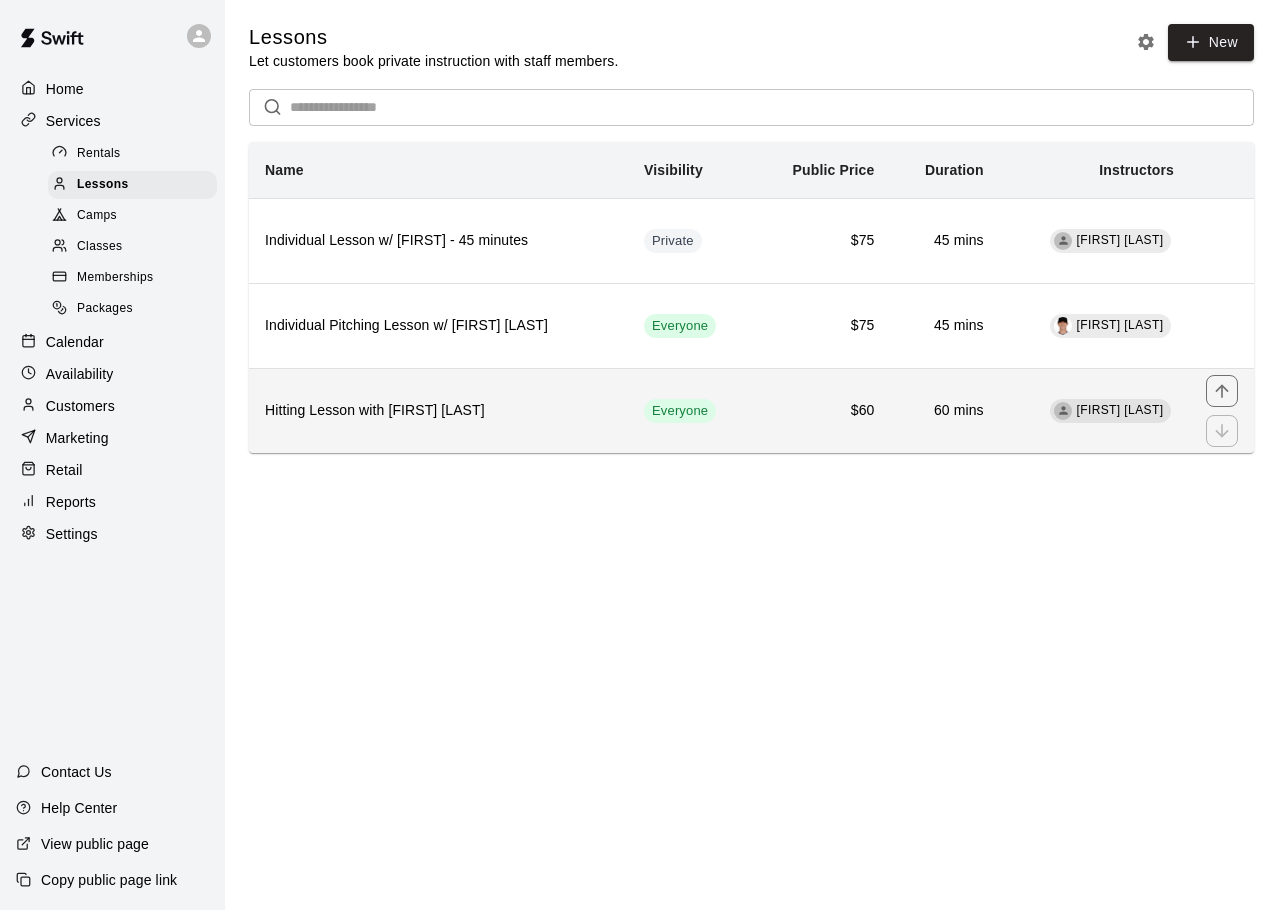 click on "Hitting Lesson with Tanner Holliman" at bounding box center [438, 411] 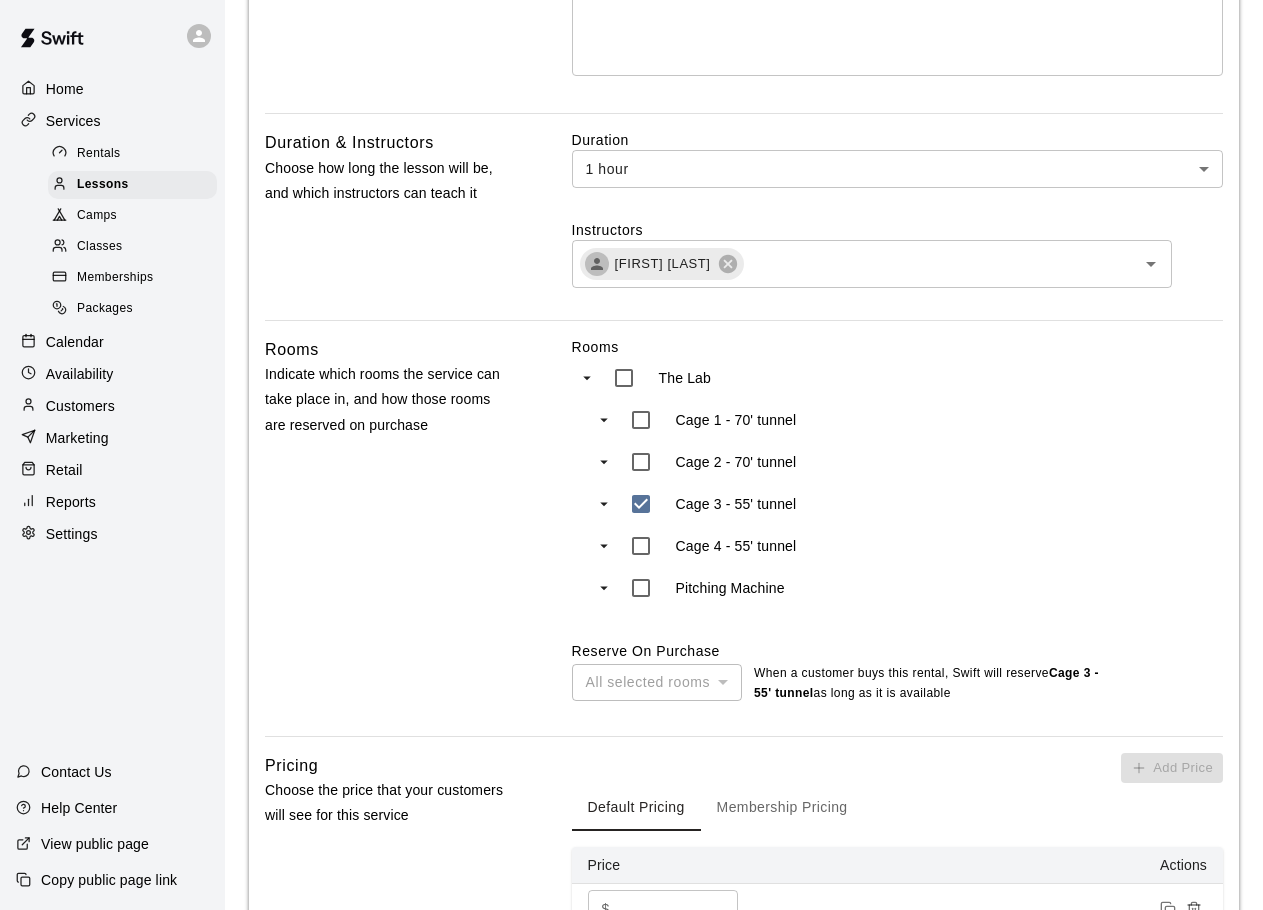 scroll, scrollTop: 900, scrollLeft: 0, axis: vertical 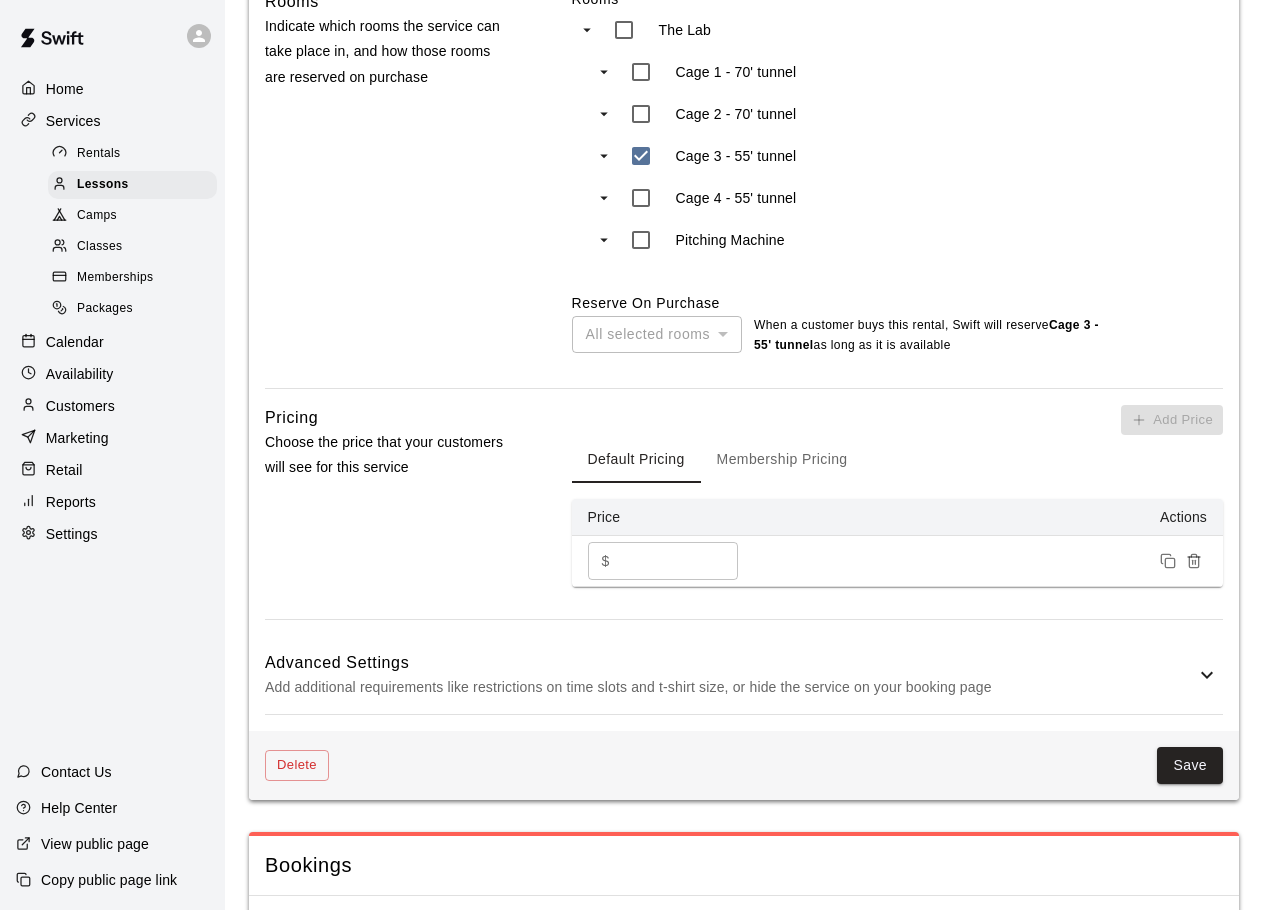 click on "All selected rooms" at bounding box center (657, 334) 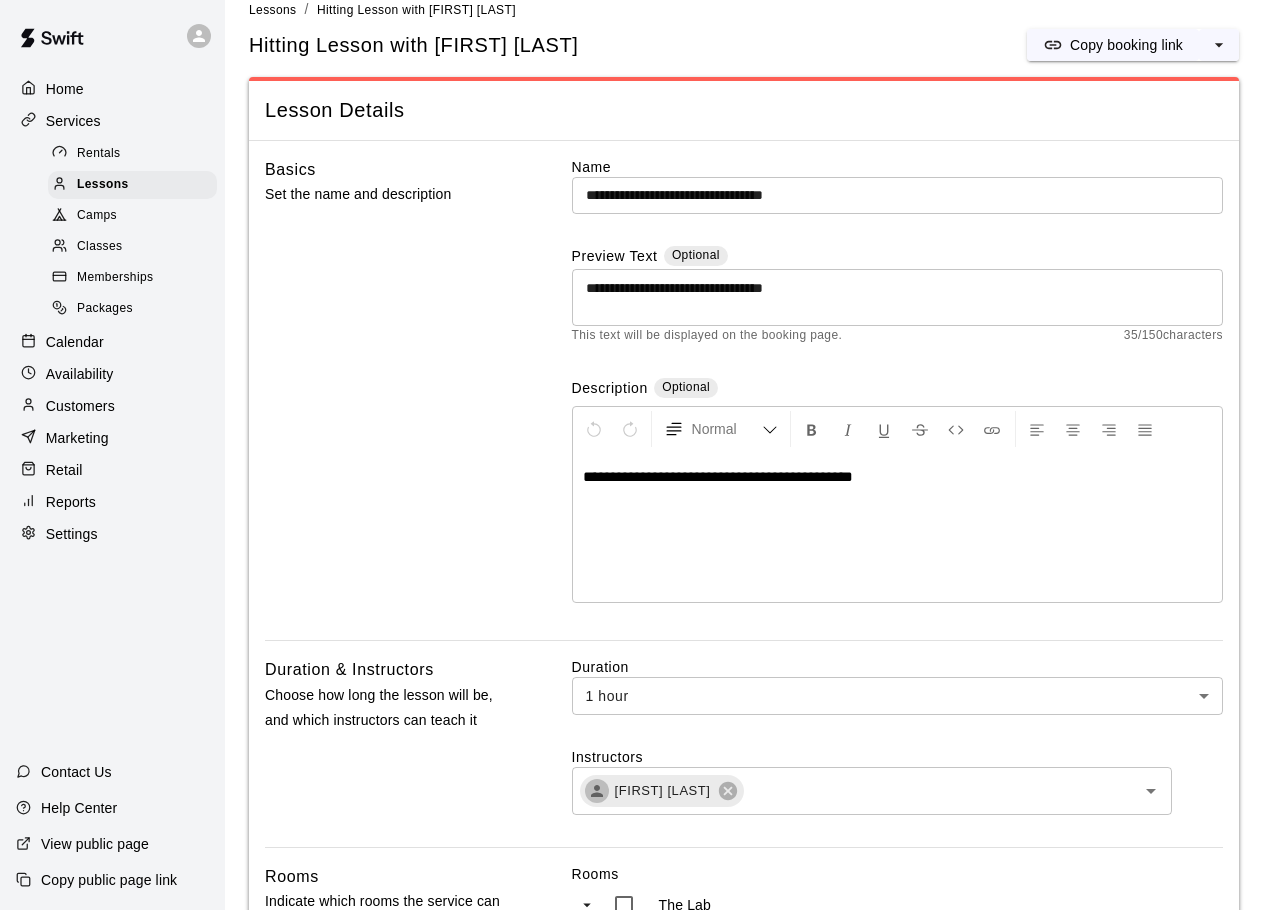 scroll, scrollTop: 0, scrollLeft: 0, axis: both 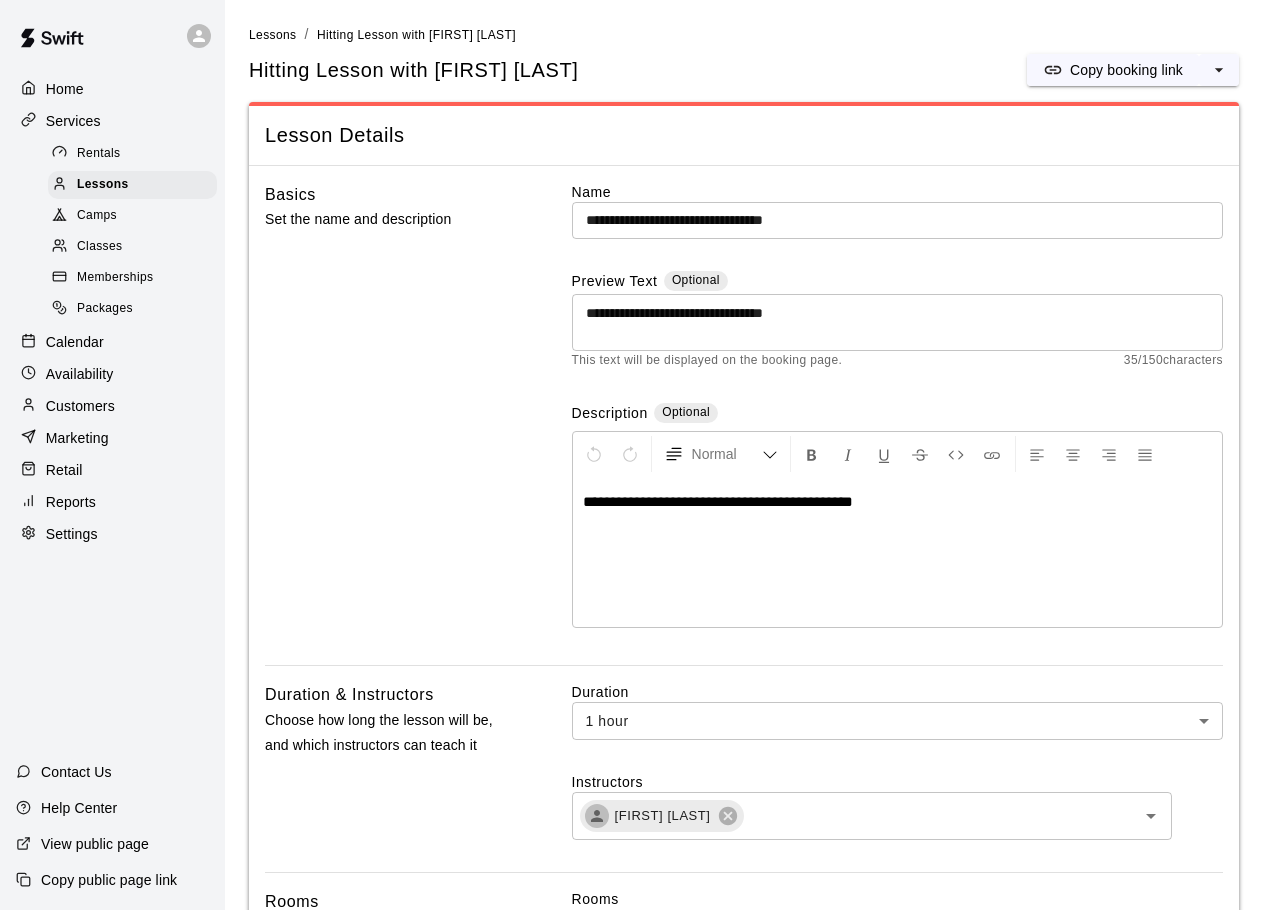 click on "Settings" at bounding box center (112, 534) 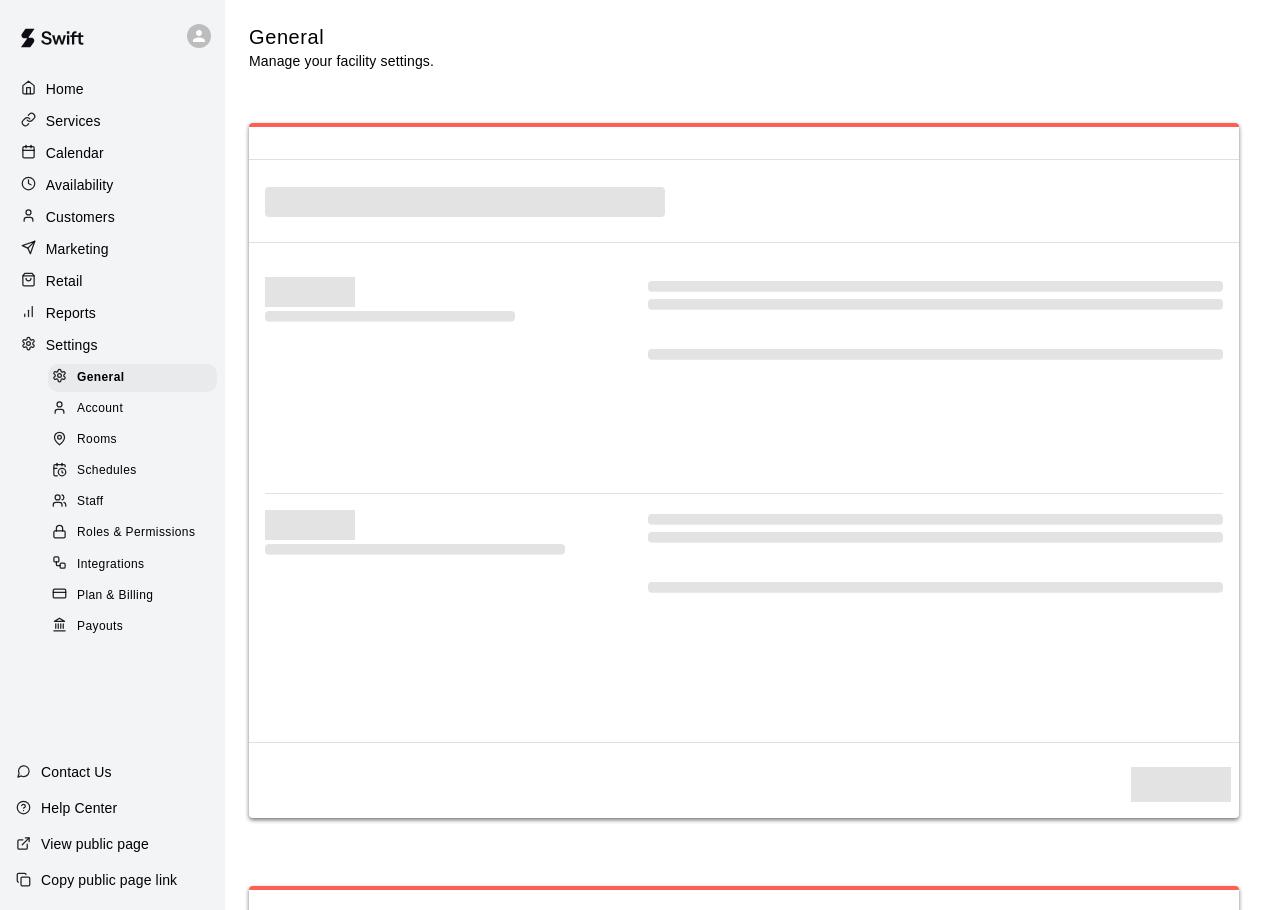 select on "**" 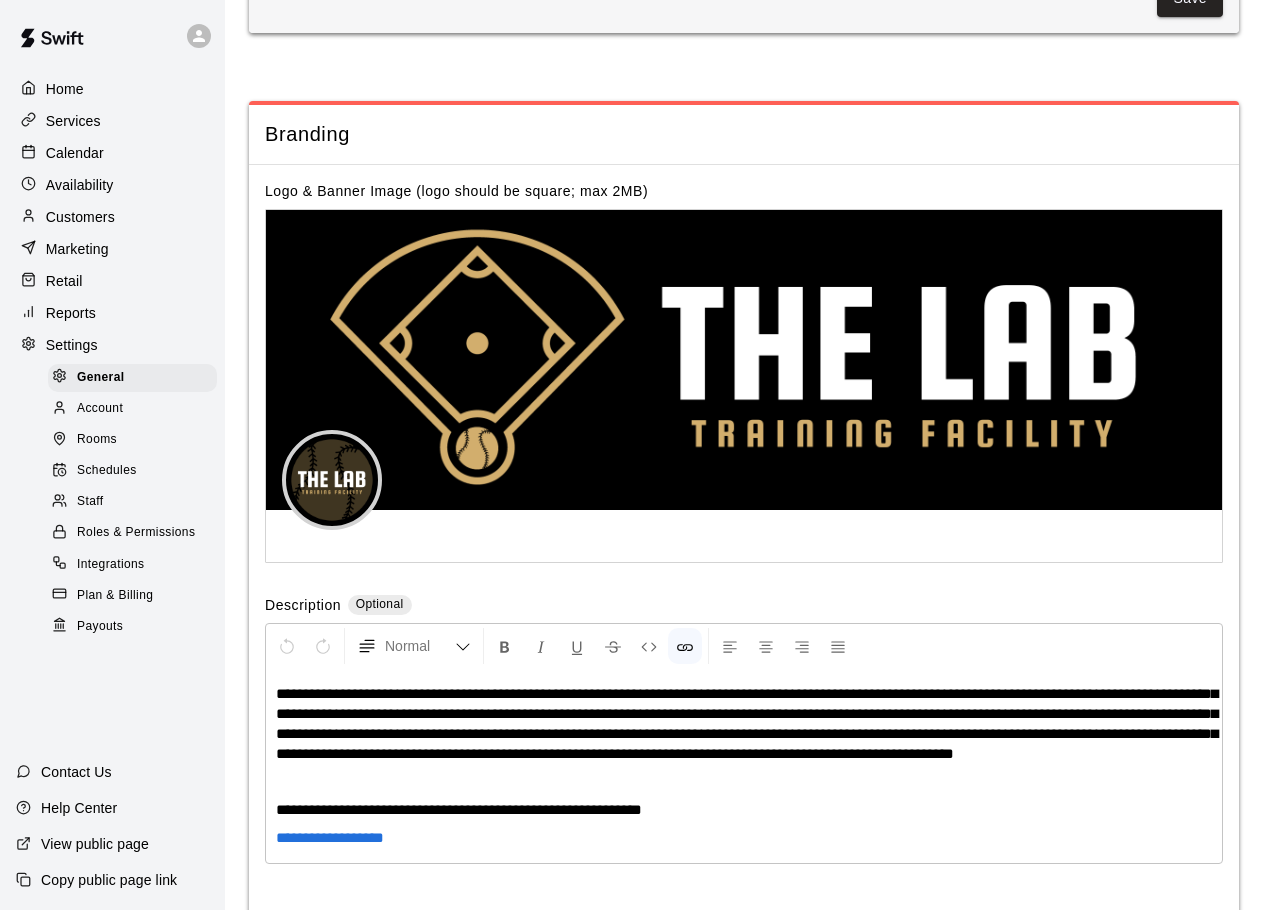 scroll, scrollTop: 3652, scrollLeft: 0, axis: vertical 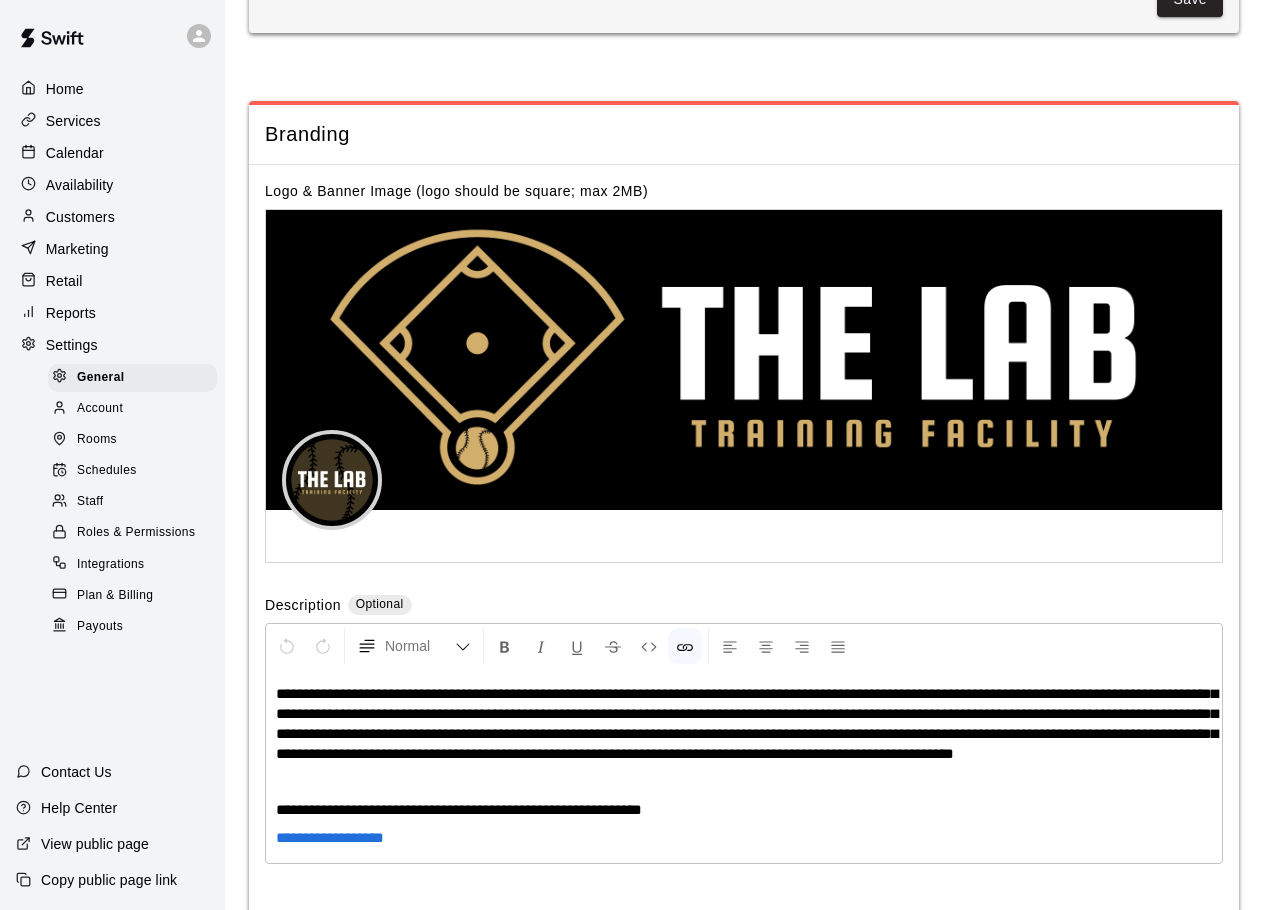 click on "Staff" at bounding box center [90, 502] 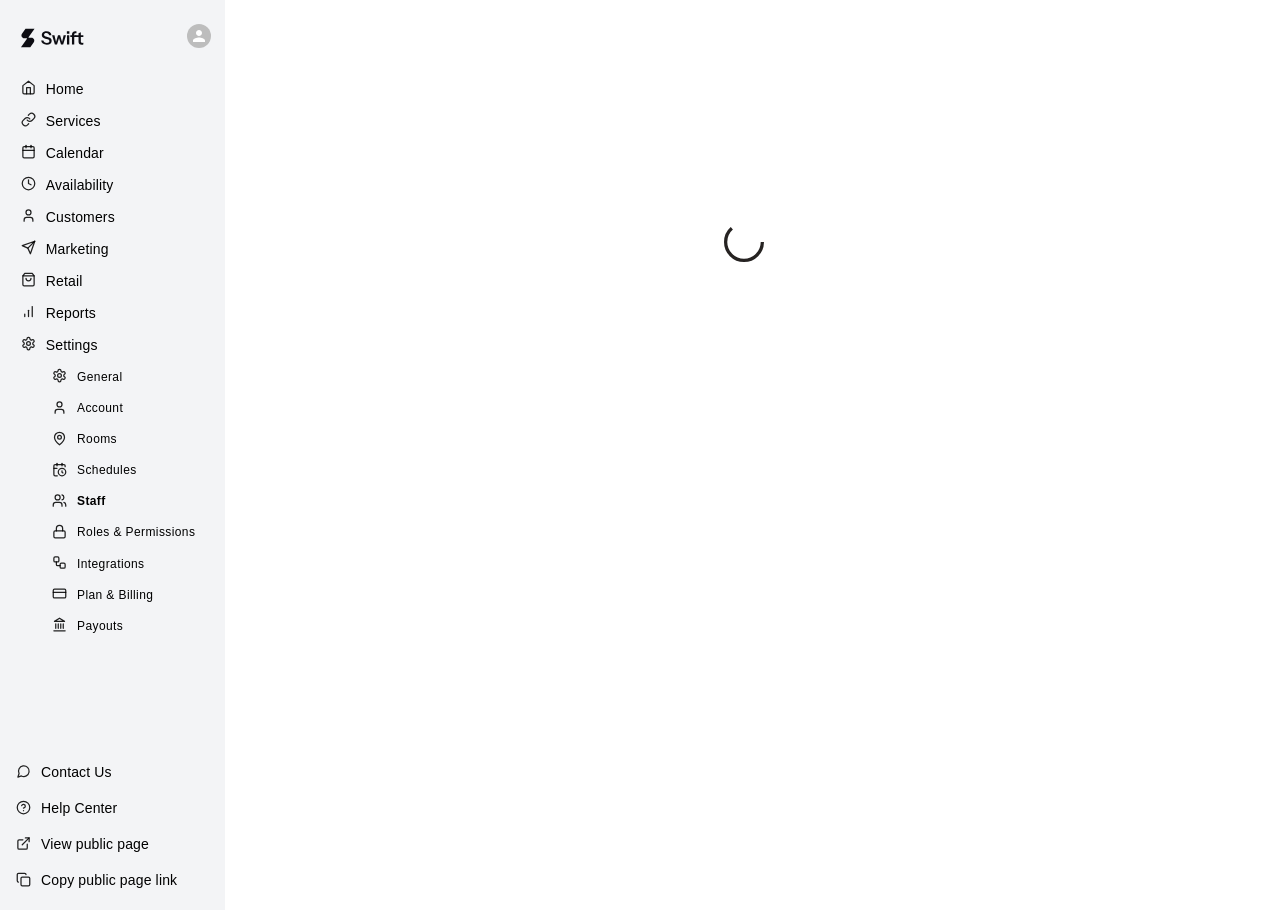 scroll, scrollTop: 0, scrollLeft: 0, axis: both 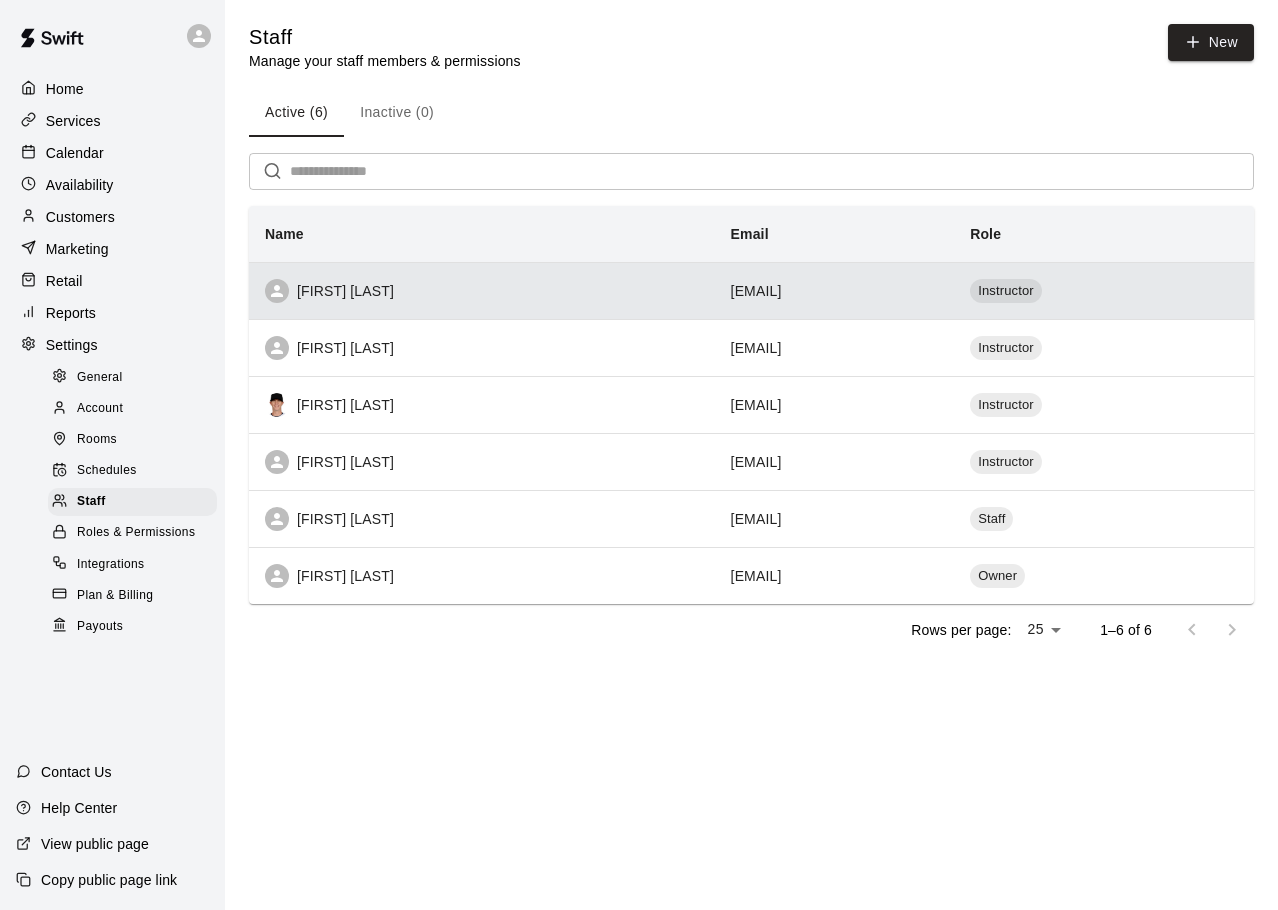 click on "[FIRST] [LAST]" at bounding box center (482, 291) 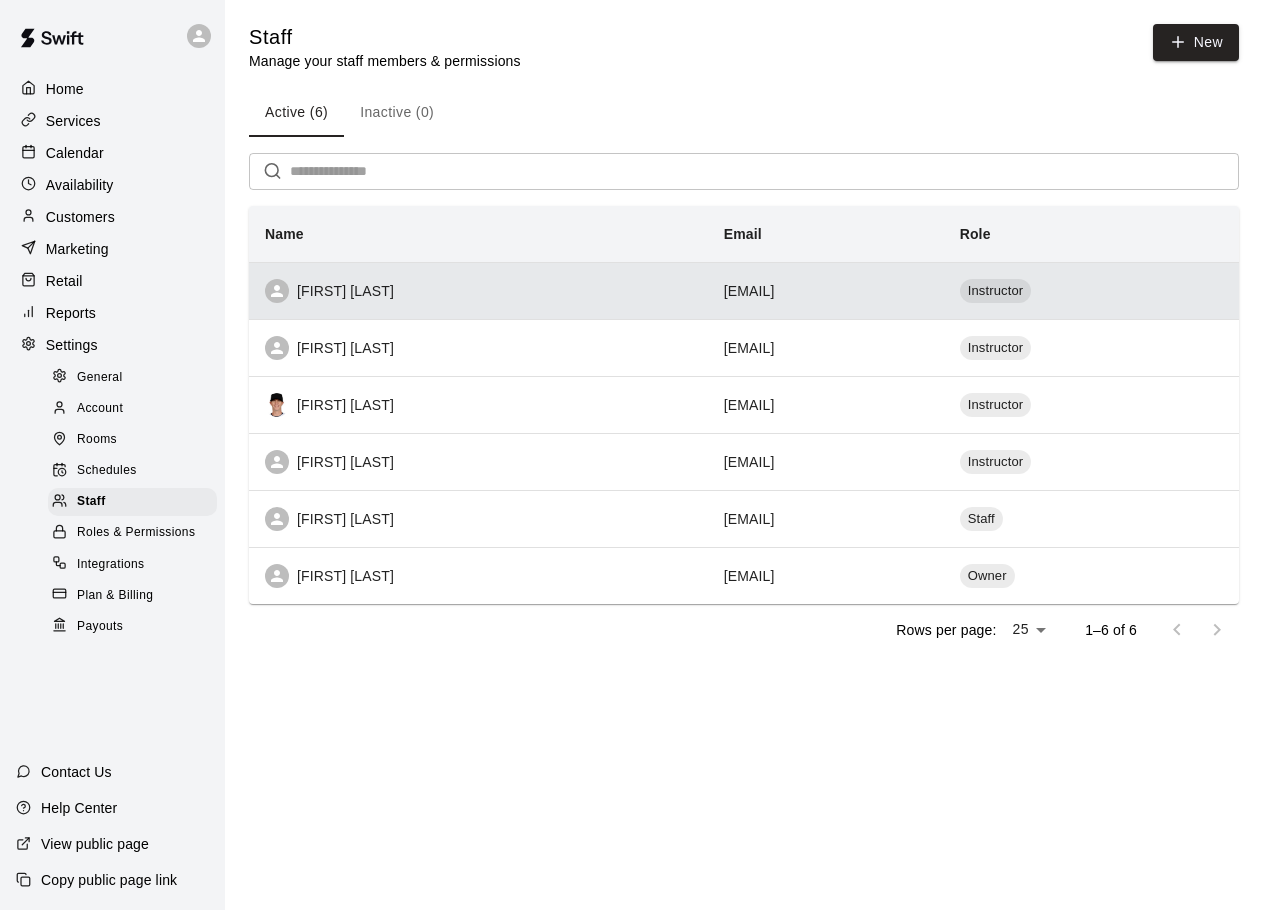 select on "**" 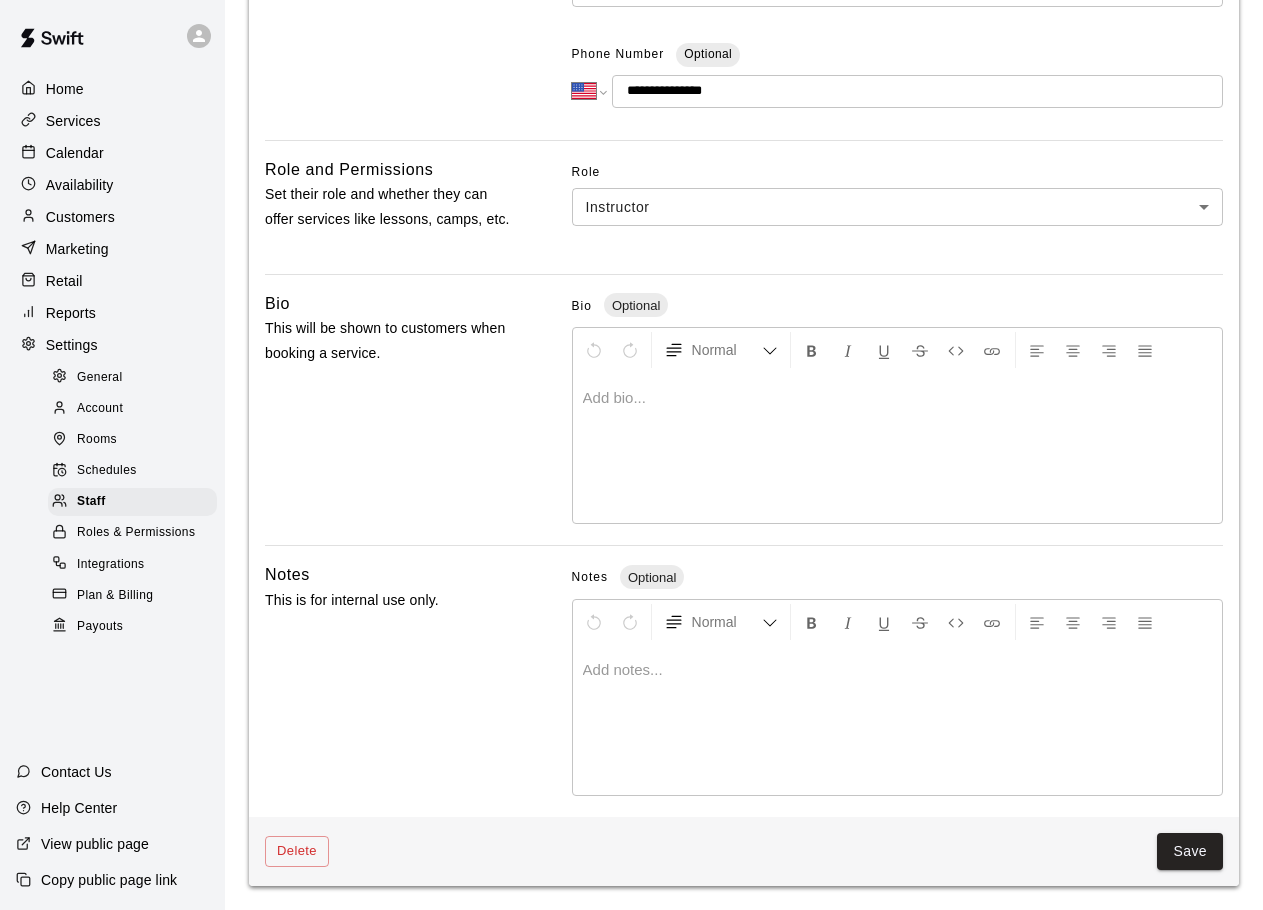 scroll, scrollTop: 0, scrollLeft: 0, axis: both 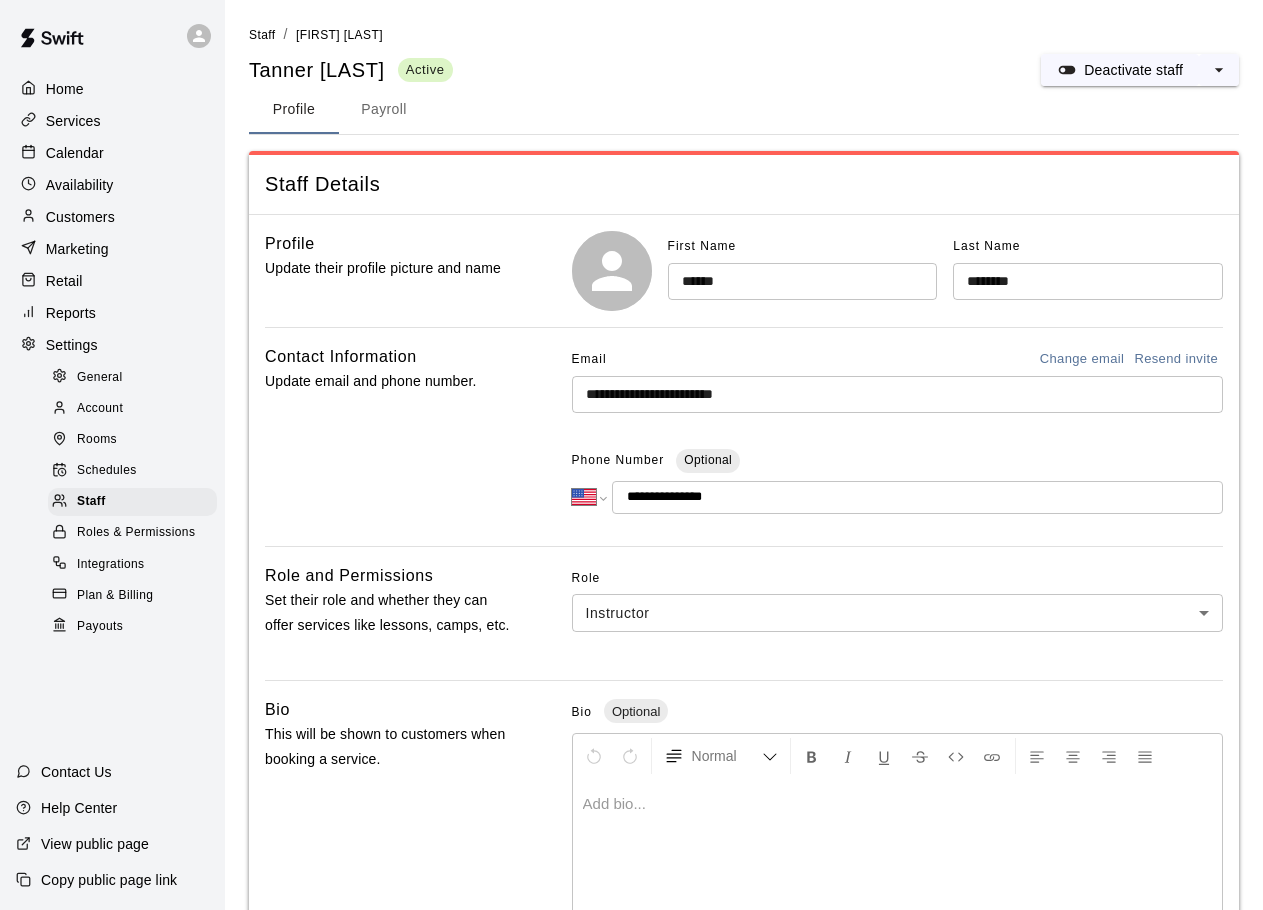 click on "Services" at bounding box center (73, 121) 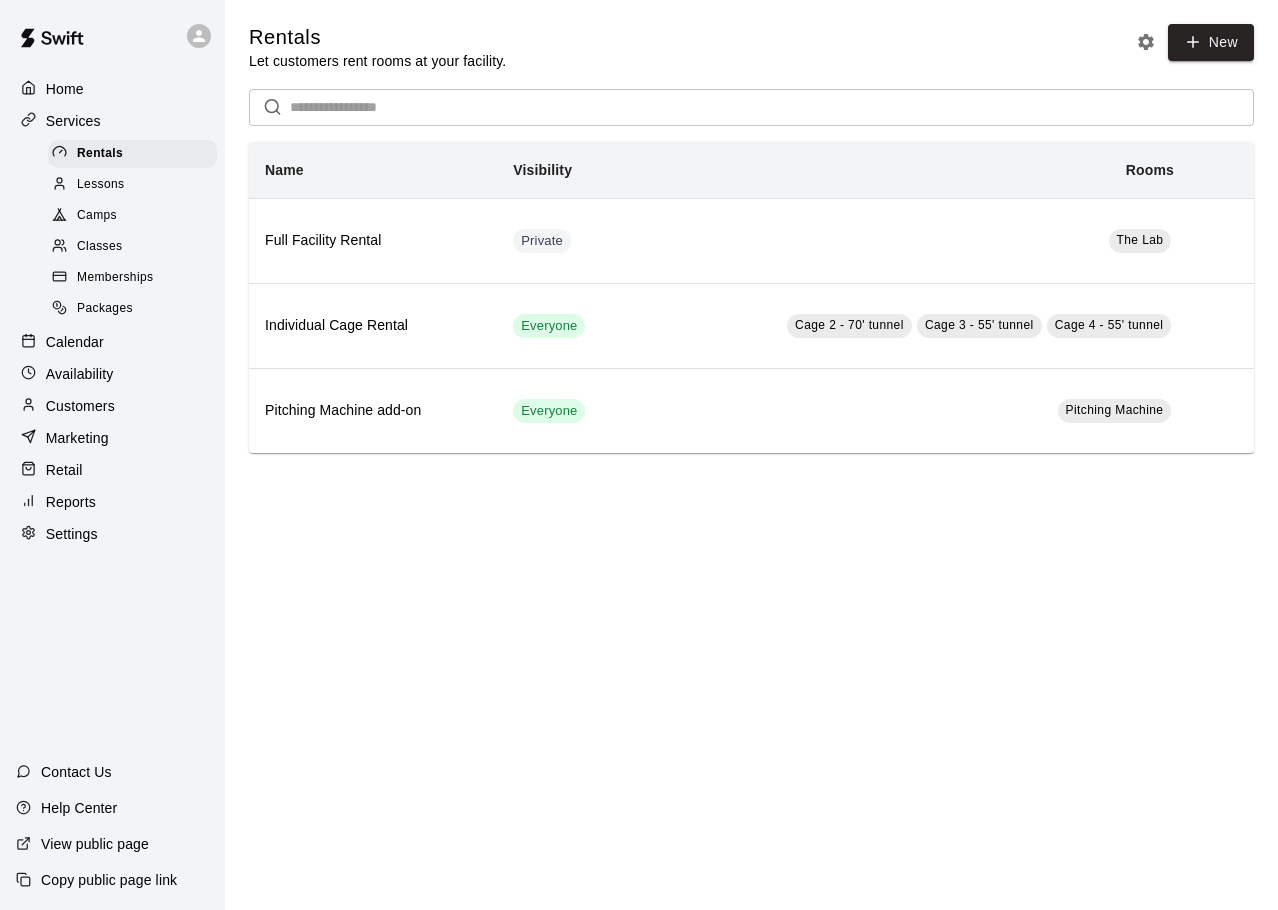 click on "Lessons" at bounding box center (101, 185) 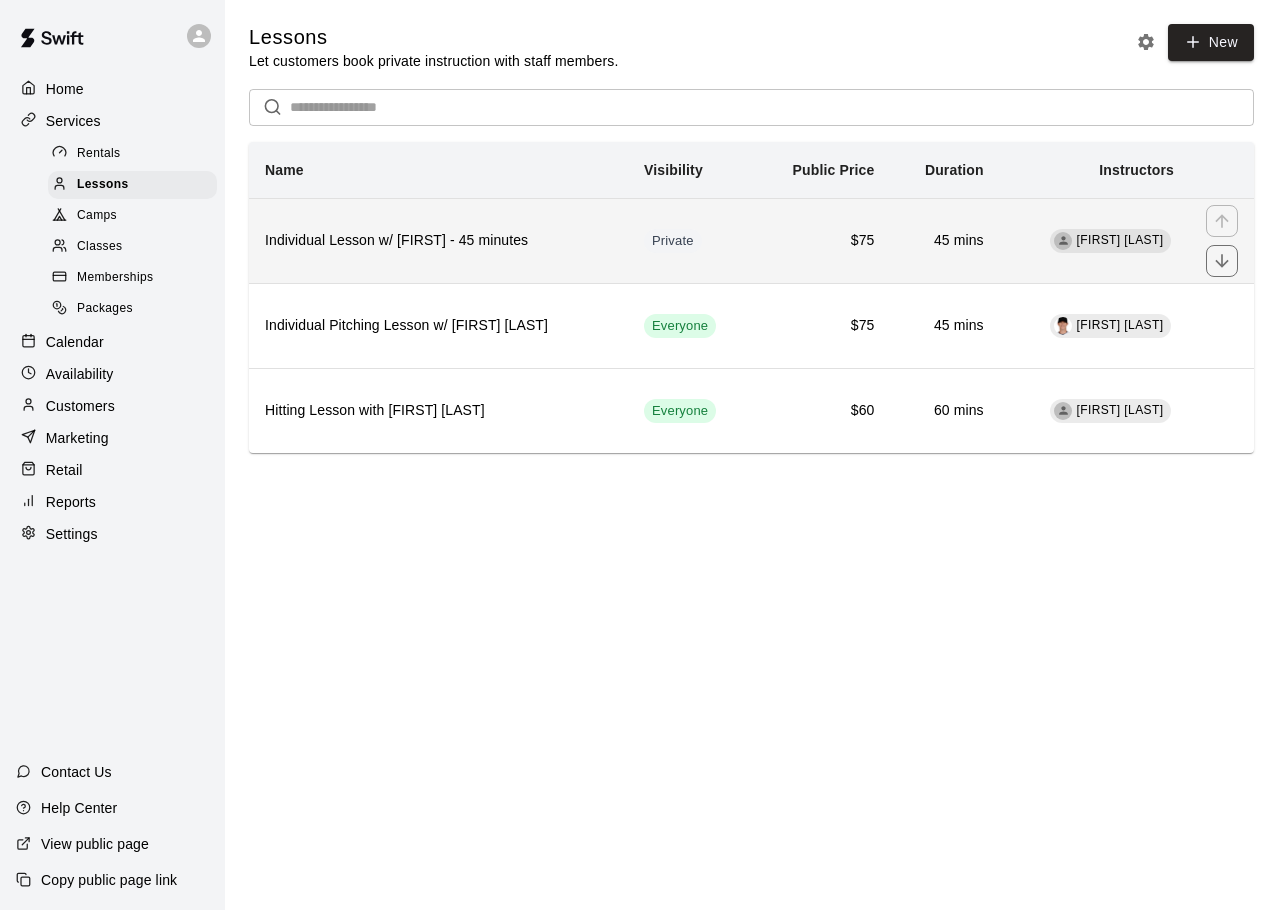 click on "Individual Lesson w/ Max - 45 minutes" at bounding box center (438, 241) 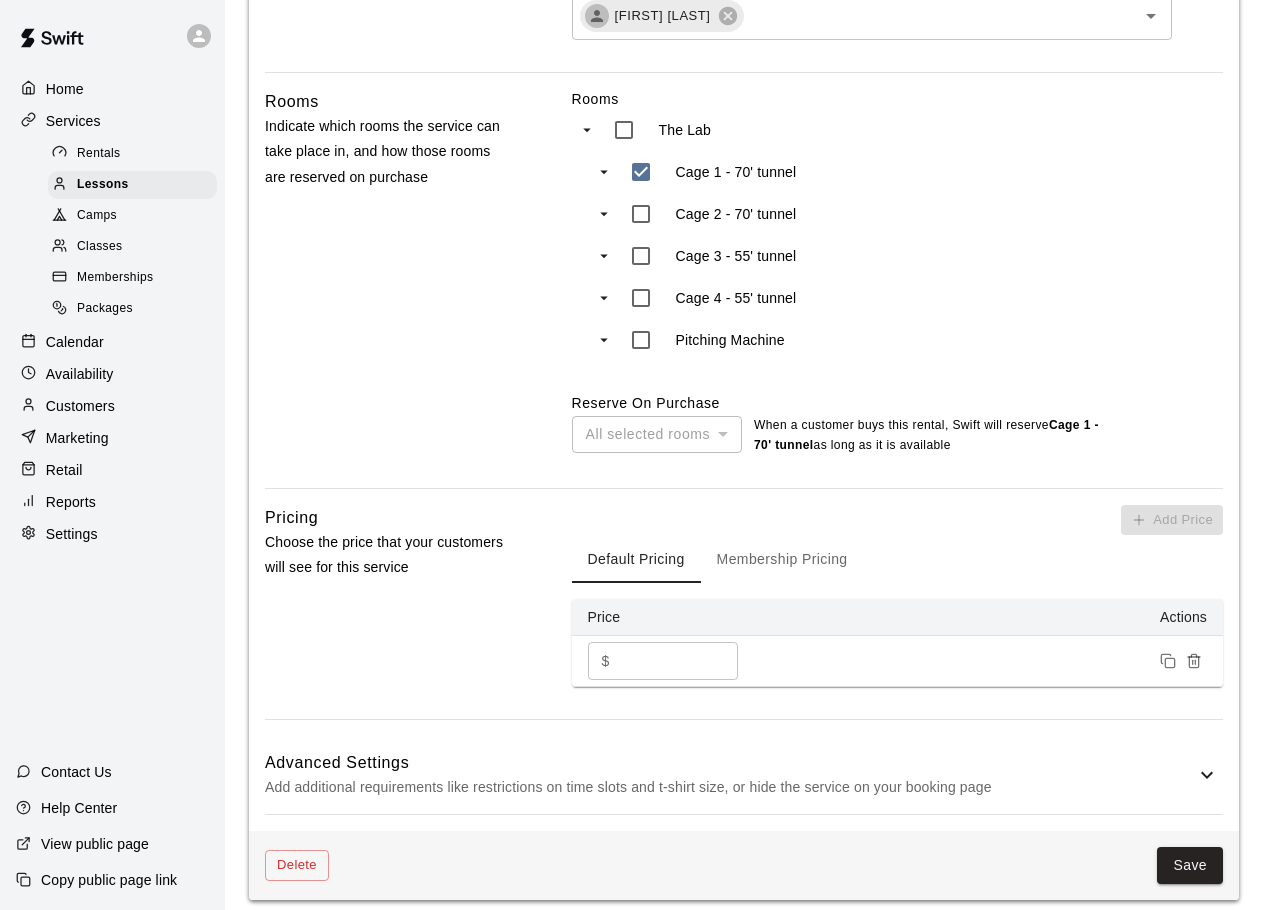 scroll, scrollTop: 1107, scrollLeft: 0, axis: vertical 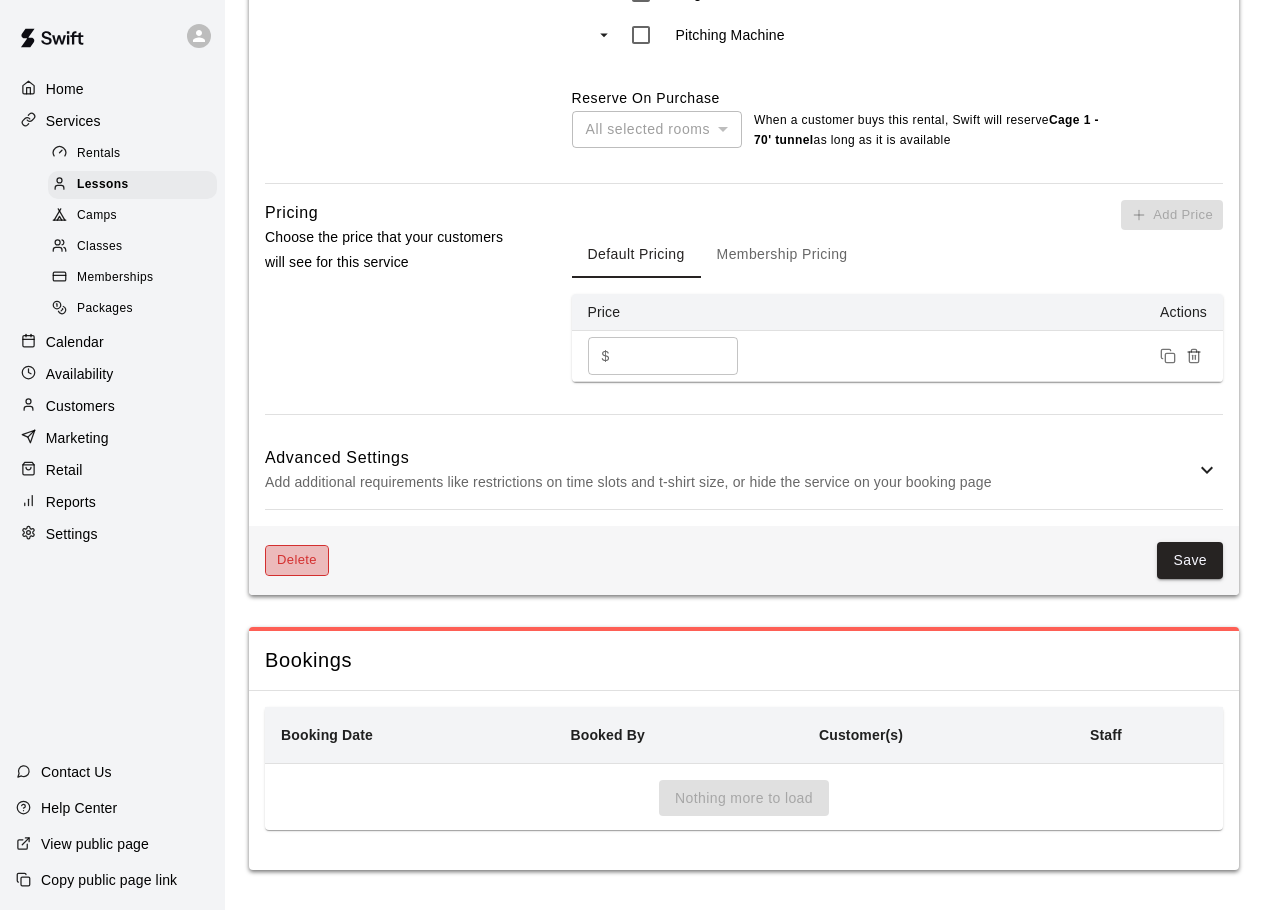 click on "Delete" at bounding box center [297, 560] 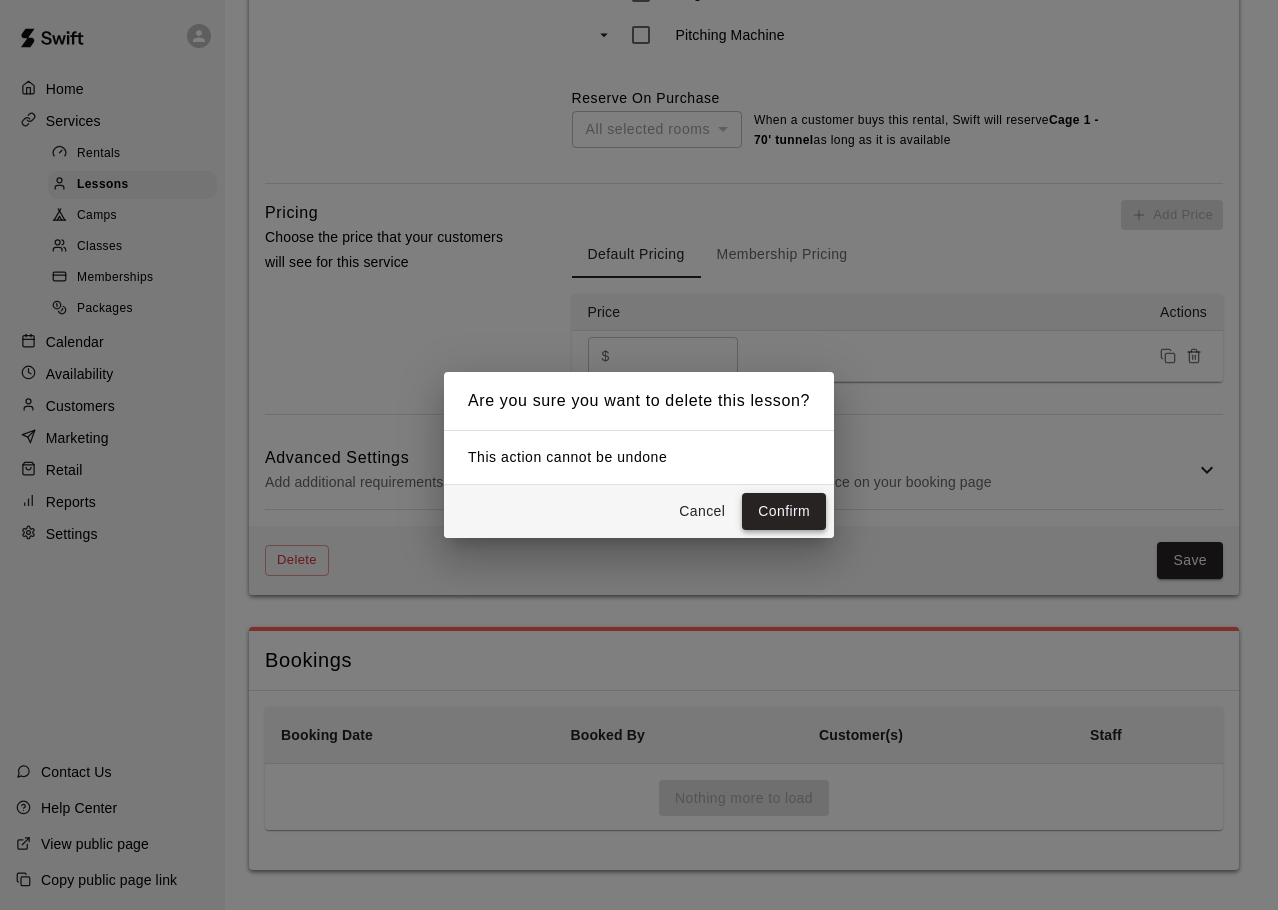 click on "Confirm" at bounding box center (784, 511) 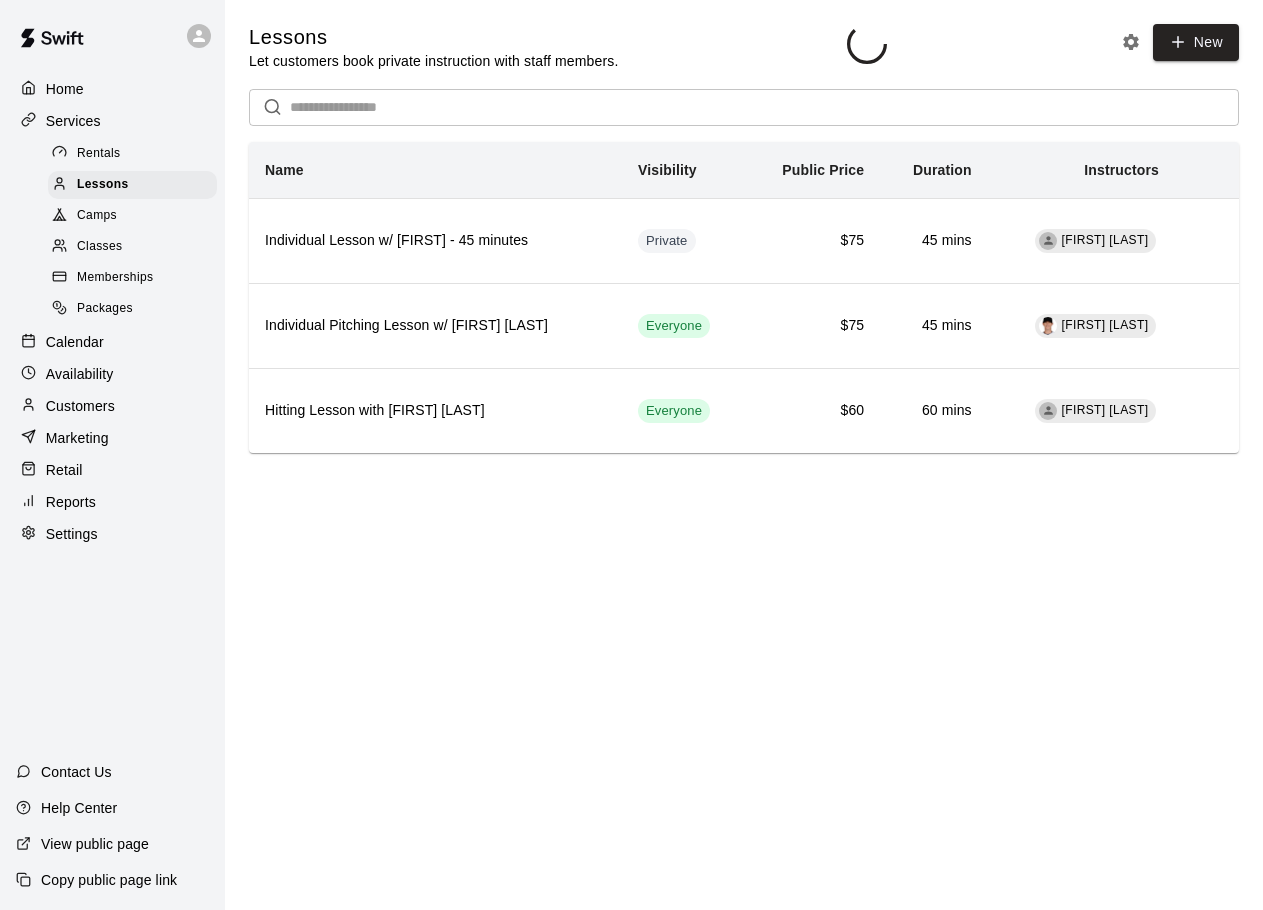 scroll, scrollTop: 0, scrollLeft: 0, axis: both 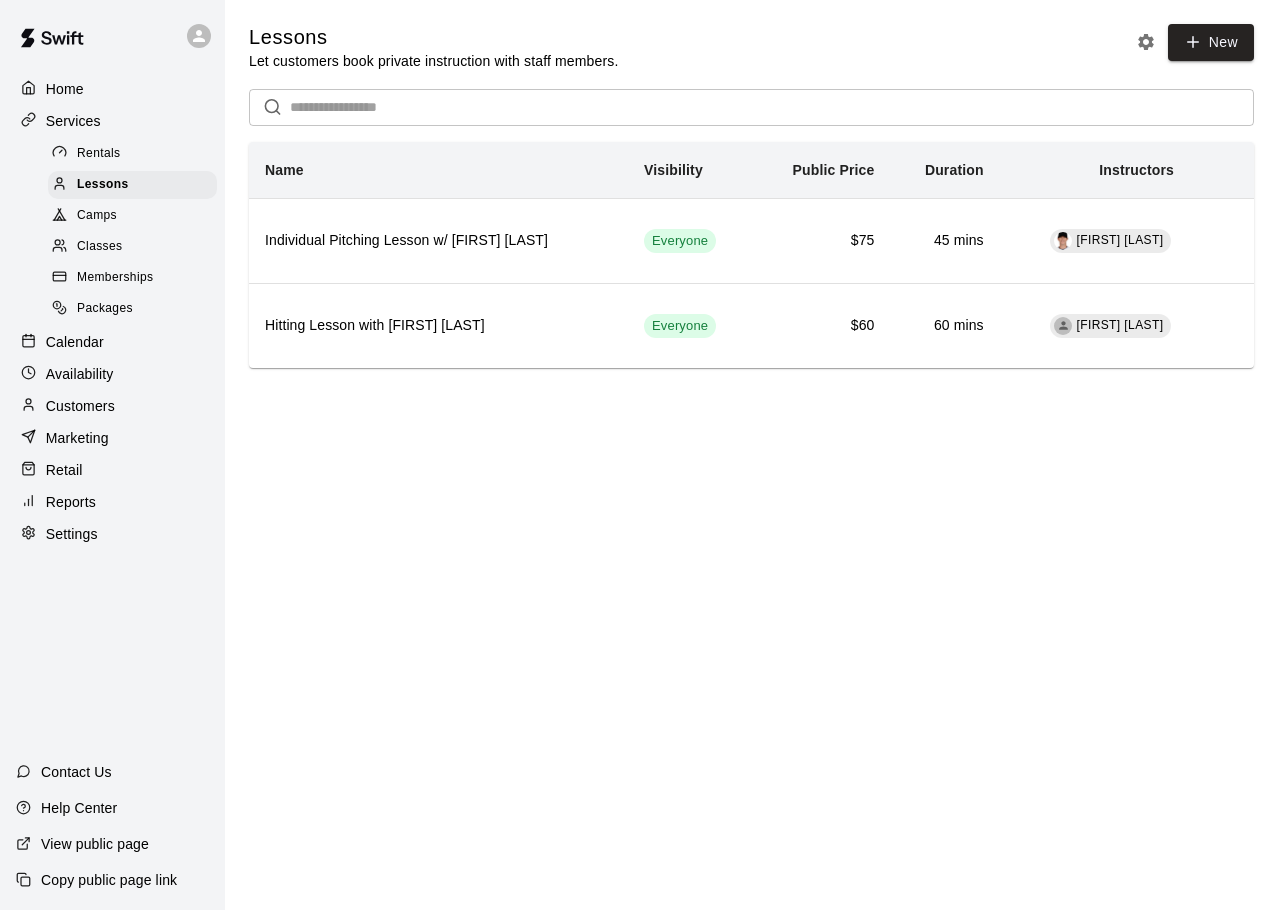 click on "Home Services Rentals Lessons Camps Classes Memberships Packages Calendar Availability Customers Marketing Retail Reports Settings Contact Us Help Center View public page Copy public page link Lessons Let customers book private instruction with staff members.   New ​ Name Visibility Public Price Duration Instructors Individual Pitching Lesson w/ Justin DeFratus Everyone $75 45 mins Justin DeFratus Hitting Lesson with Tanner Holliman Everyone $60 60 mins Tanner Holliman Swift - Lessons Close cross-small" at bounding box center [639, 212] 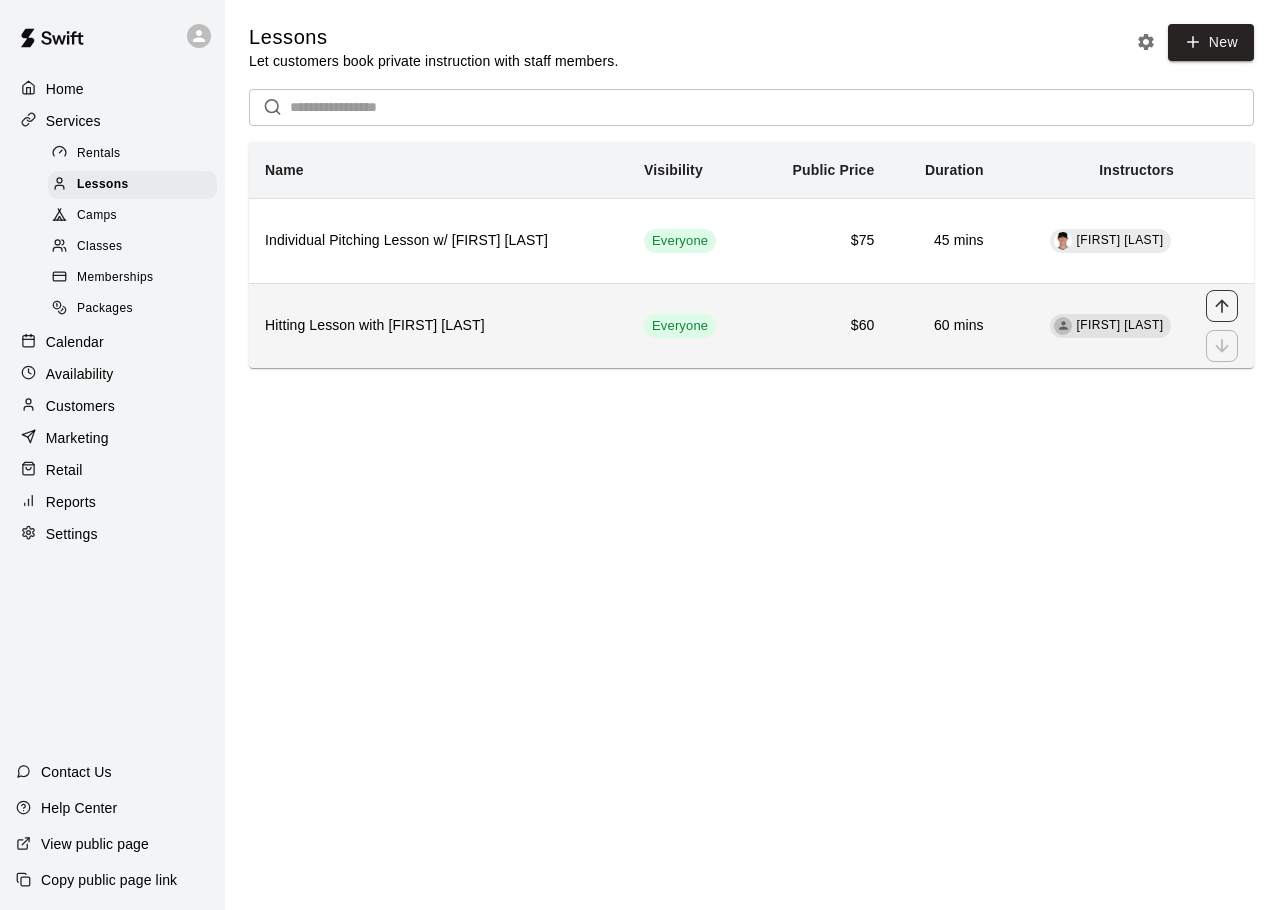 click 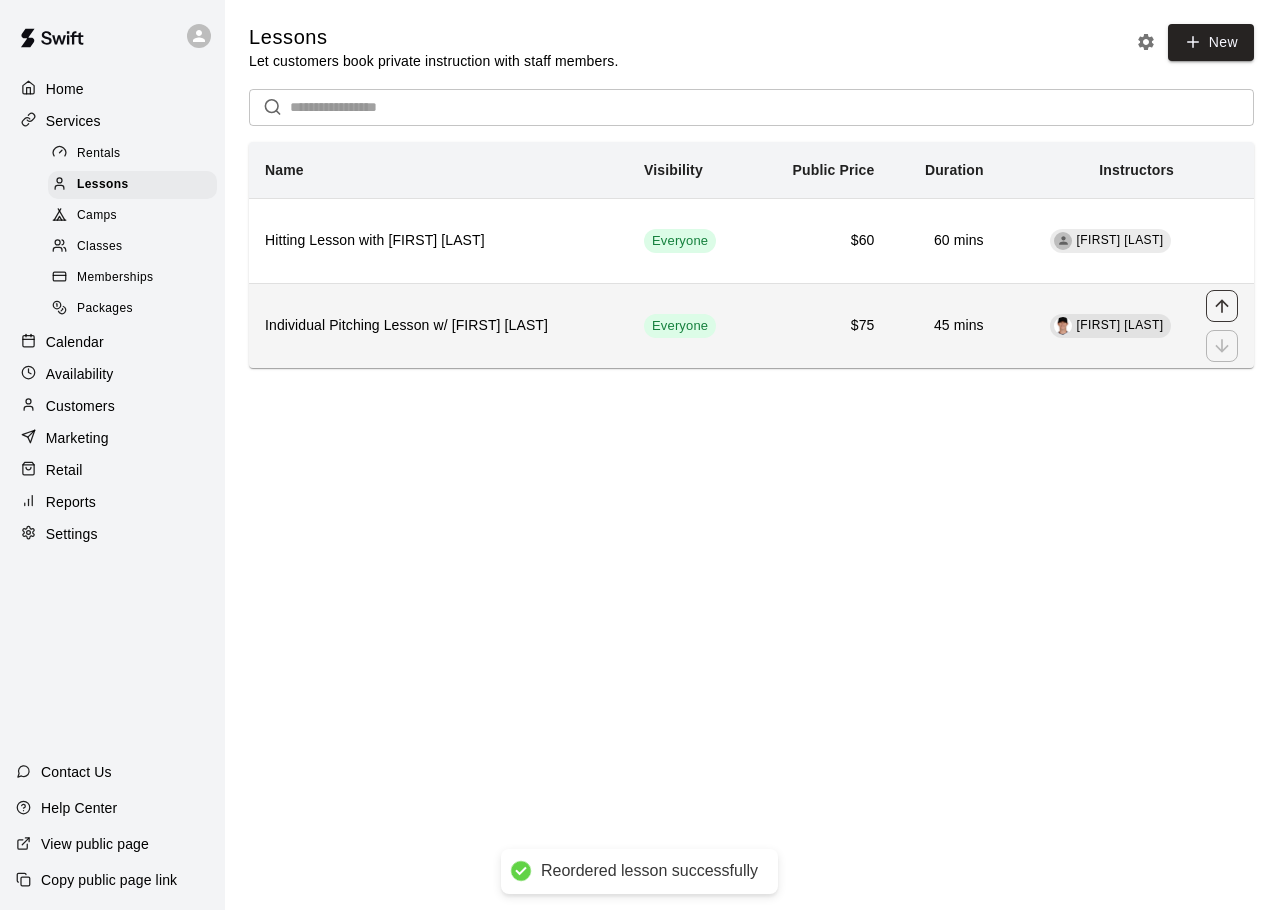click 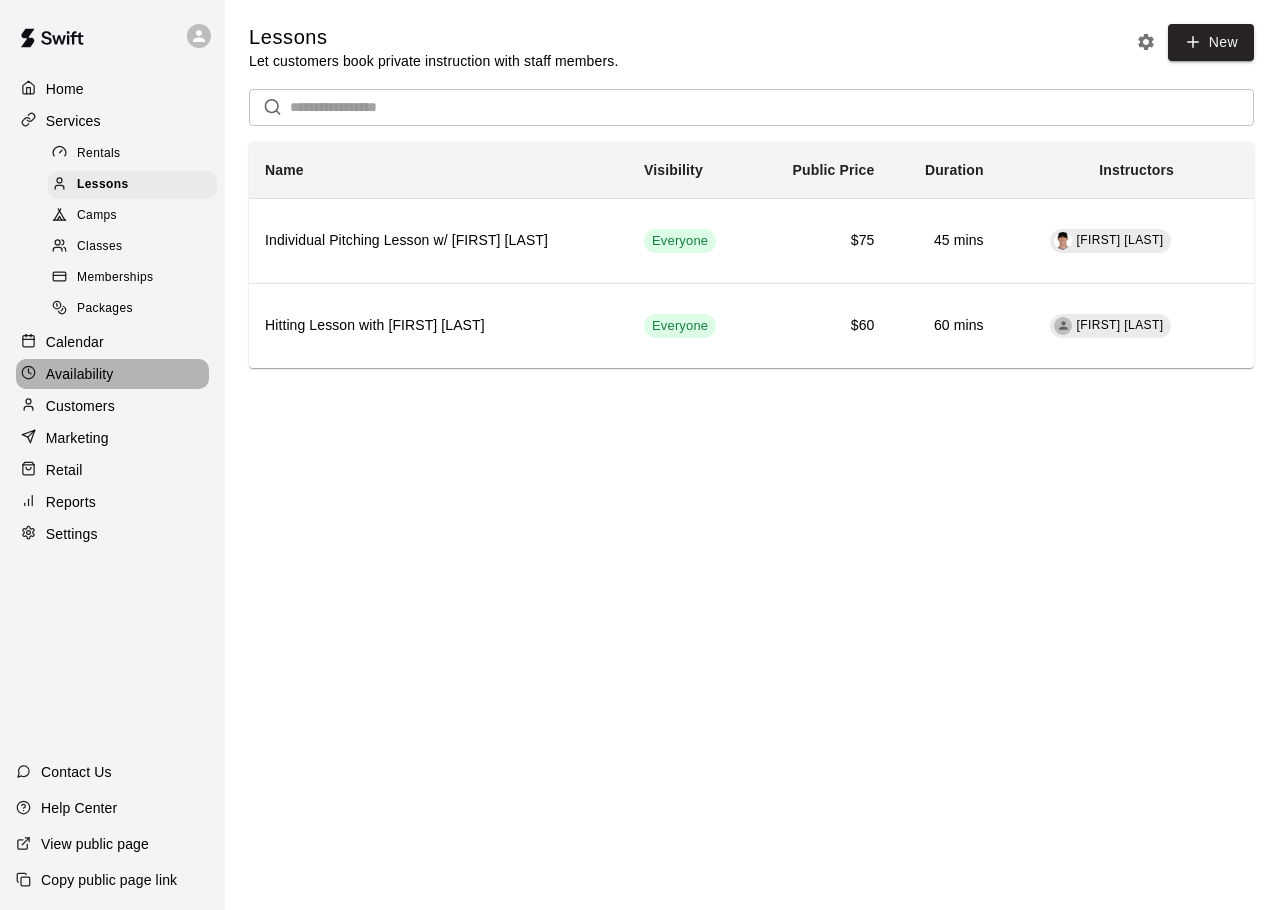 click on "Availability" at bounding box center (112, 374) 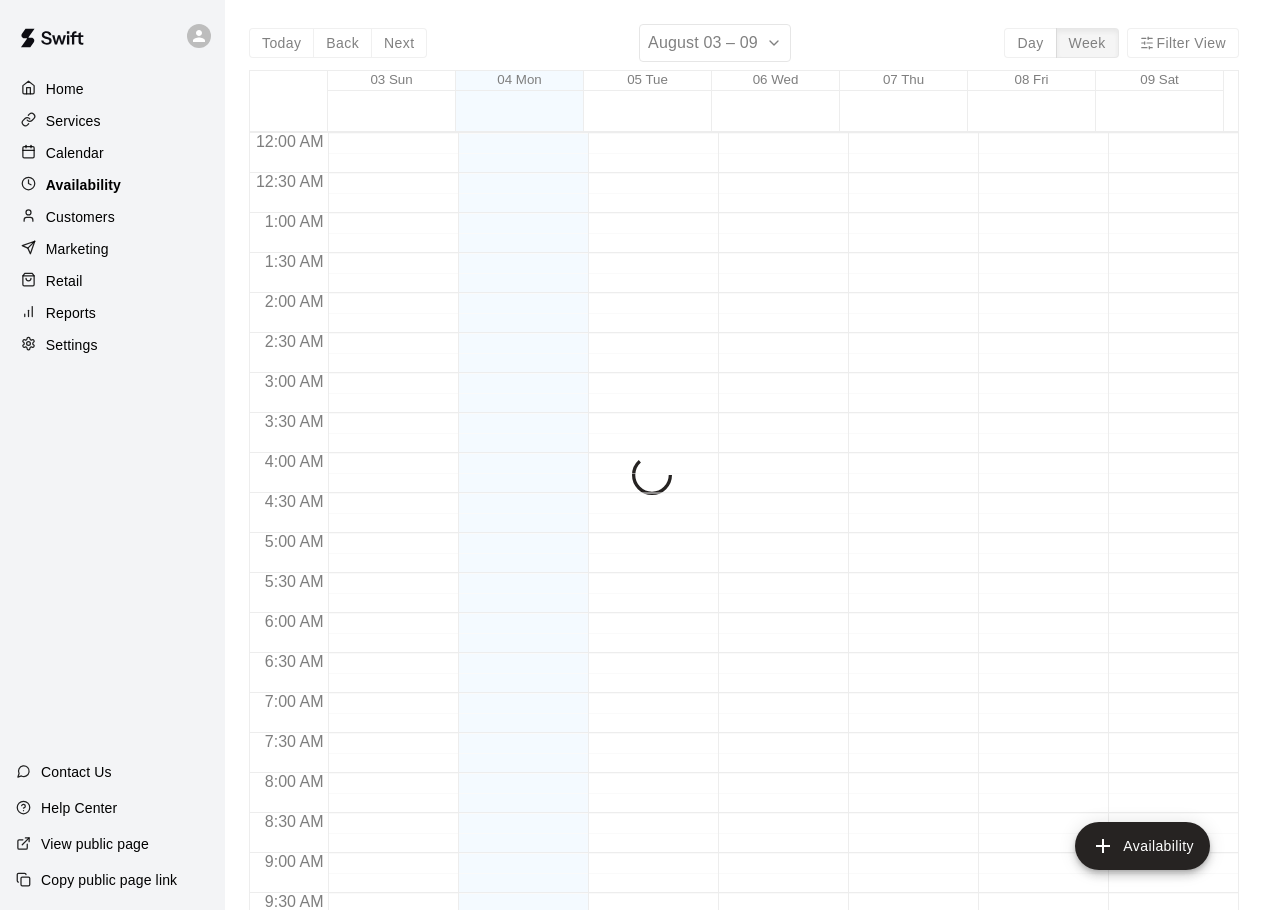 scroll, scrollTop: 1121, scrollLeft: 0, axis: vertical 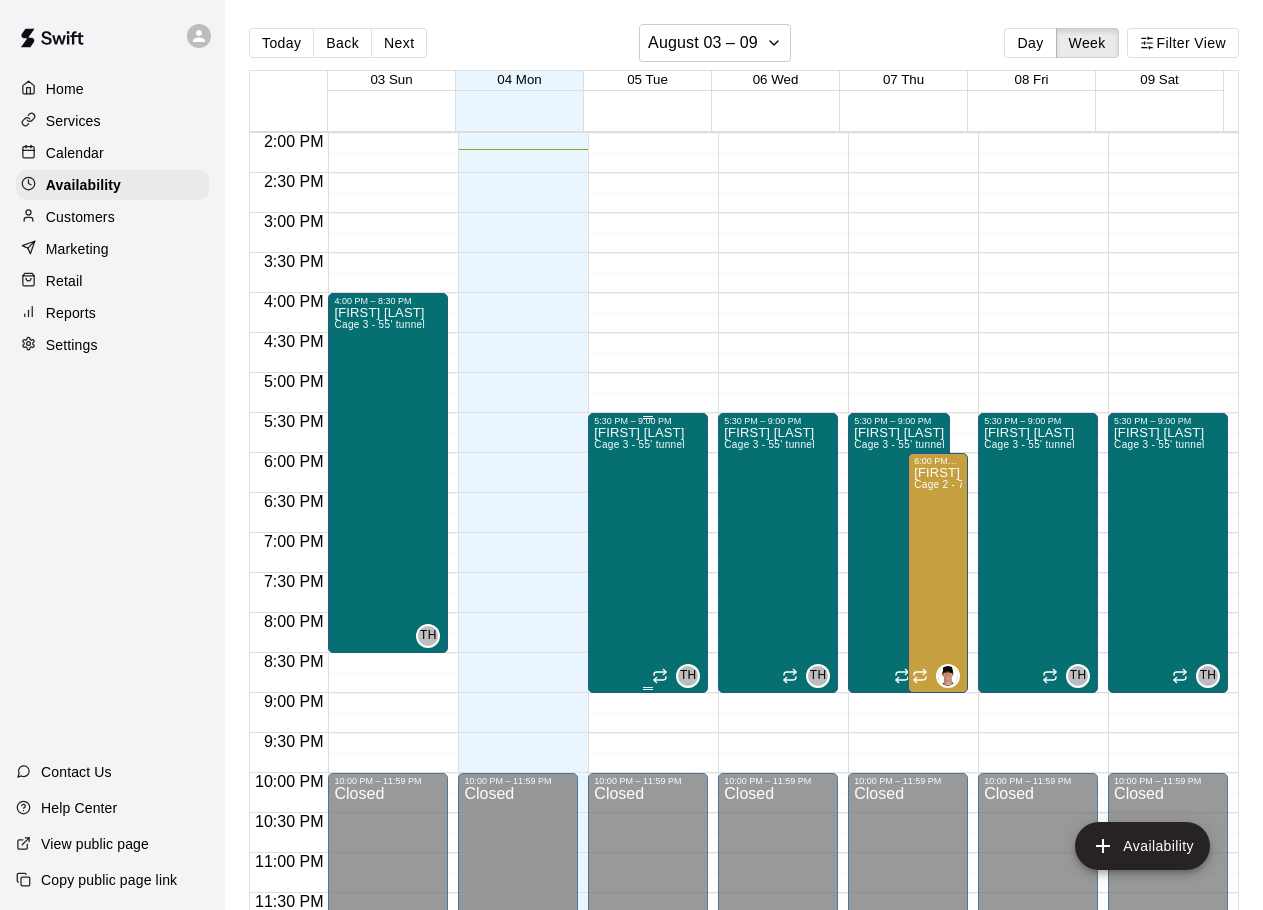 click on "Tanner Holliman Cage 3 - 55' tunnel" at bounding box center (639, 881) 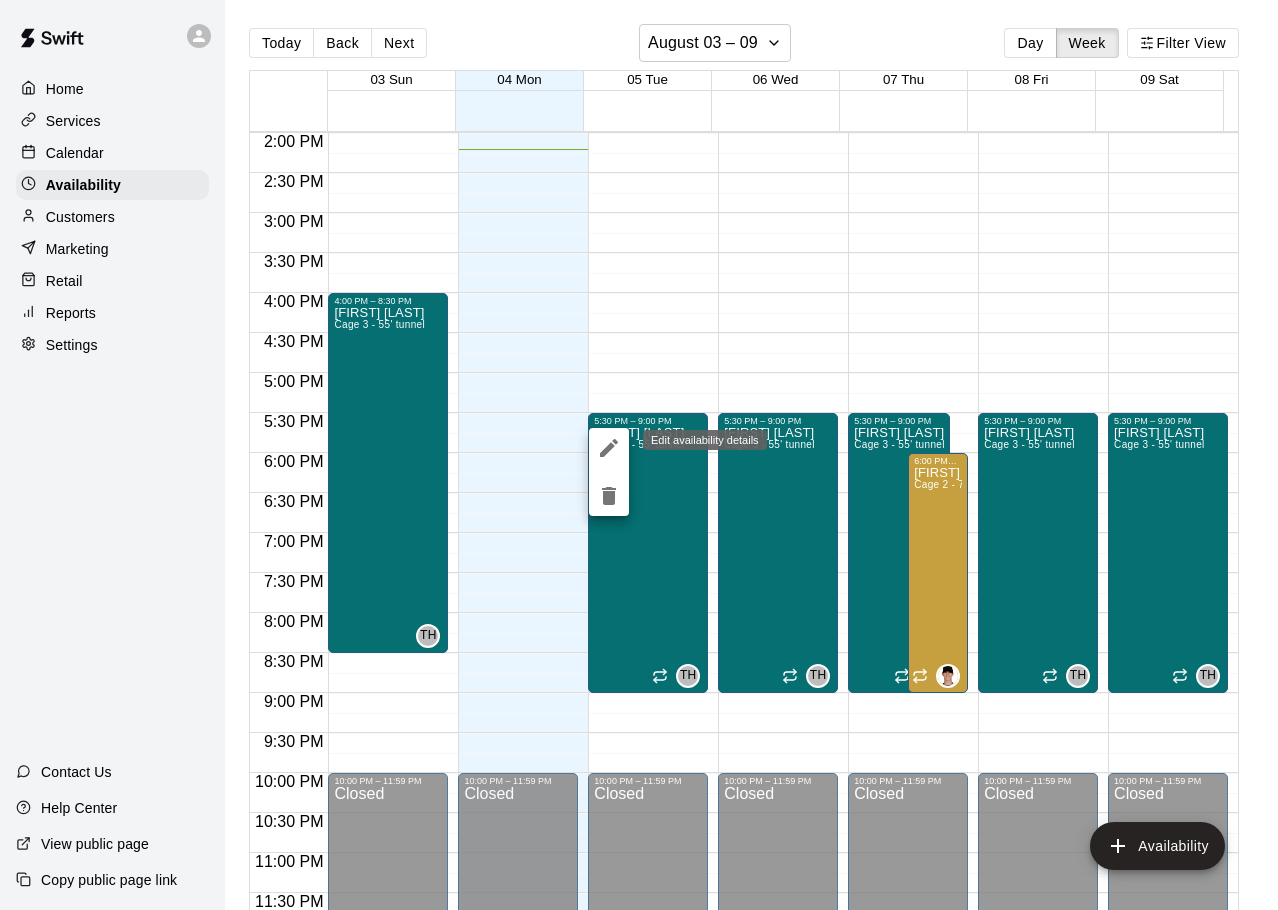 click 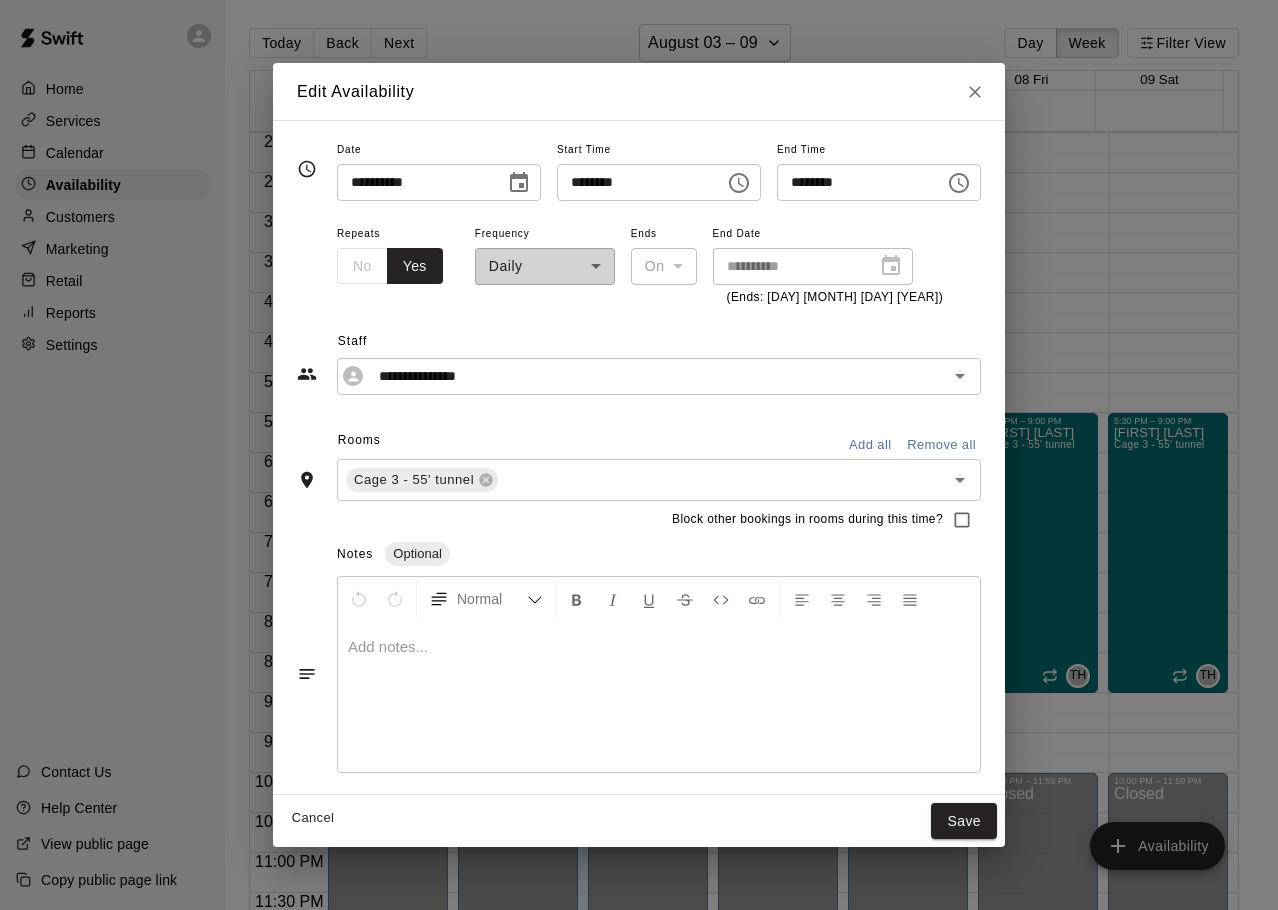 click on "Block other bookings in rooms during this time?" at bounding box center (639, 520) 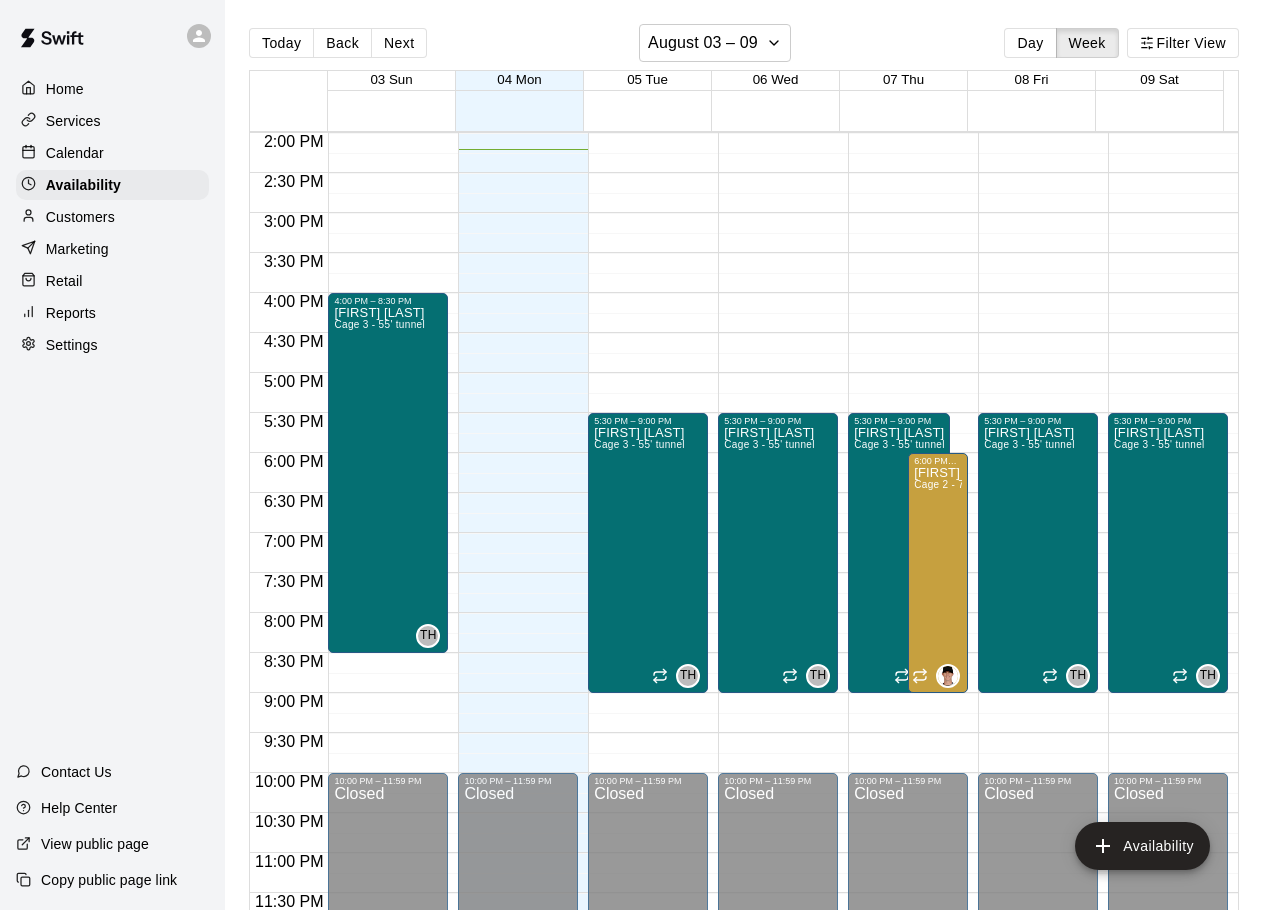 click on "Settings" at bounding box center (72, 345) 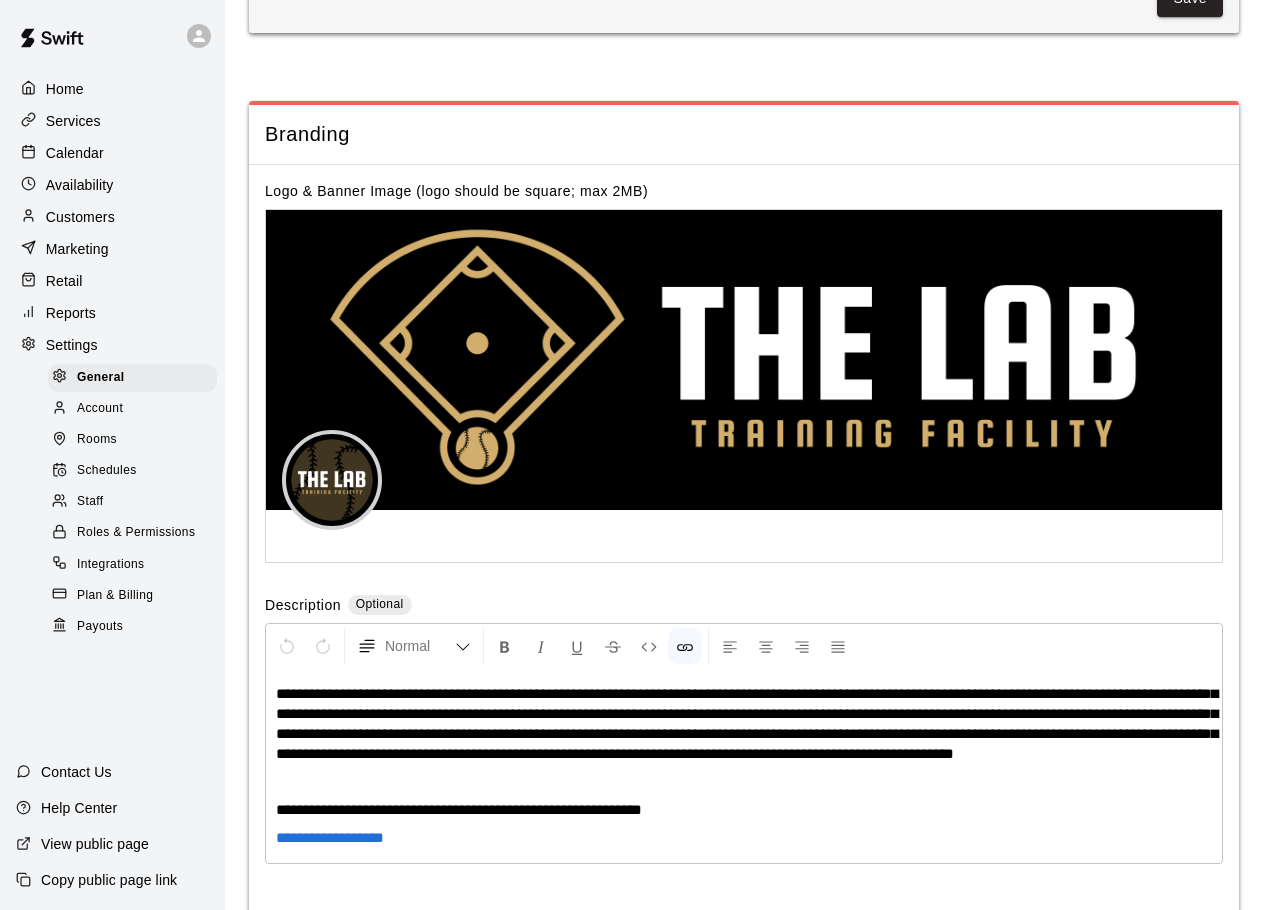 scroll, scrollTop: 3652, scrollLeft: 0, axis: vertical 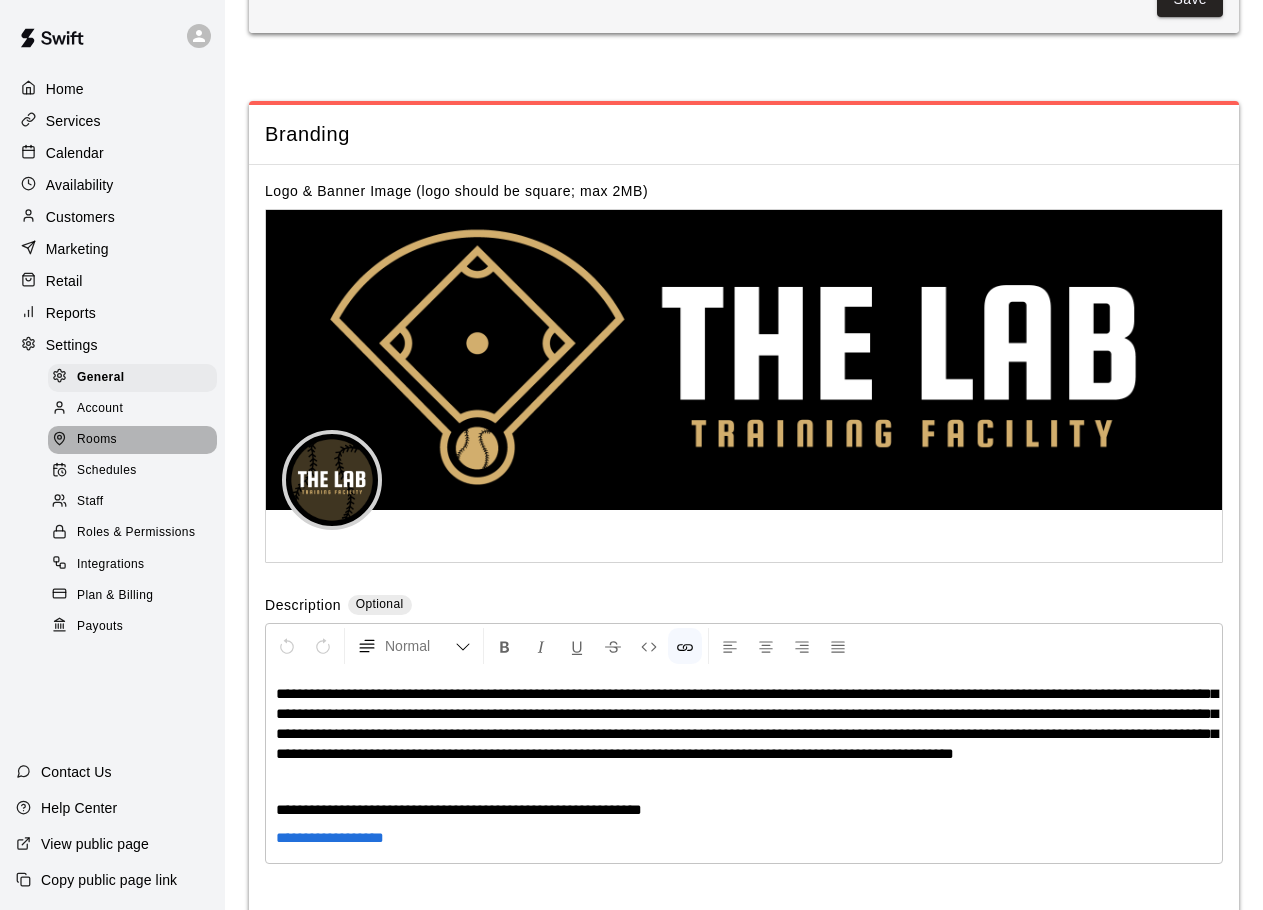 click on "Rooms" at bounding box center (97, 440) 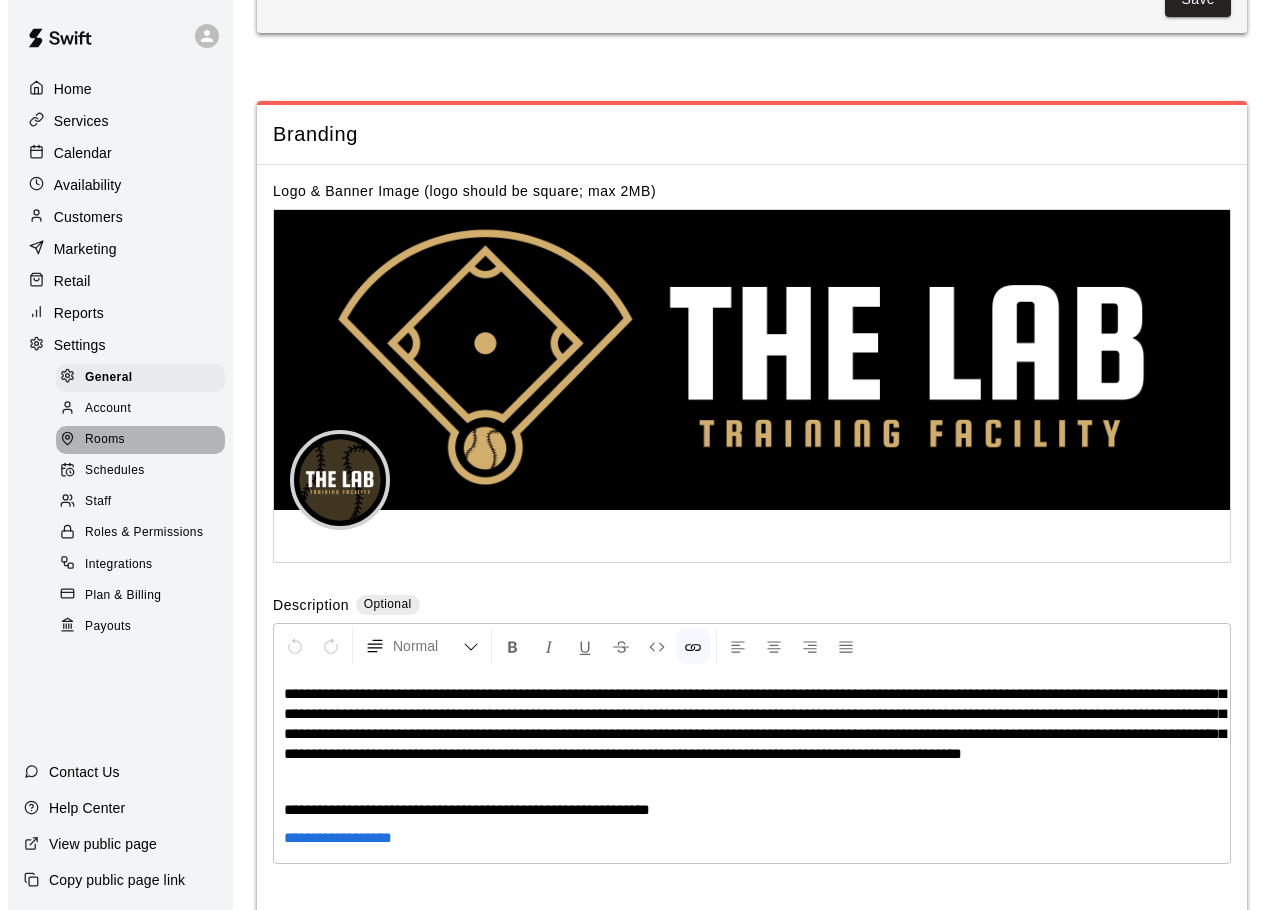 scroll, scrollTop: 0, scrollLeft: 0, axis: both 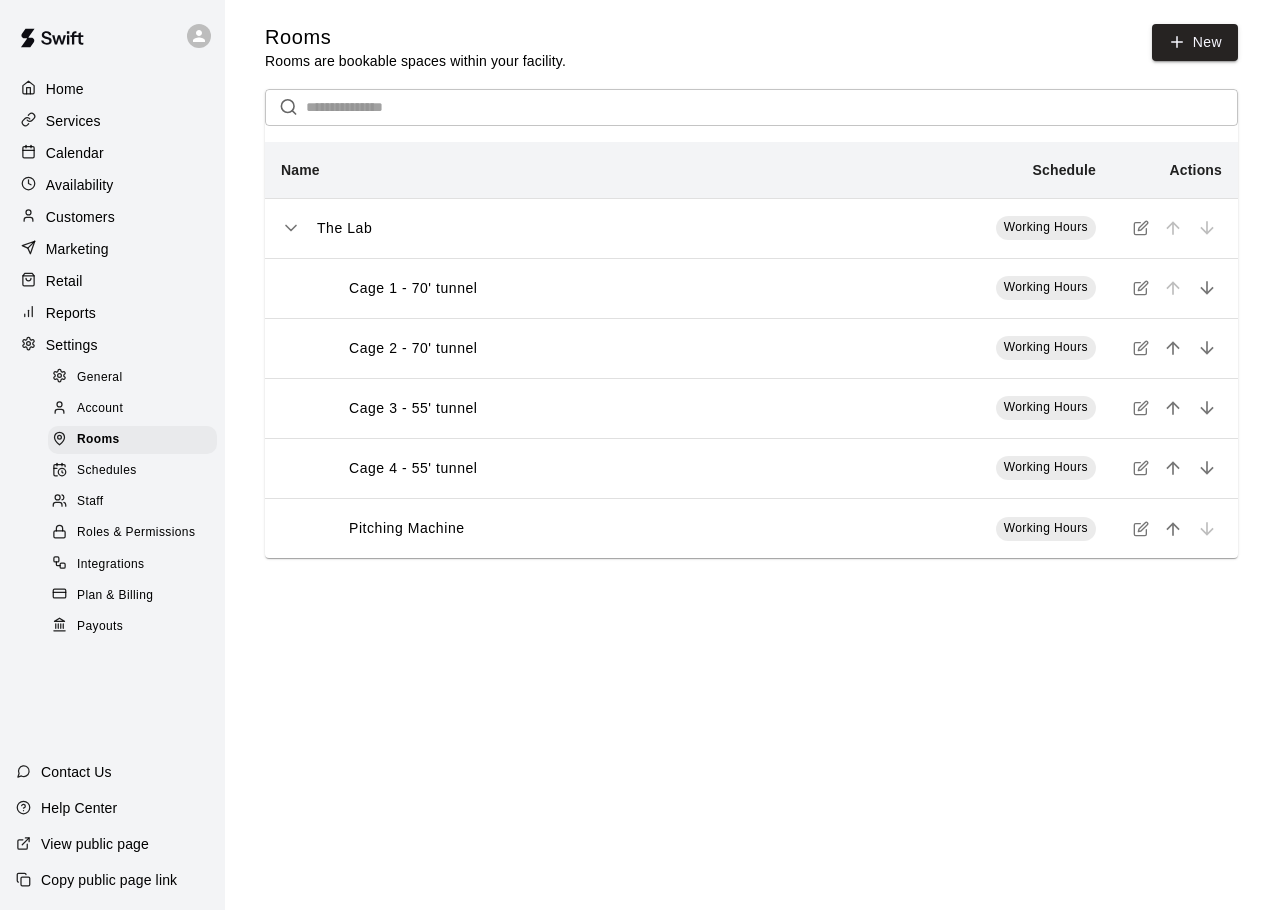 click on "Cage 3 - 55' tunnel" at bounding box center [533, 408] 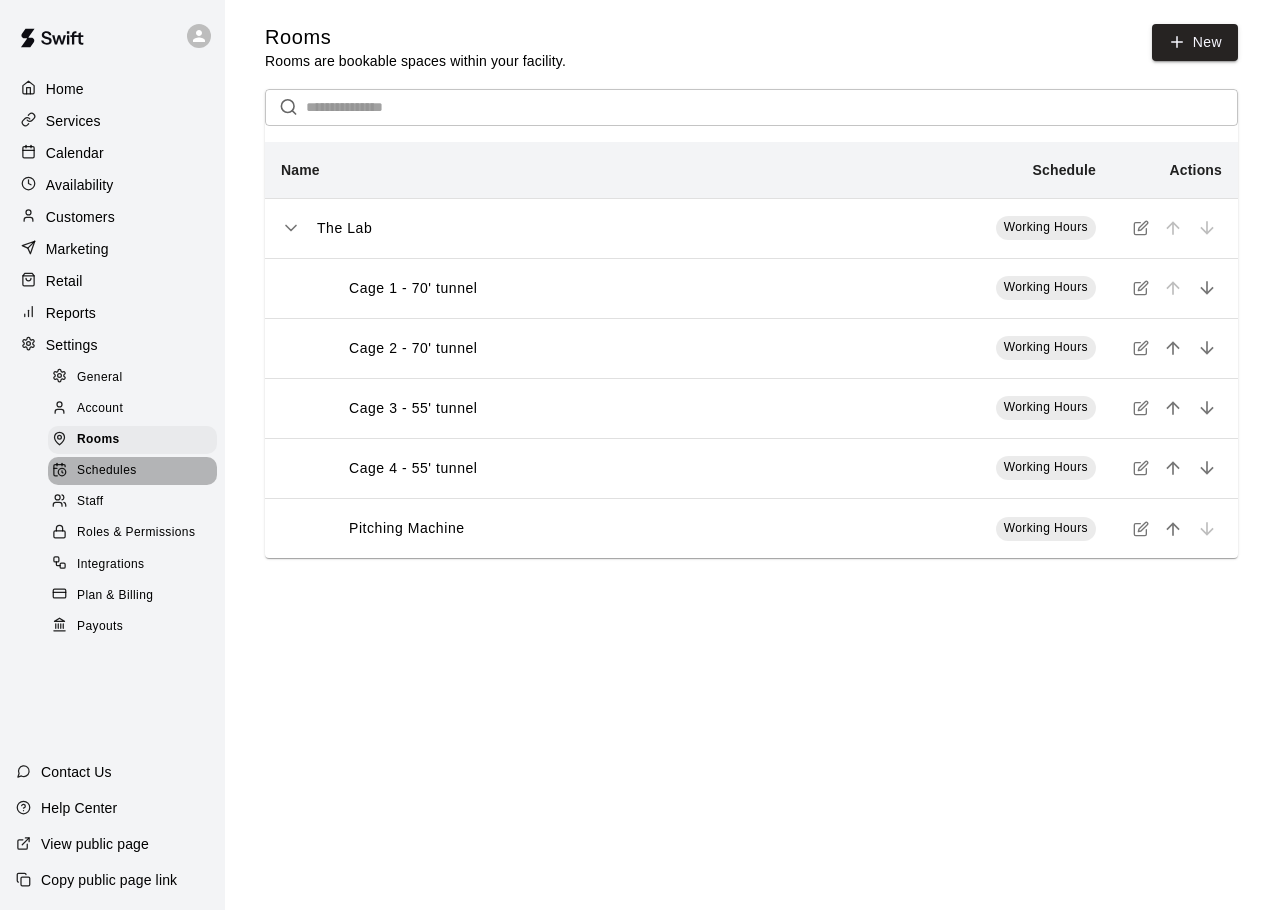 click on "Schedules" at bounding box center [107, 471] 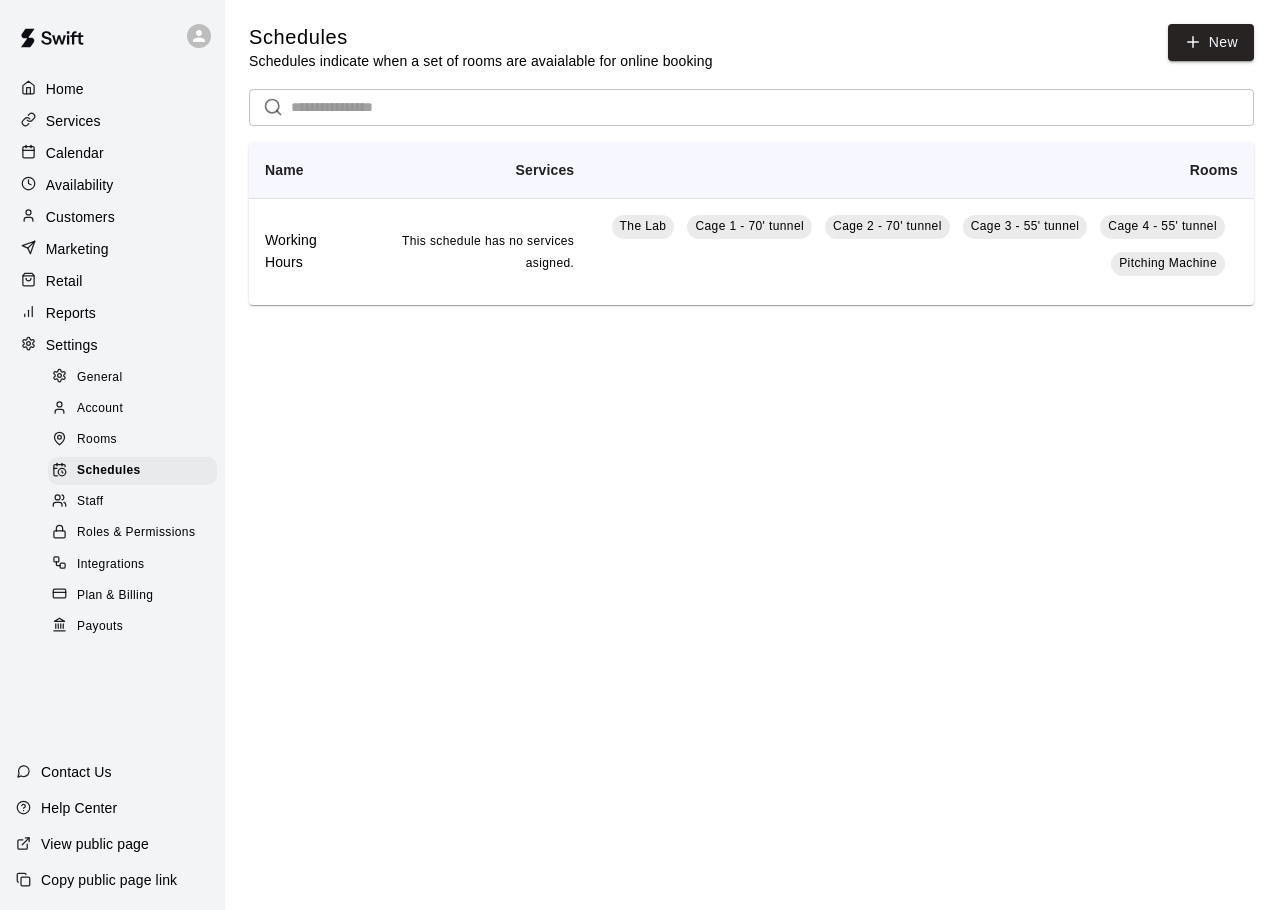 click on "Roles & Permissions" at bounding box center [132, 533] 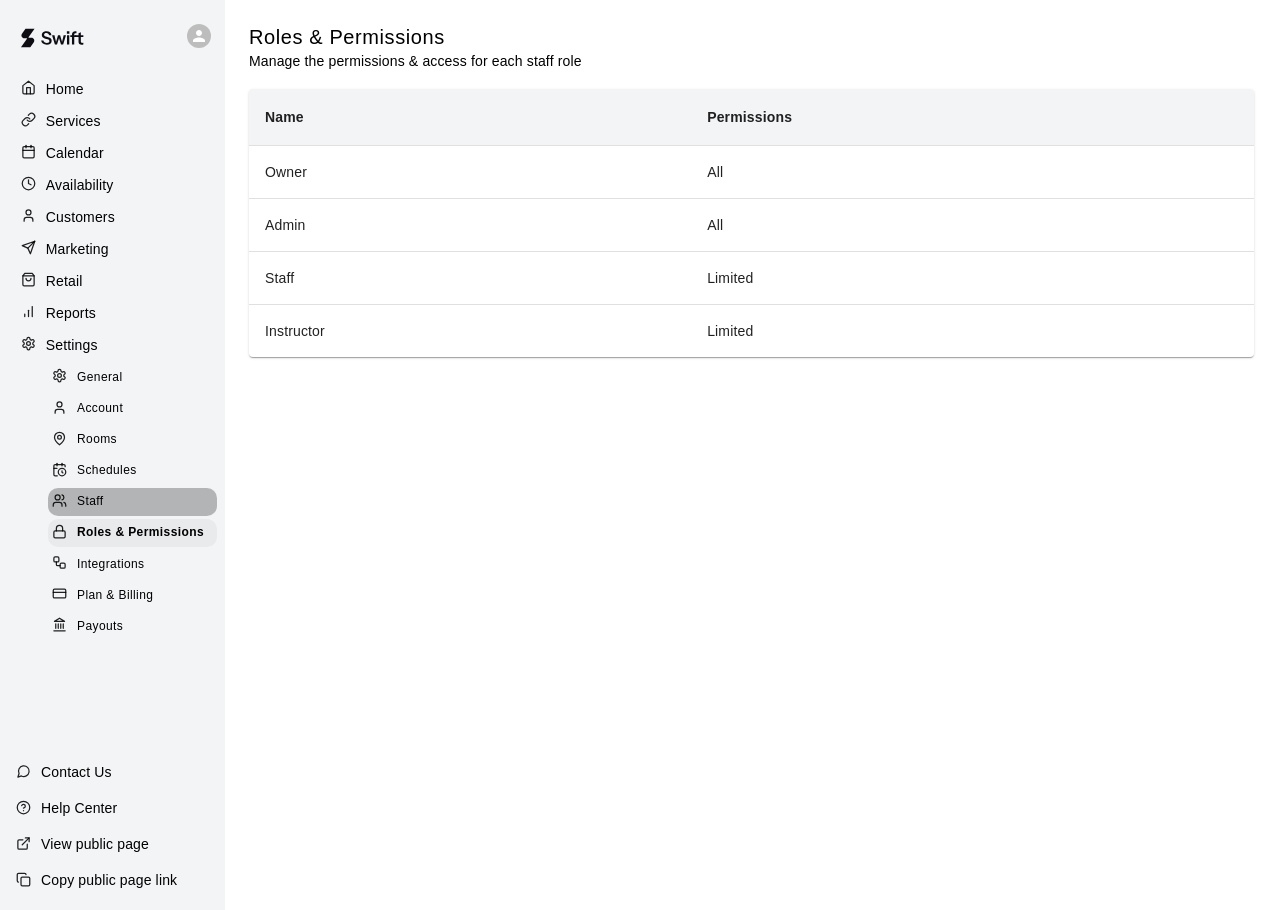 click on "Staff" at bounding box center (90, 502) 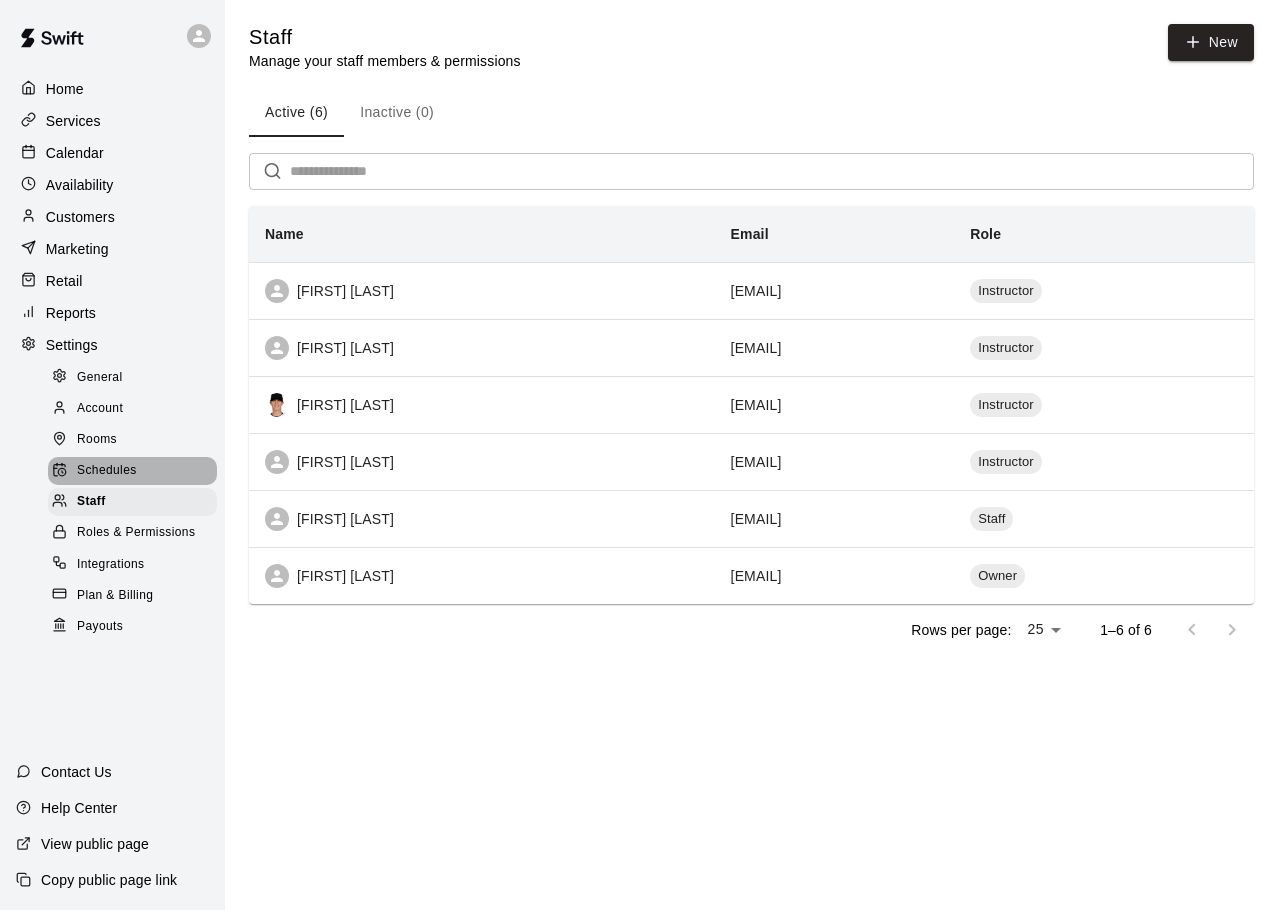 click on "Schedules" at bounding box center [107, 471] 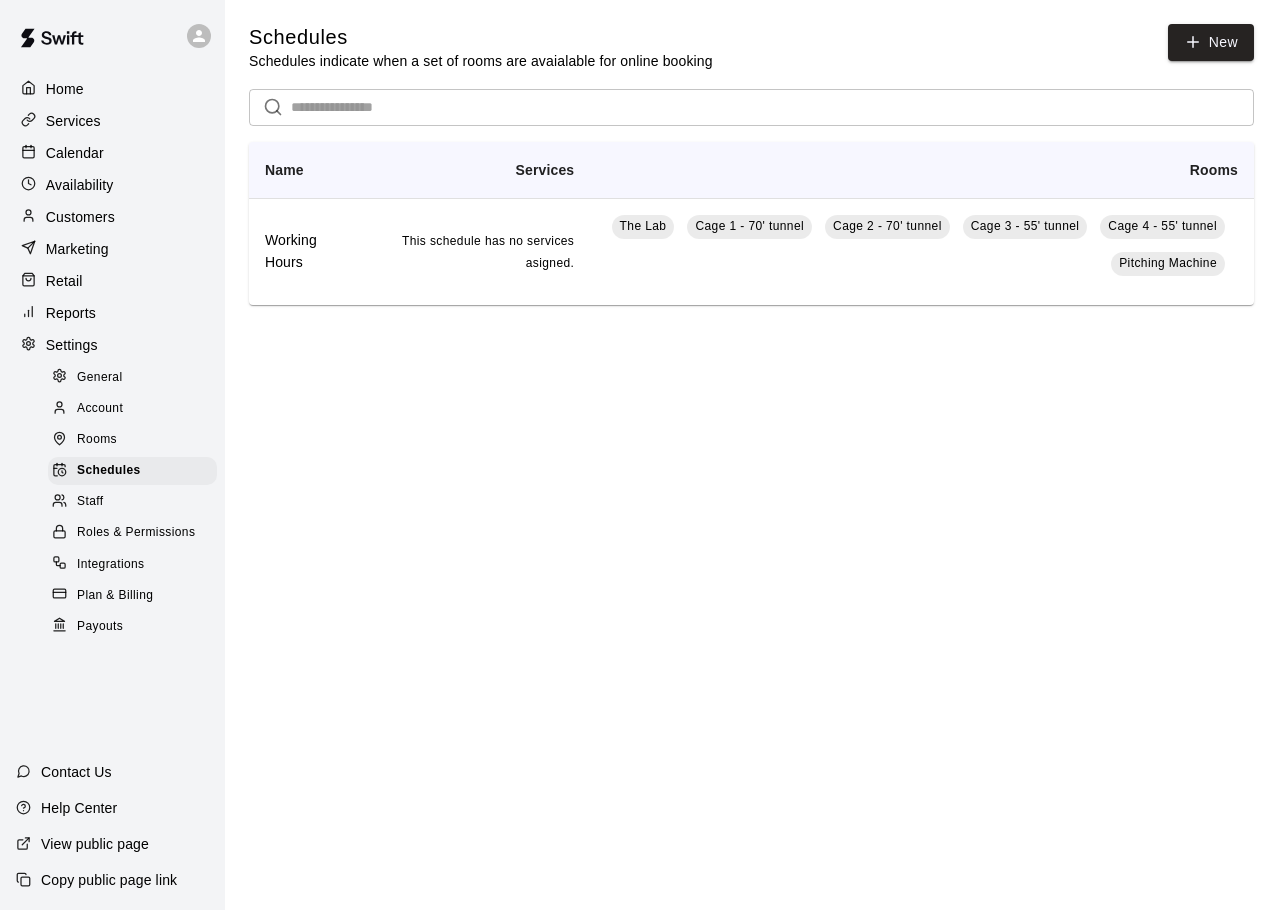 click on "Rooms" at bounding box center [97, 440] 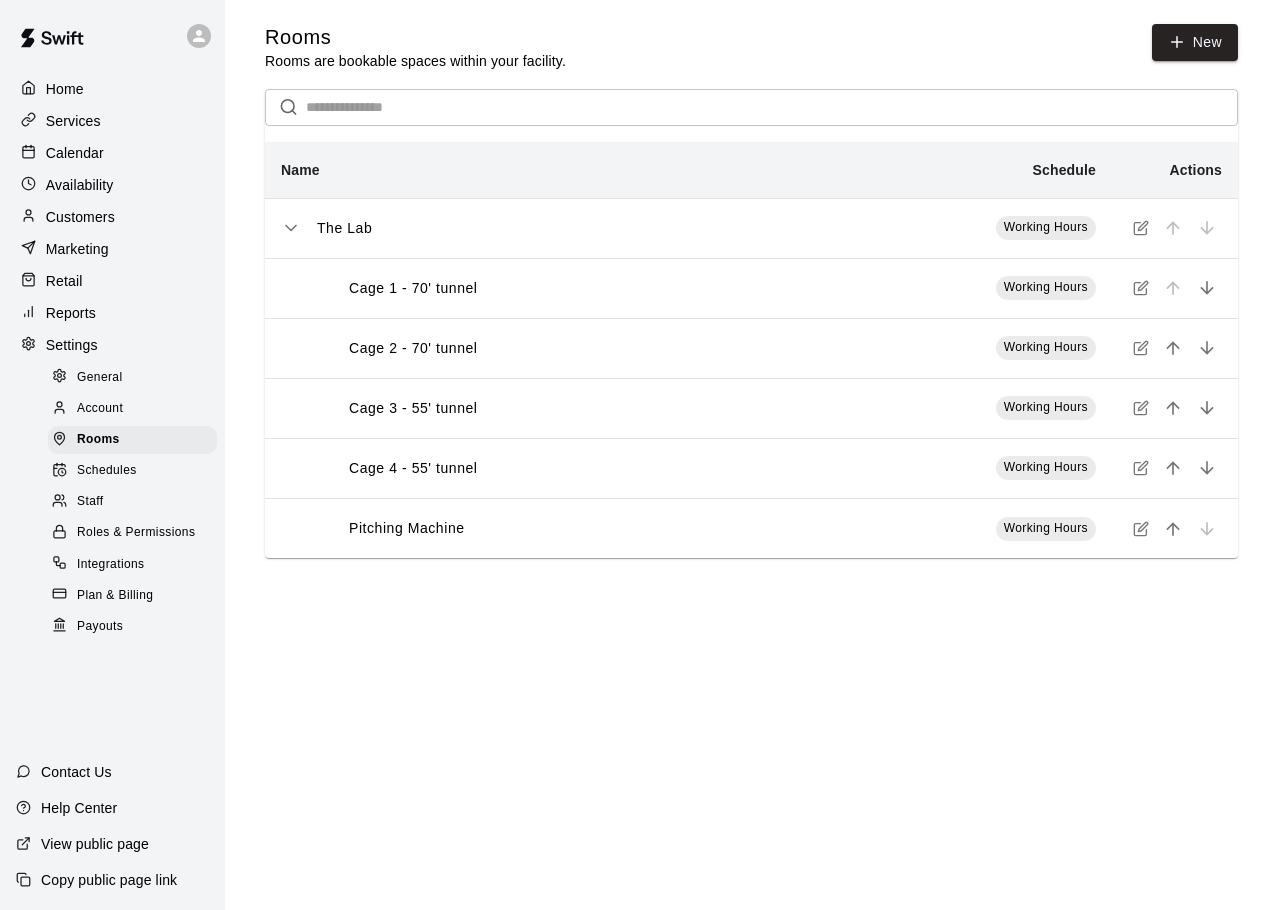 click on "Account" at bounding box center (100, 409) 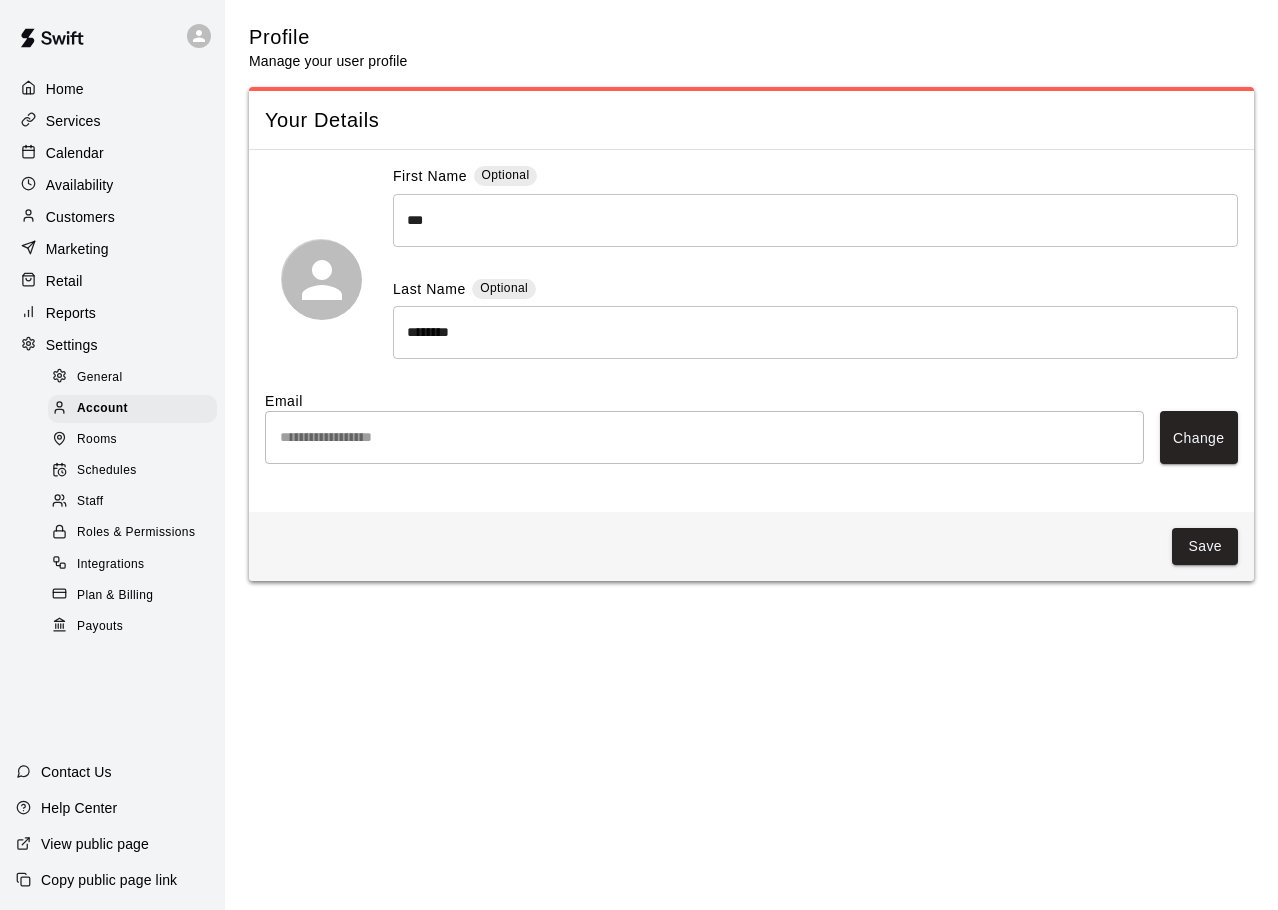 click on "General" at bounding box center (100, 378) 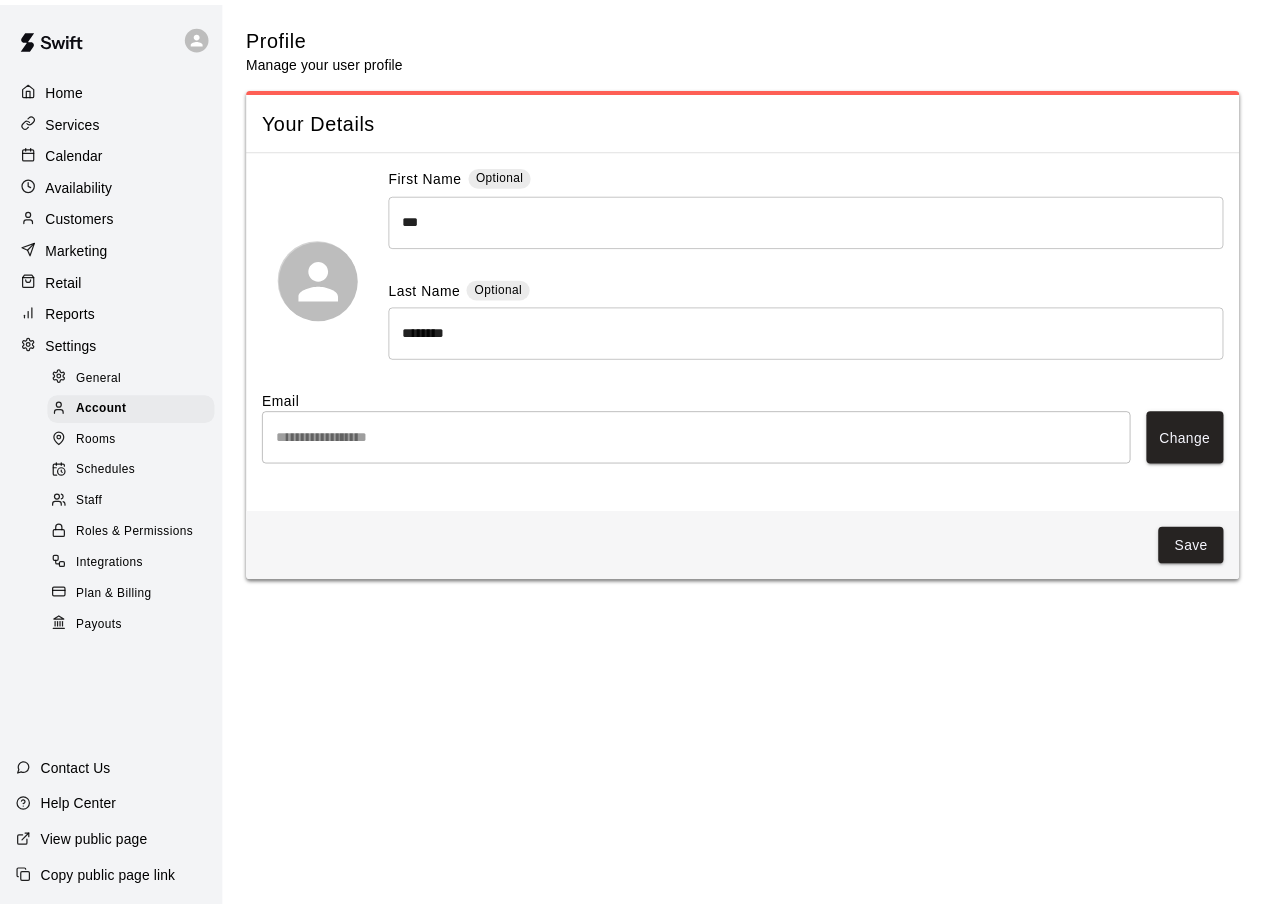 scroll, scrollTop: 3652, scrollLeft: 0, axis: vertical 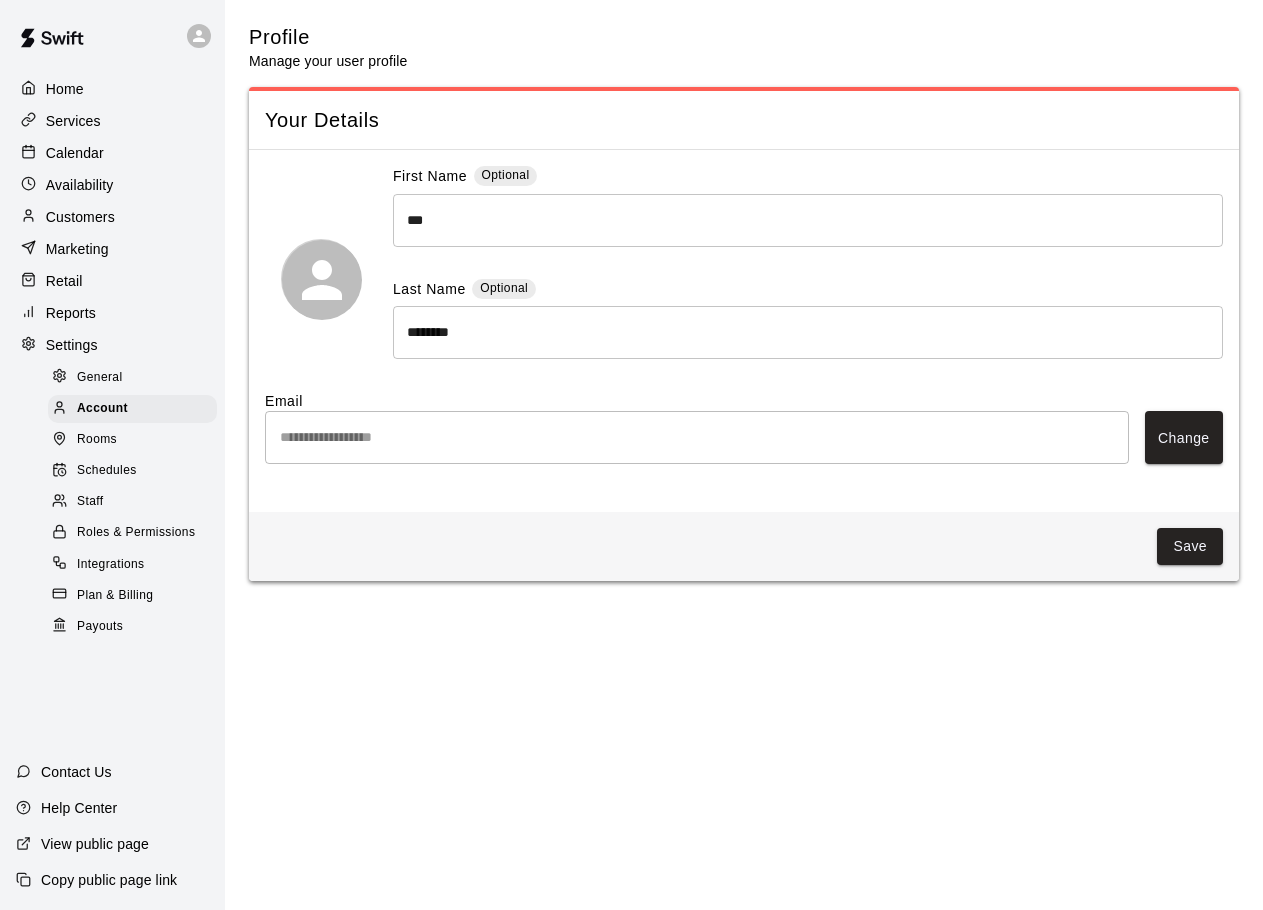 select on "**" 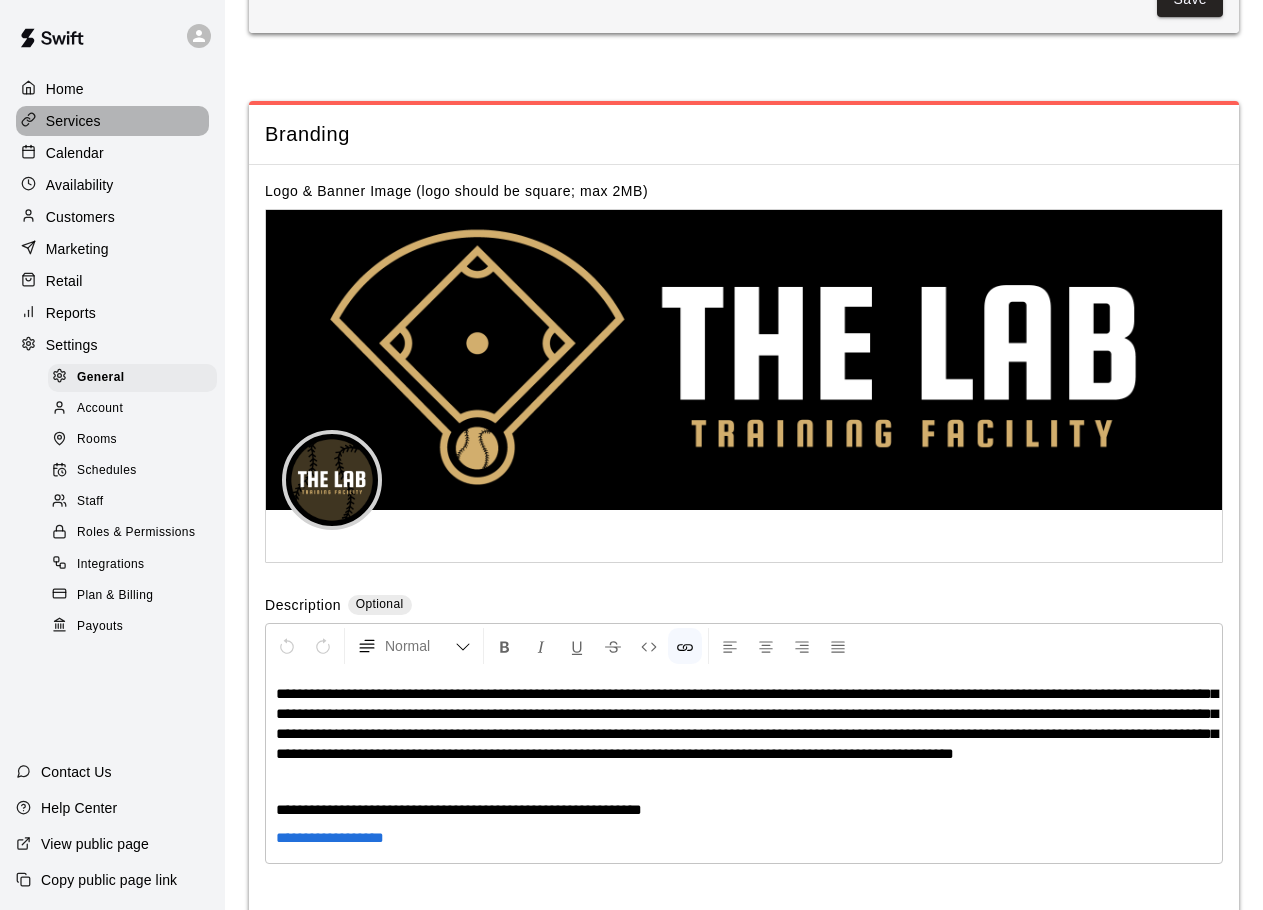 click on "Services" at bounding box center [73, 121] 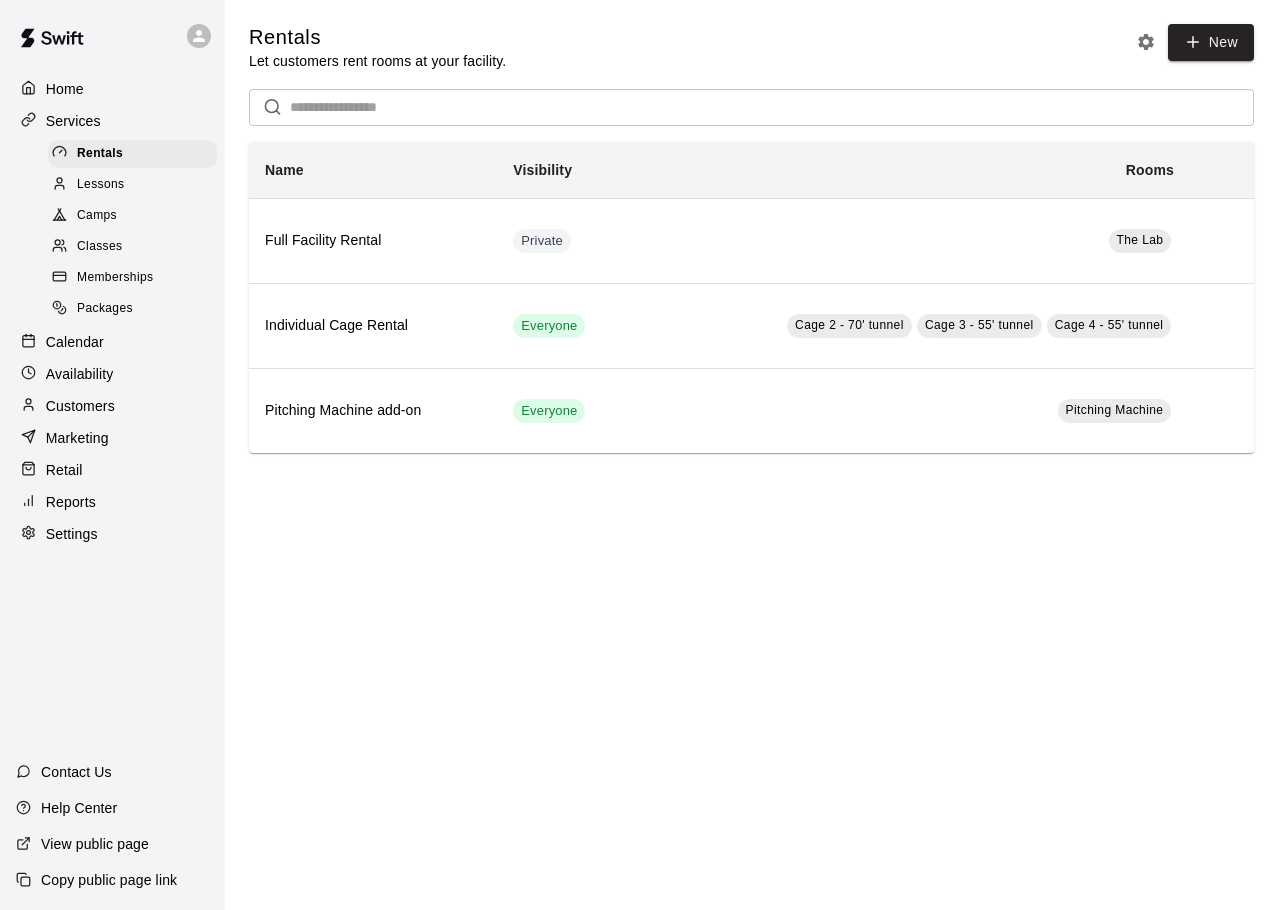 click on "Lessons" at bounding box center (101, 185) 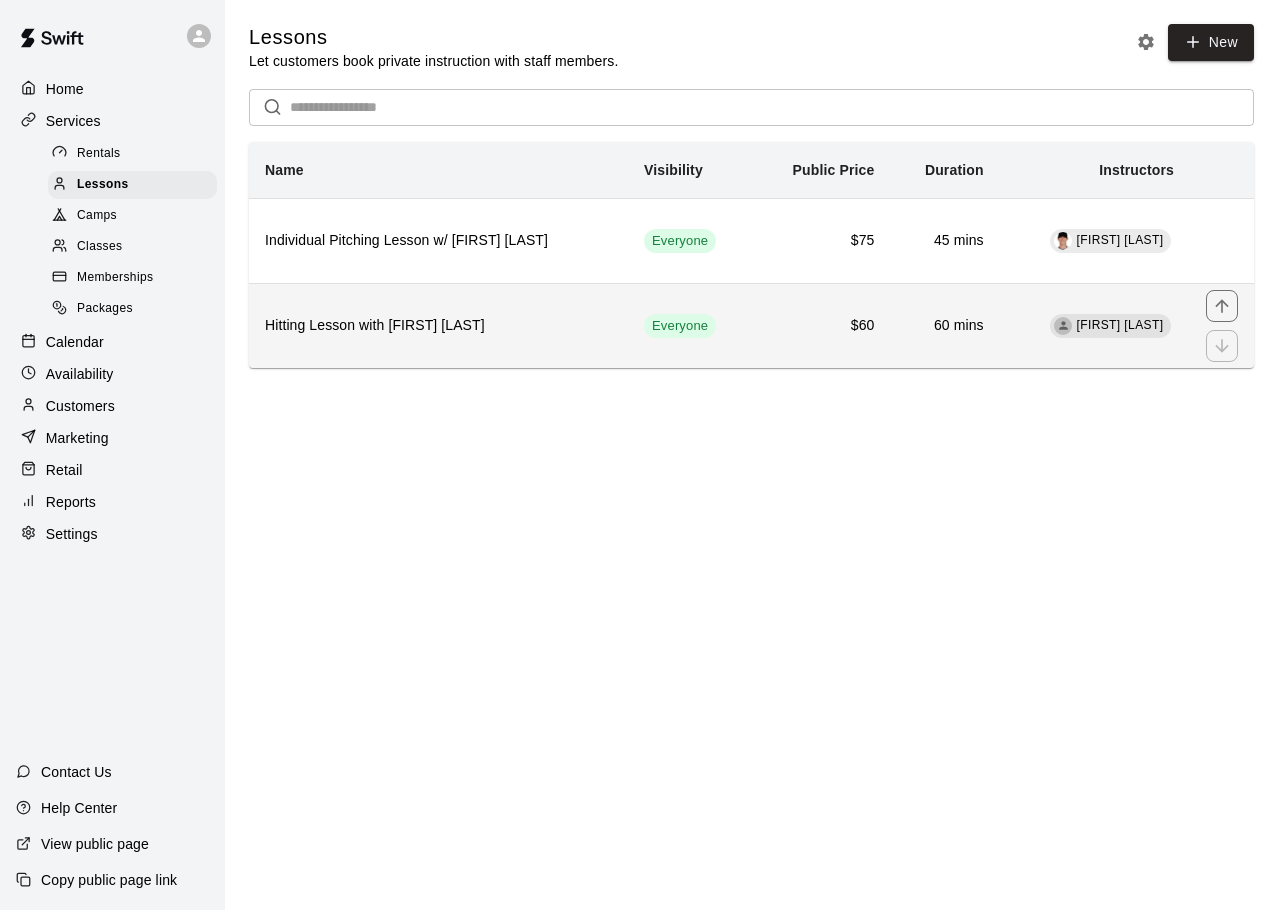 click on "Hitting Lesson with [NAME]" at bounding box center (438, 326) 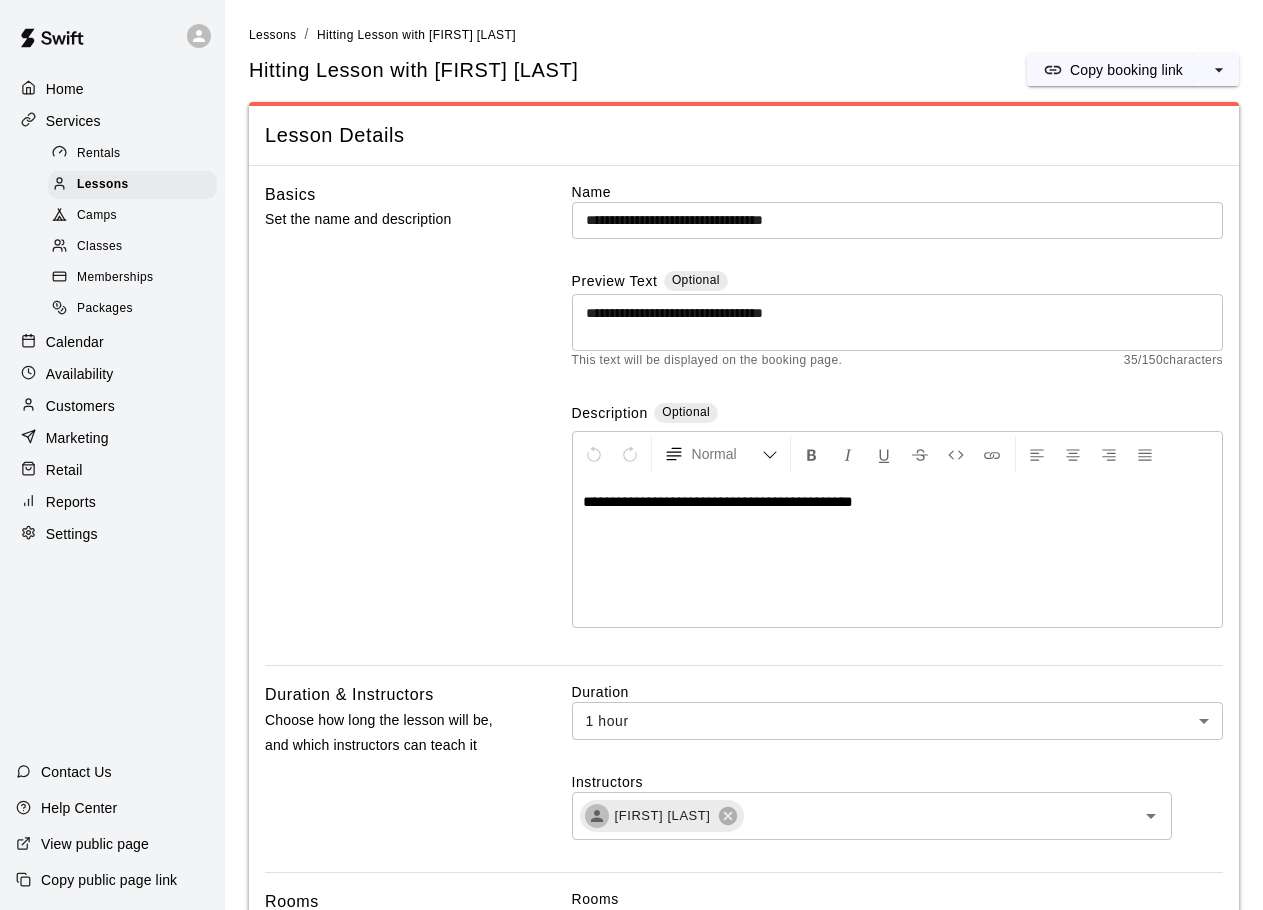 click on "**********" at bounding box center [897, 323] 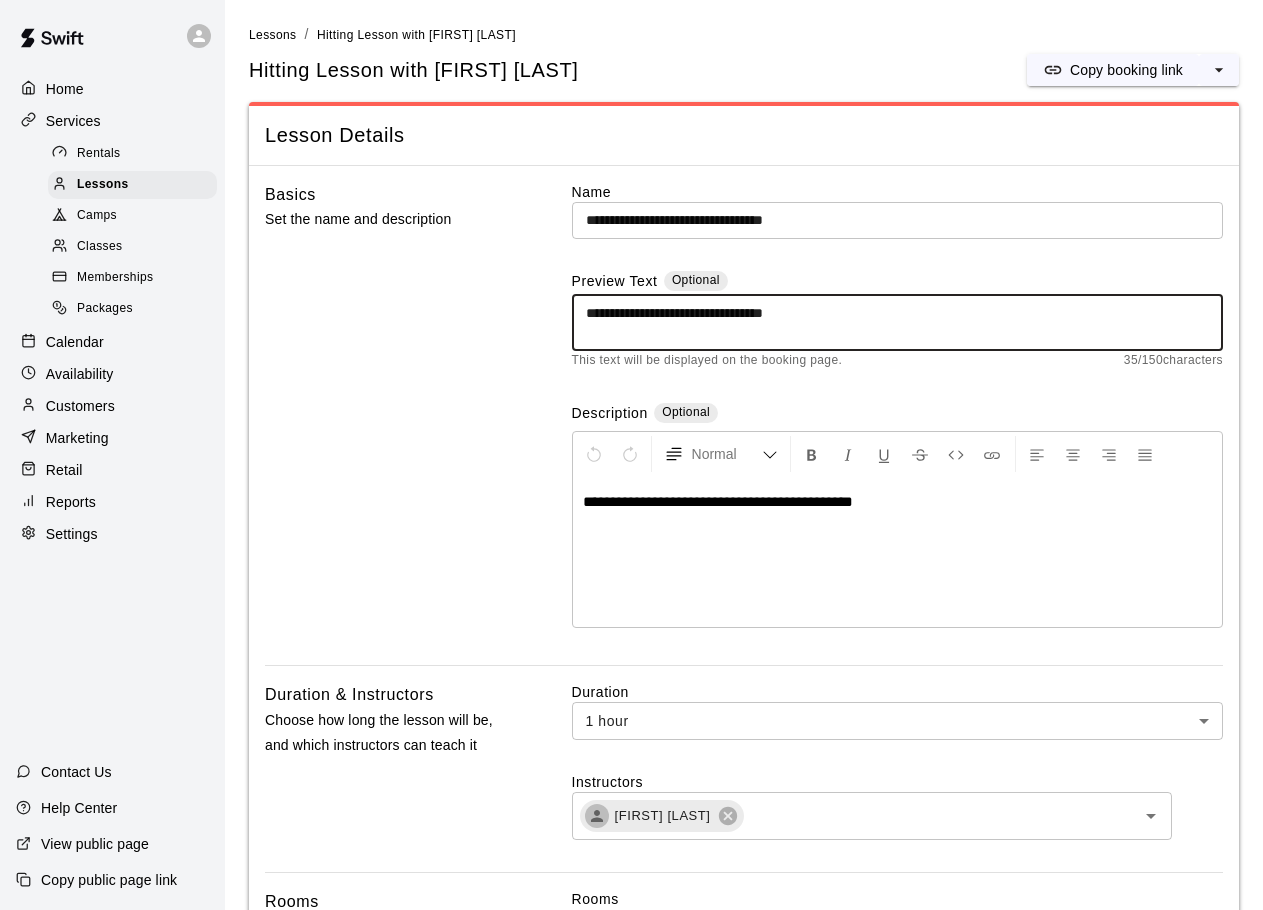 click on "**********" at bounding box center (897, 323) 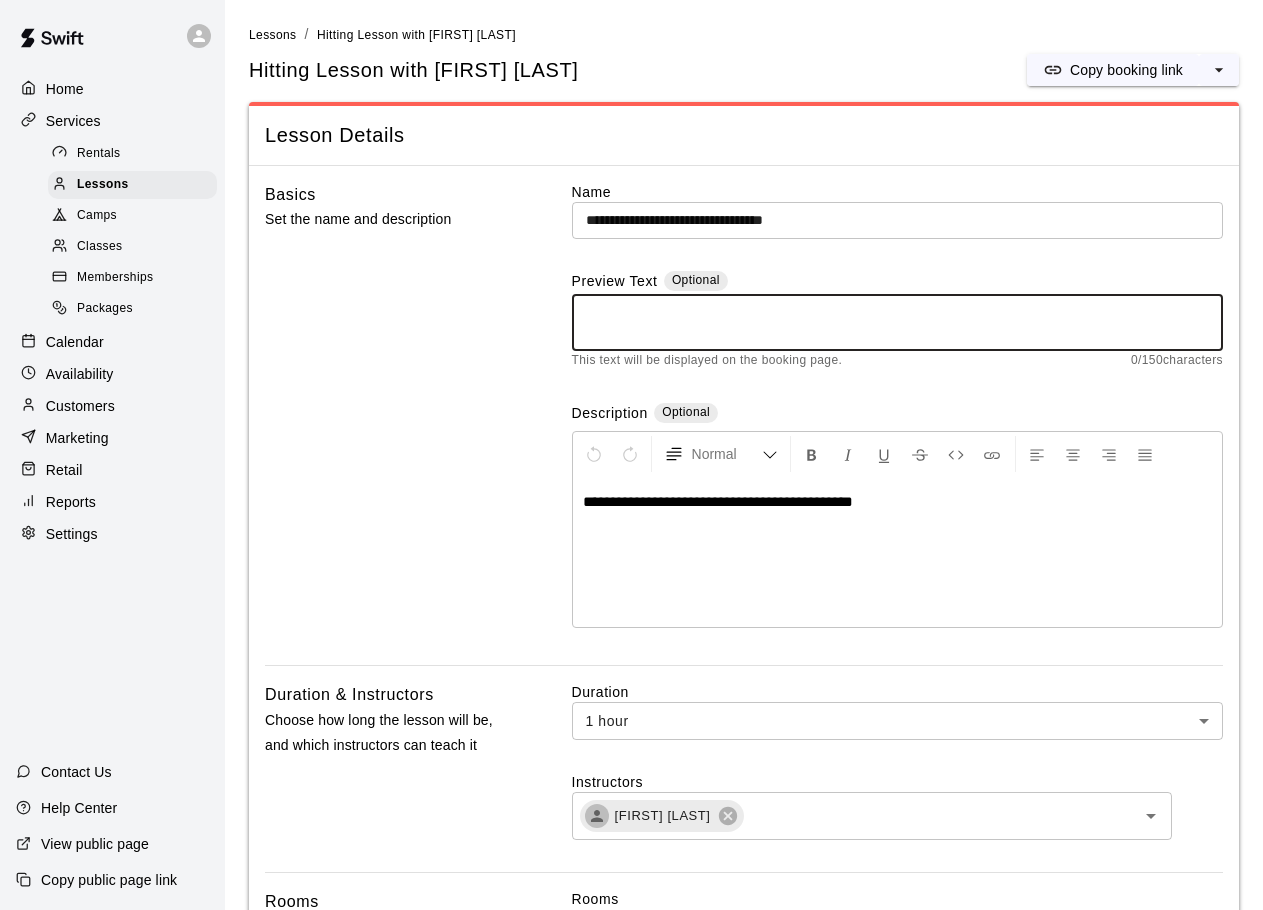 type 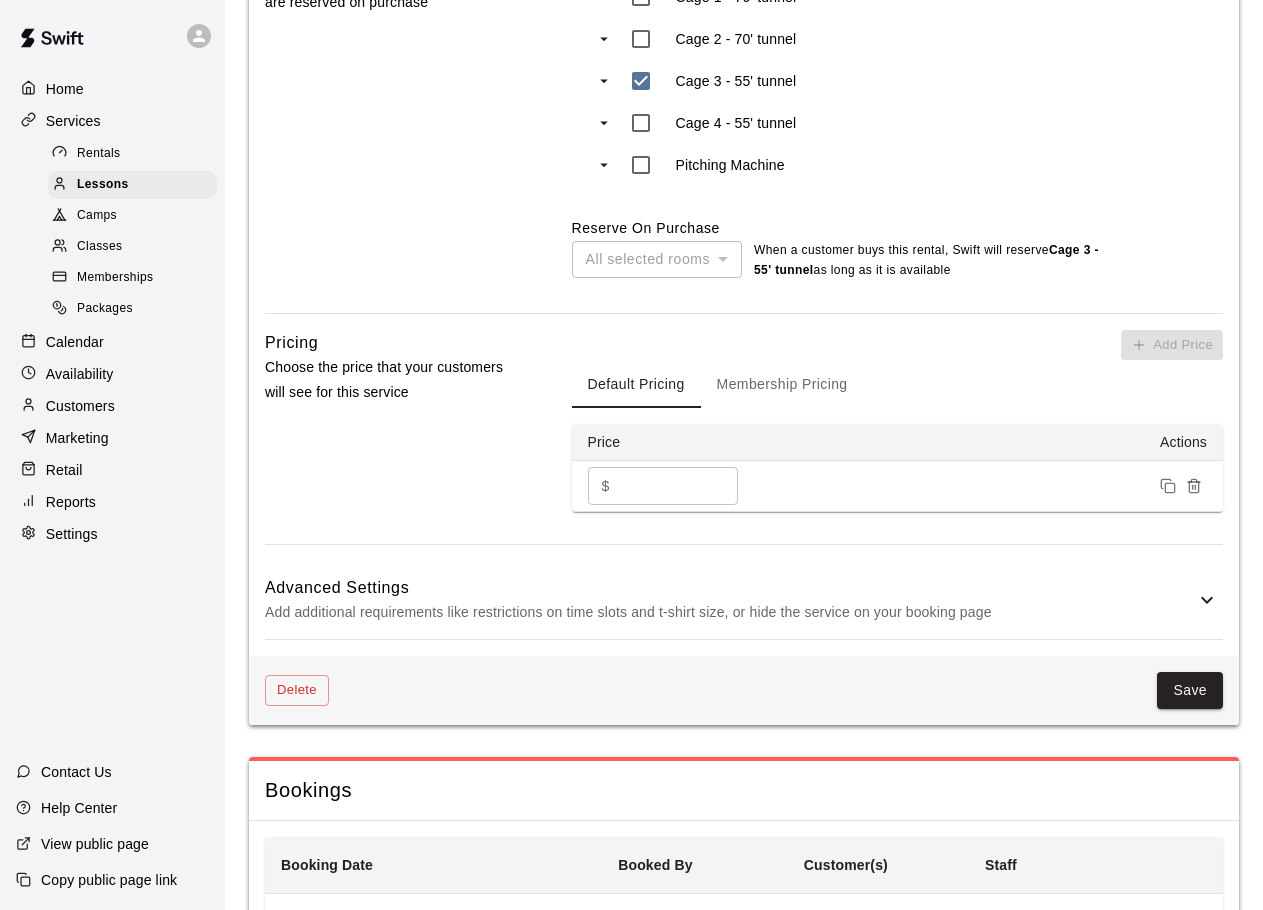 scroll, scrollTop: 1274, scrollLeft: 0, axis: vertical 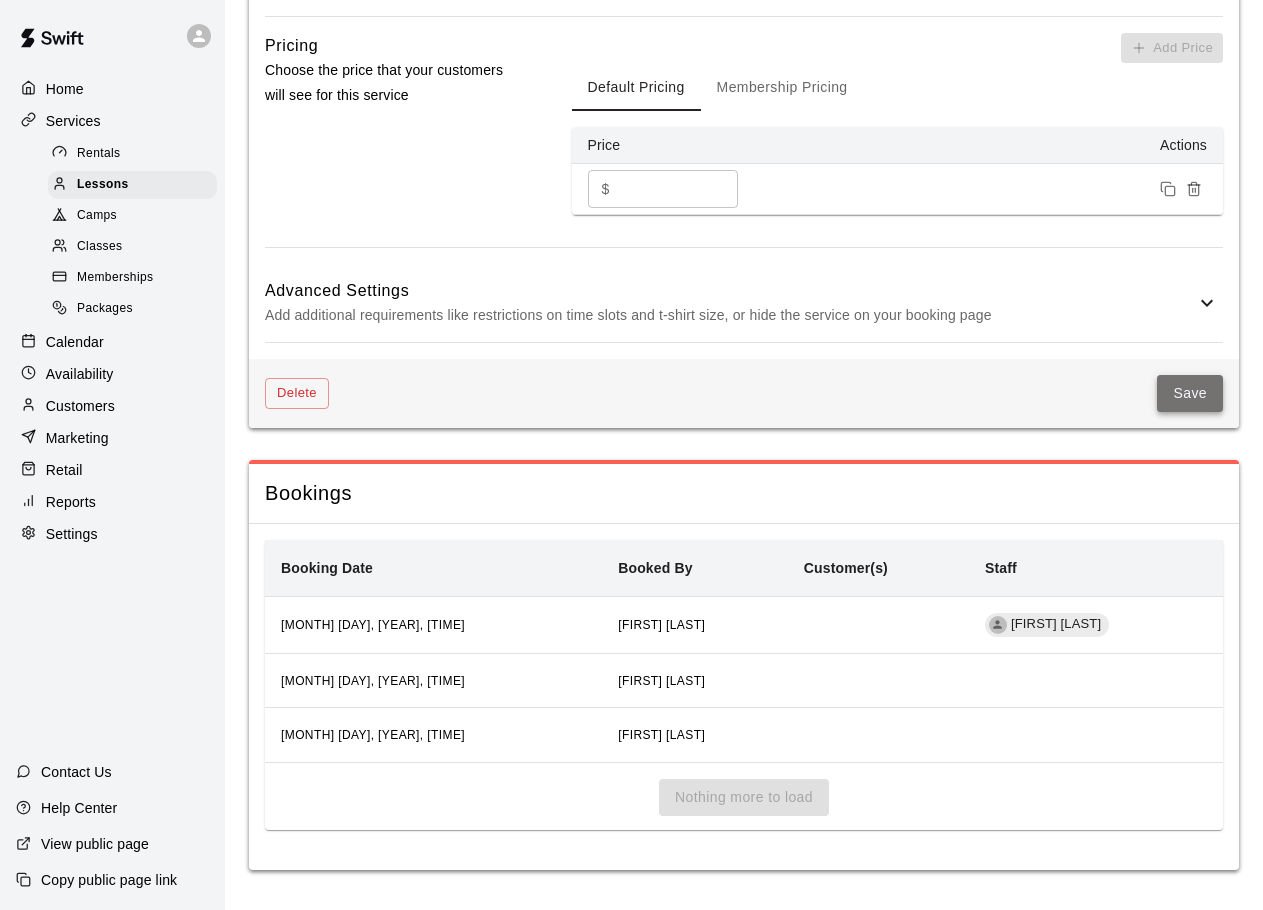 click on "Save" at bounding box center (1190, 393) 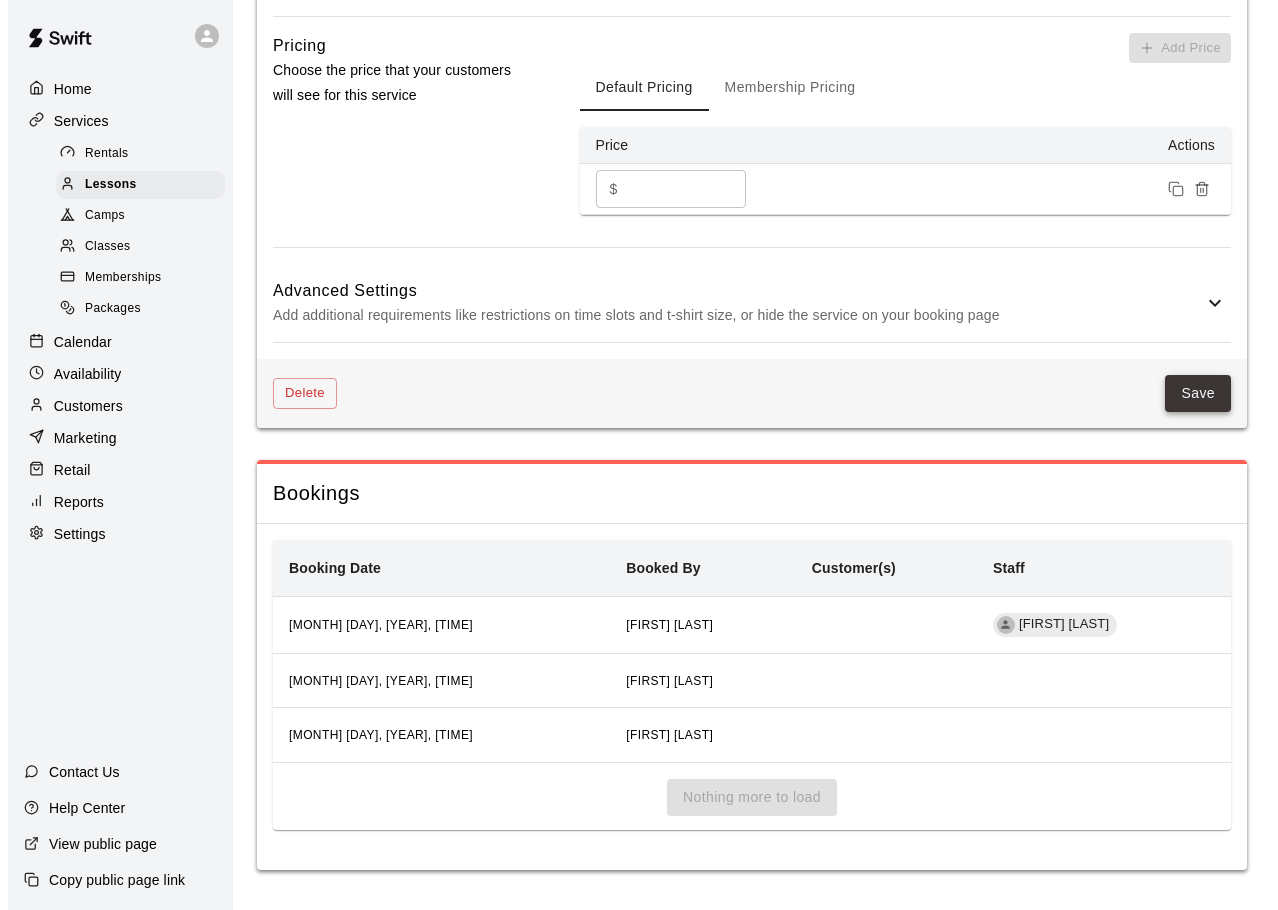 scroll, scrollTop: 0, scrollLeft: 0, axis: both 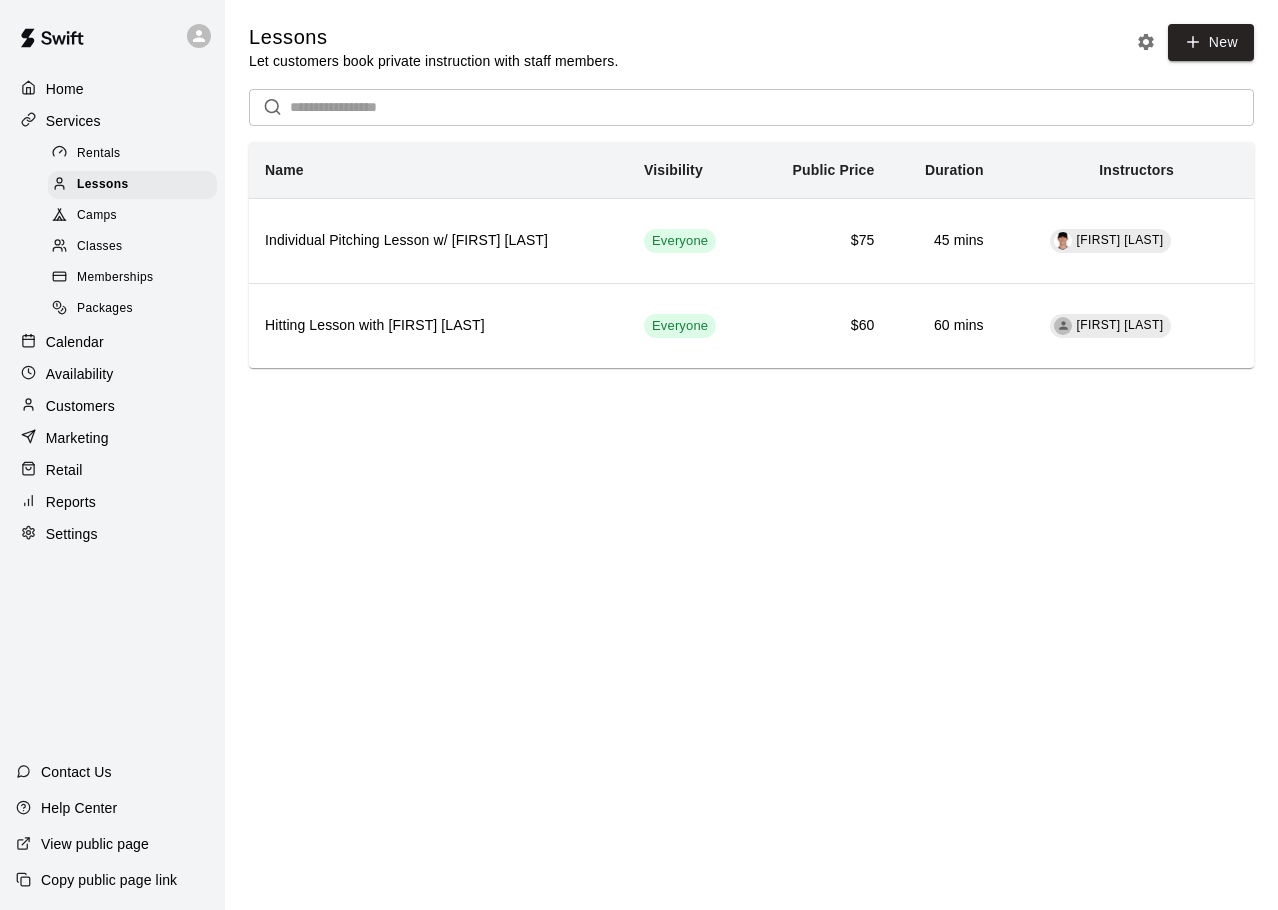 click 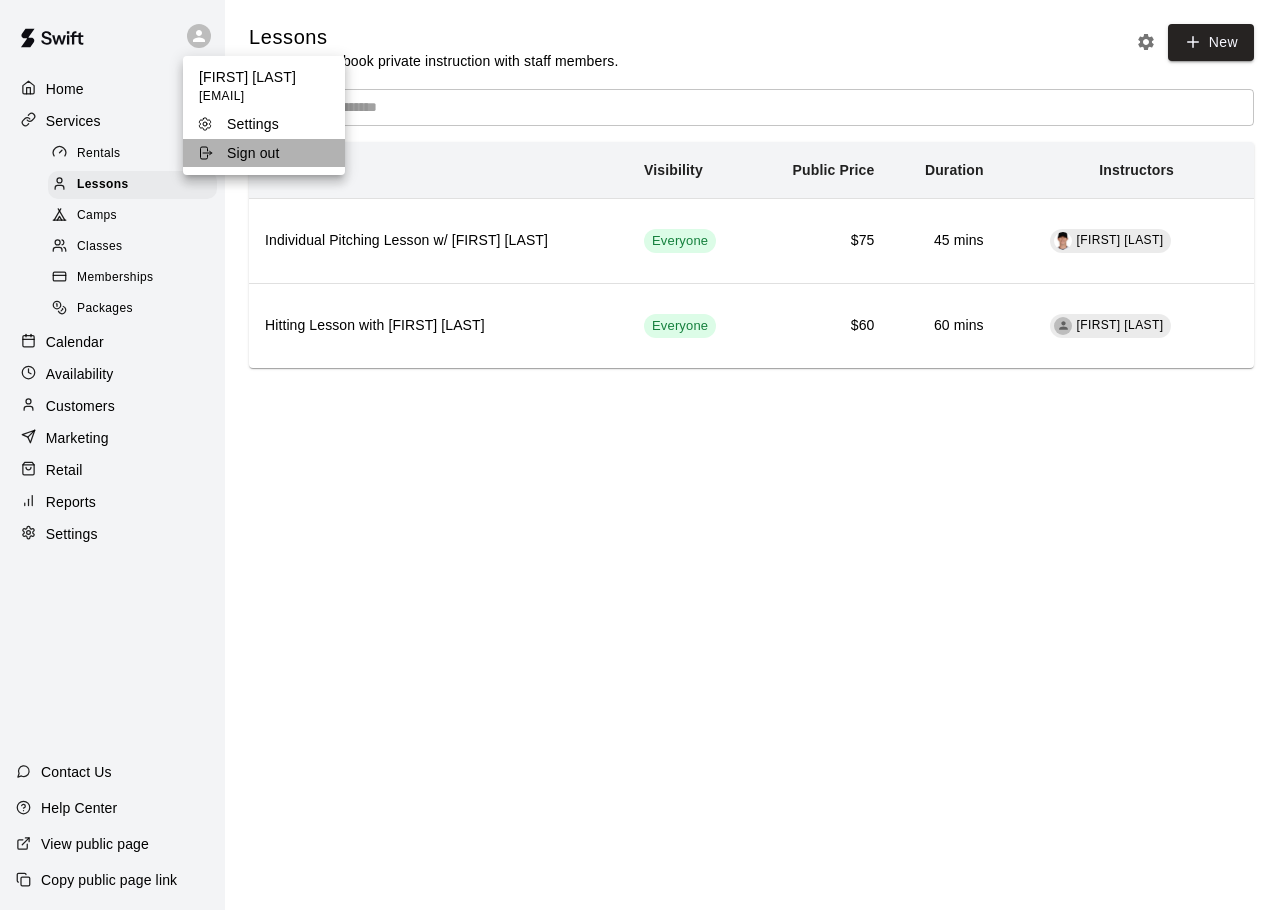 click on "Sign out" at bounding box center (253, 153) 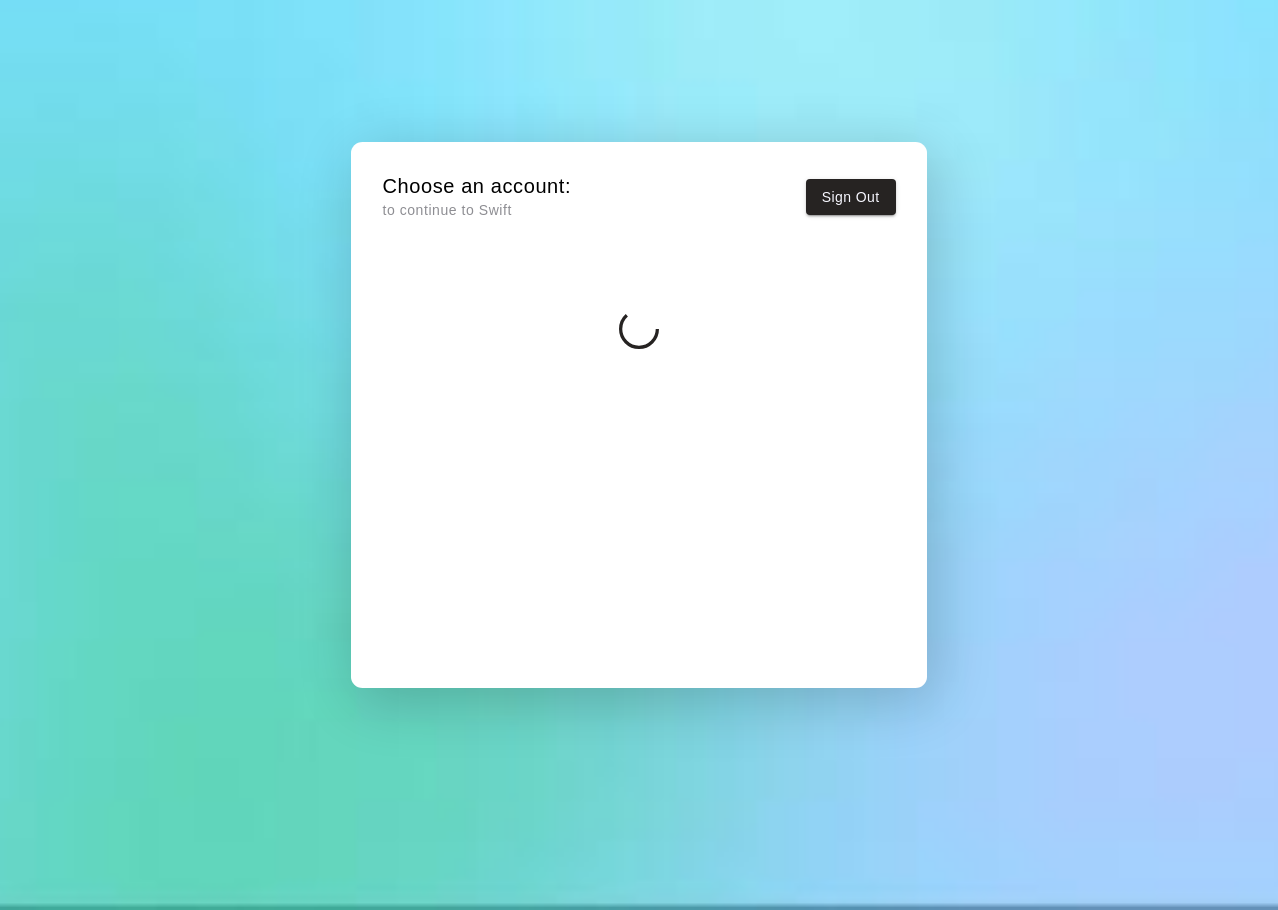 scroll, scrollTop: 0, scrollLeft: 0, axis: both 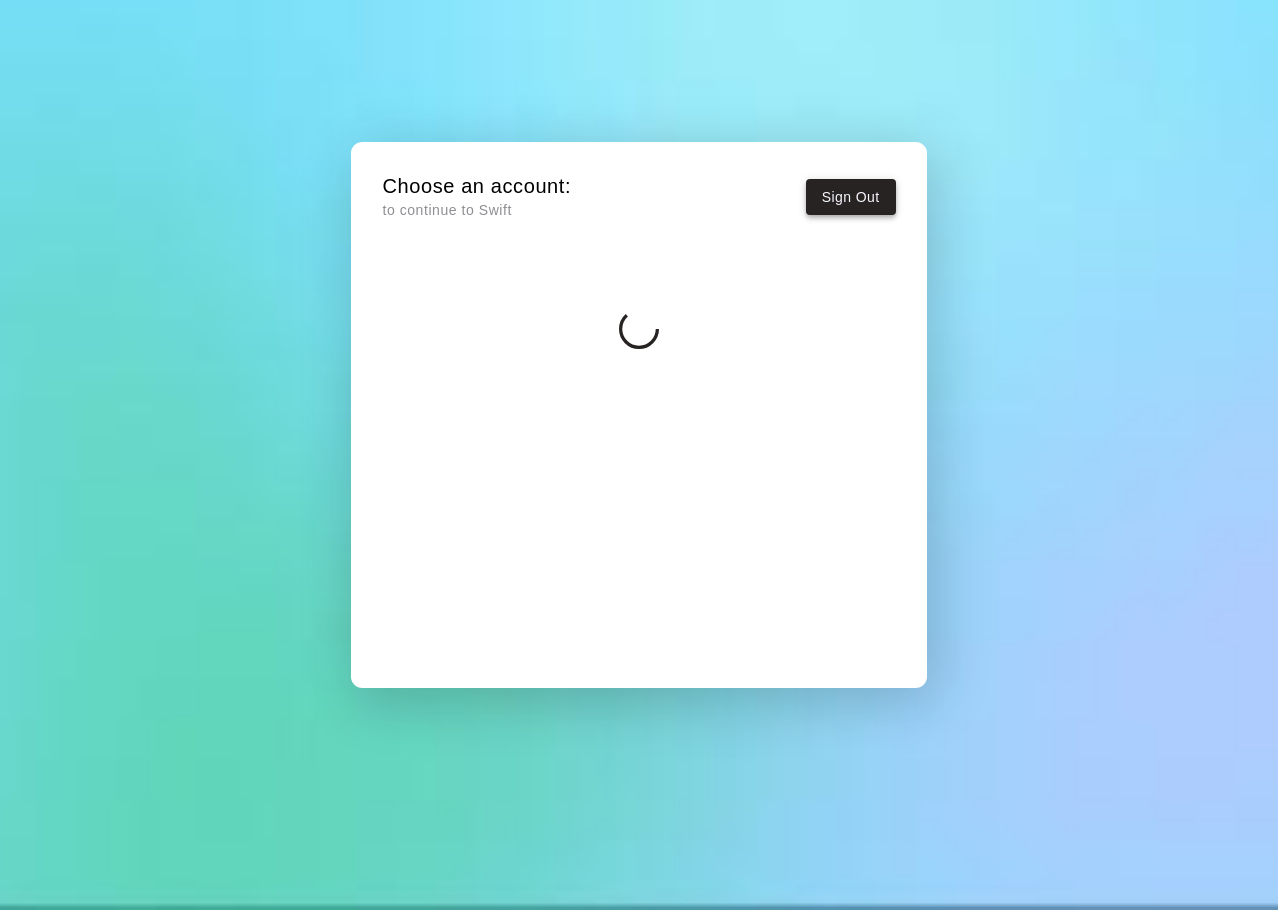 click on "Sign Out" at bounding box center [851, 197] 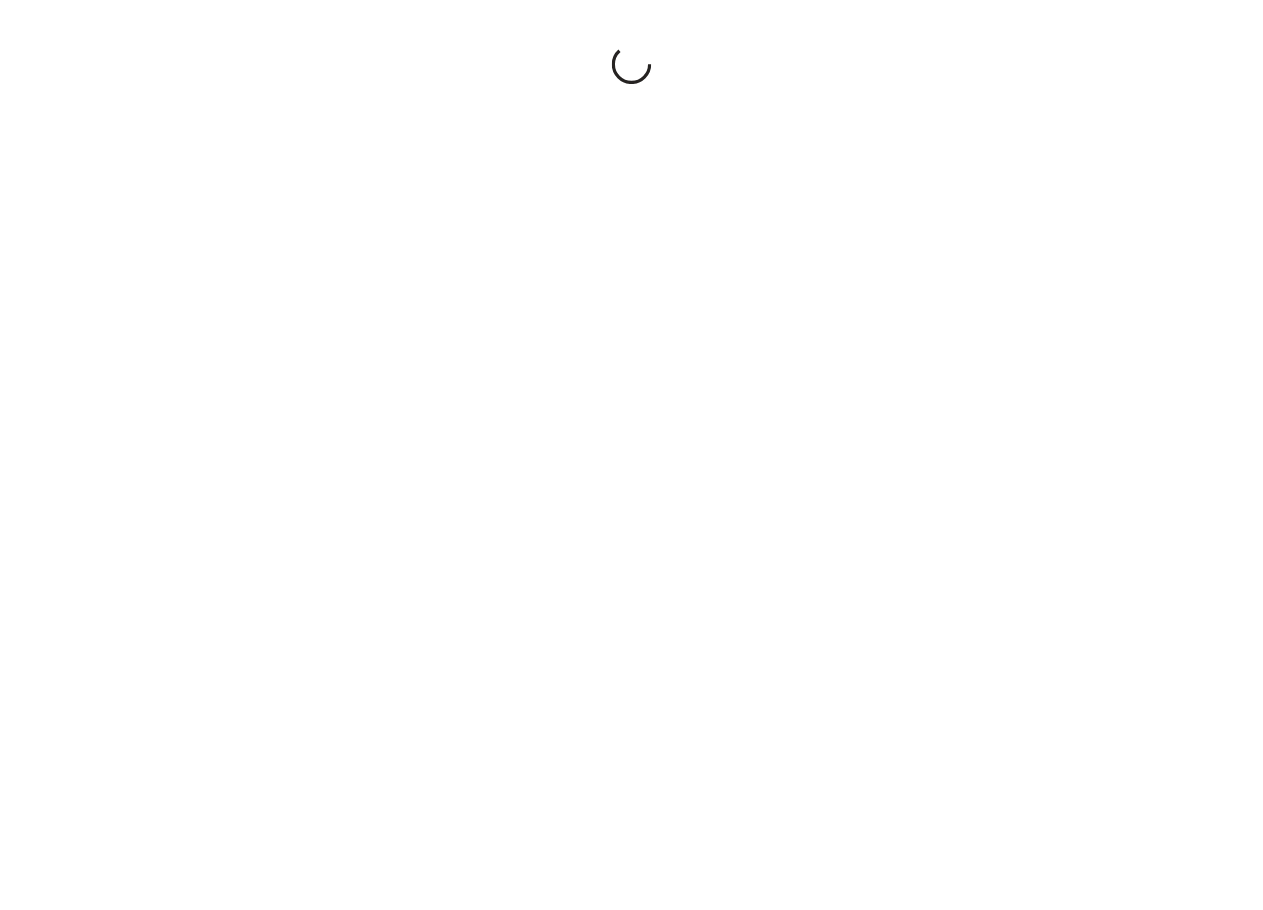 scroll, scrollTop: 0, scrollLeft: 0, axis: both 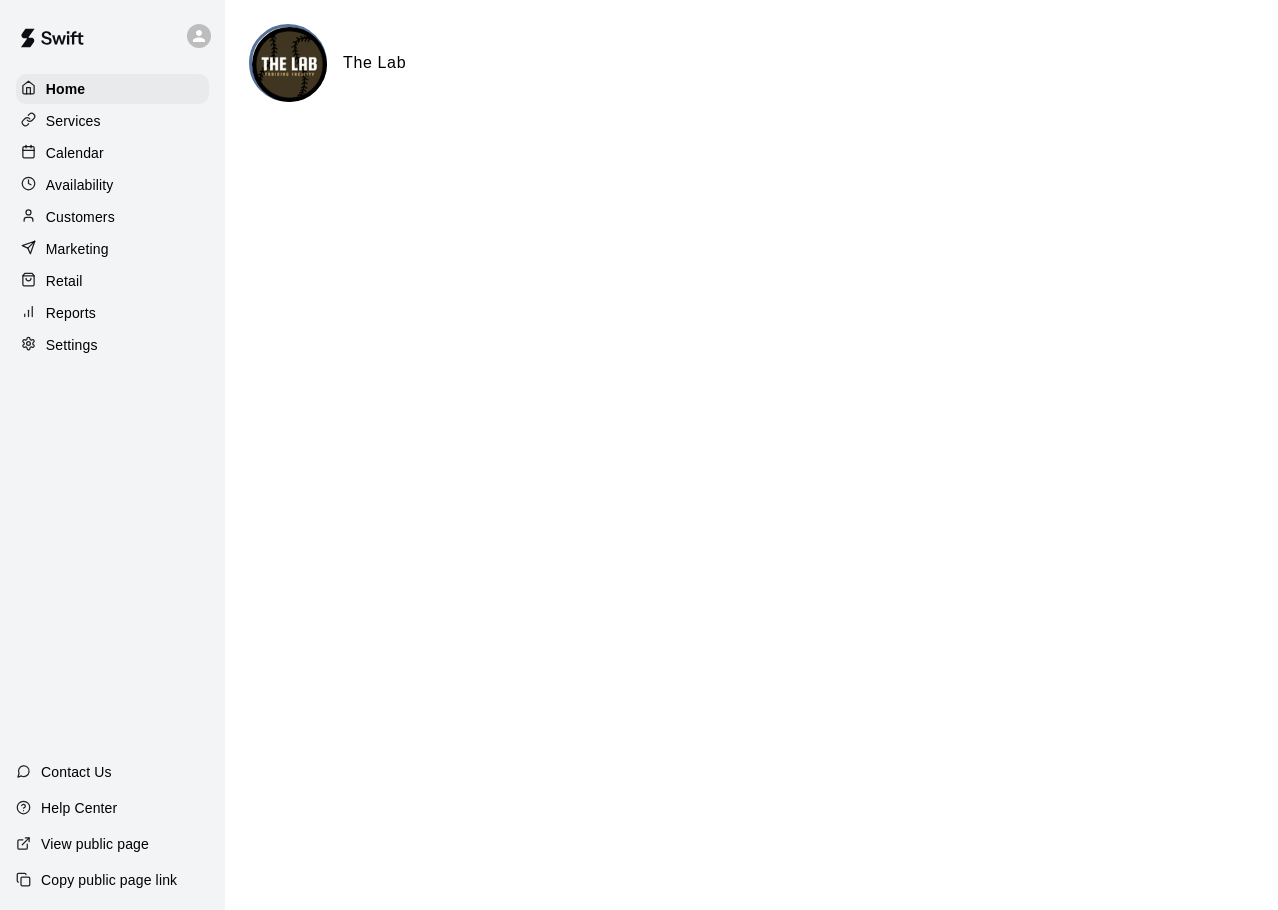 click on "Services" at bounding box center (73, 121) 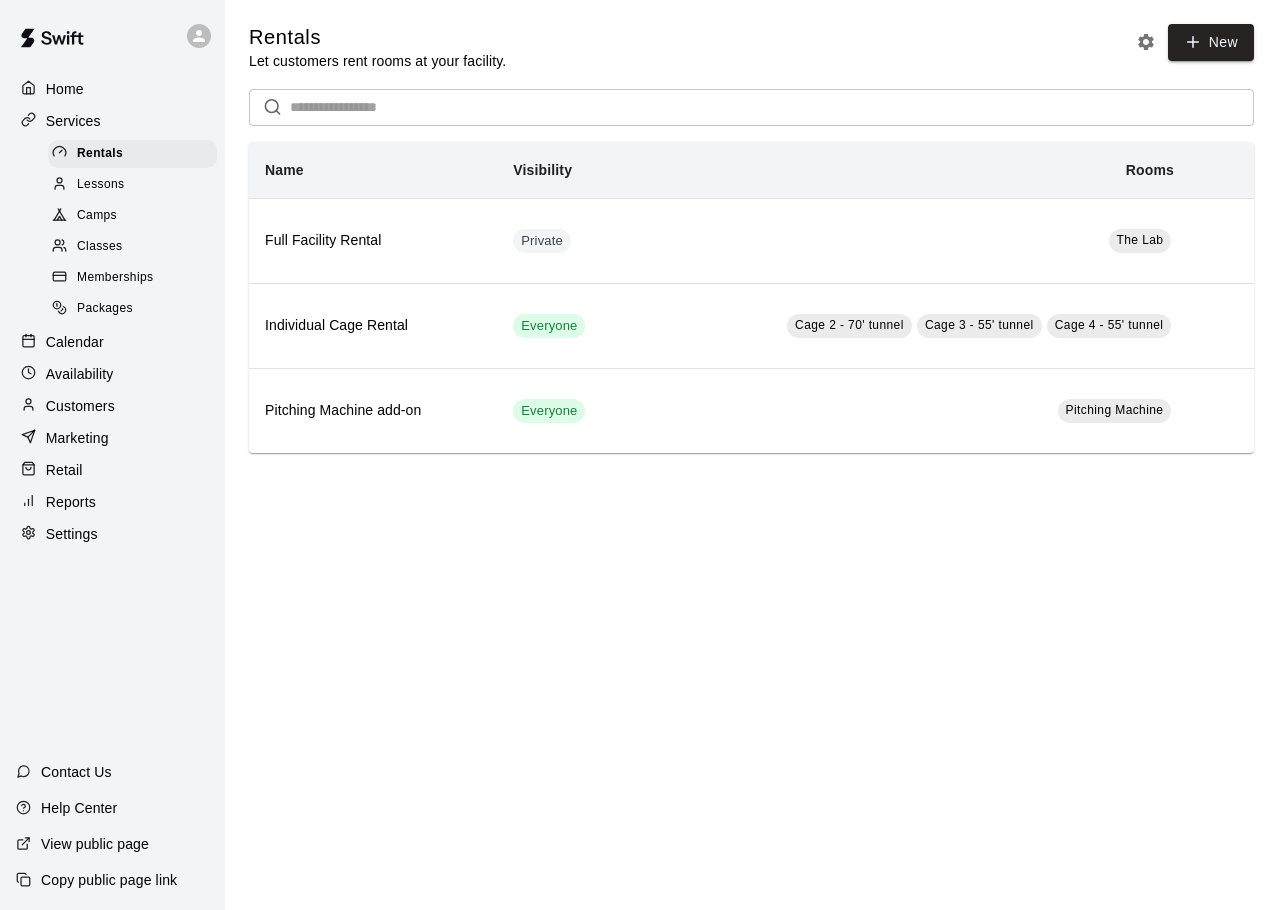 click on "Lessons" at bounding box center [101, 185] 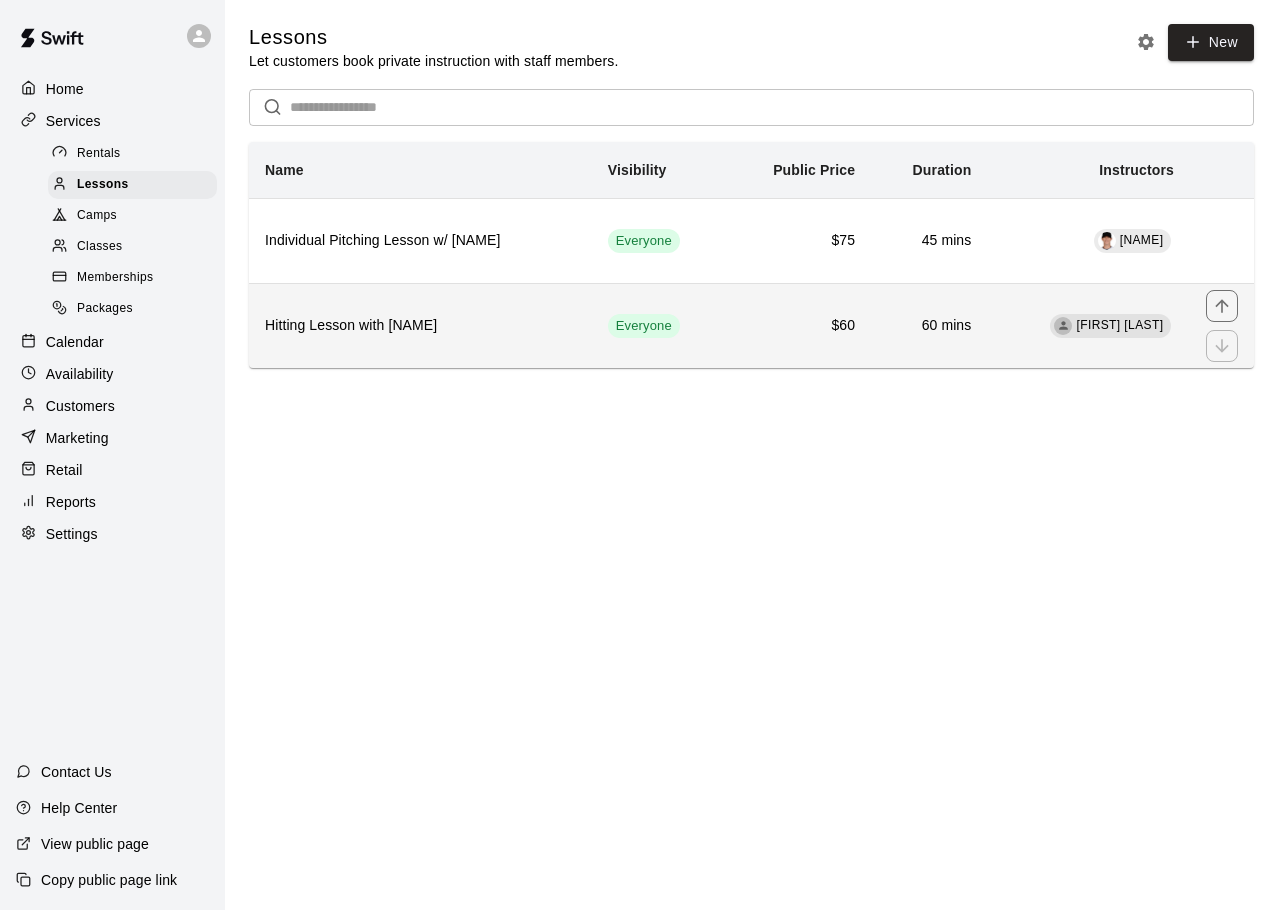 click on "Hitting Lesson with [NAME]" at bounding box center [420, 326] 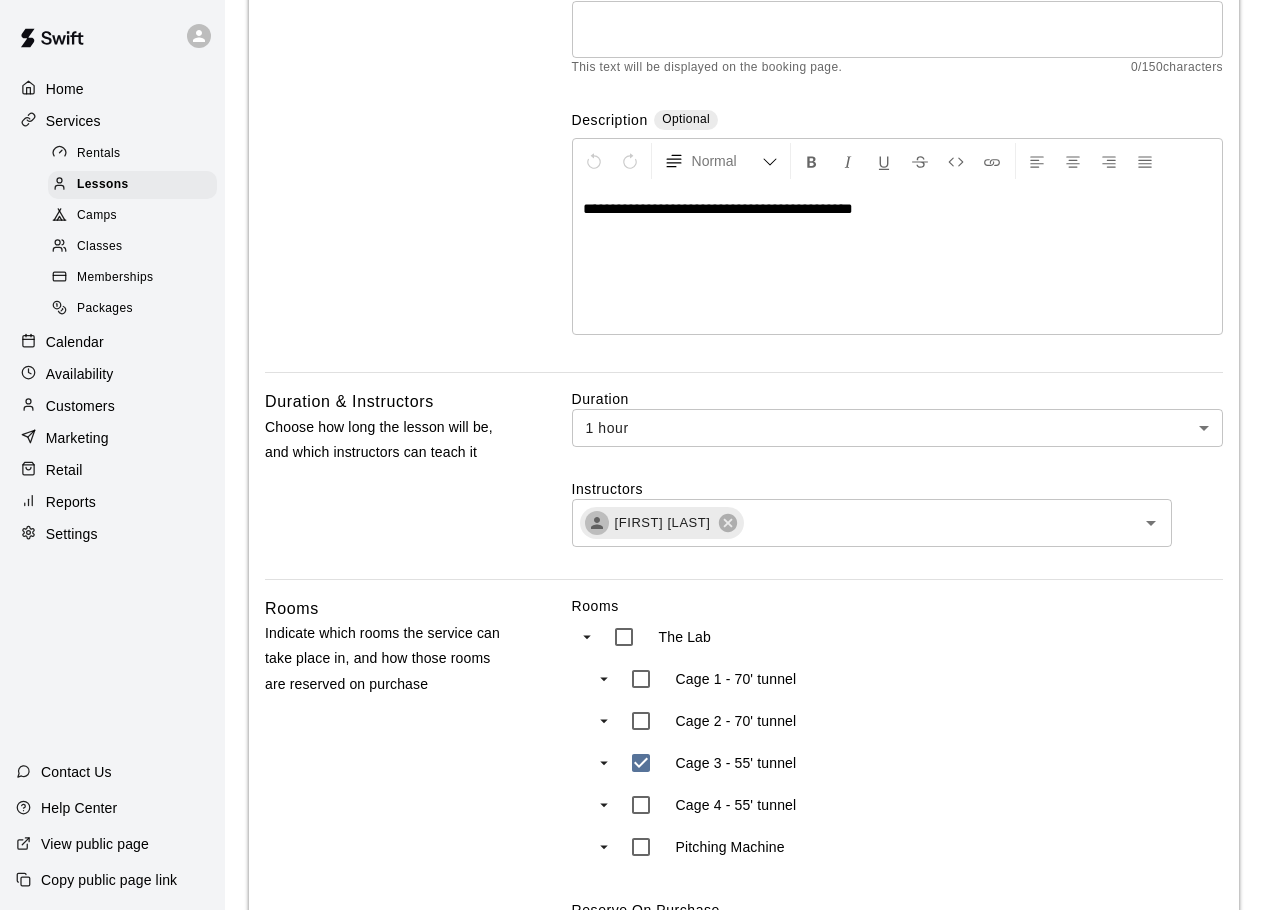 scroll, scrollTop: 300, scrollLeft: 0, axis: vertical 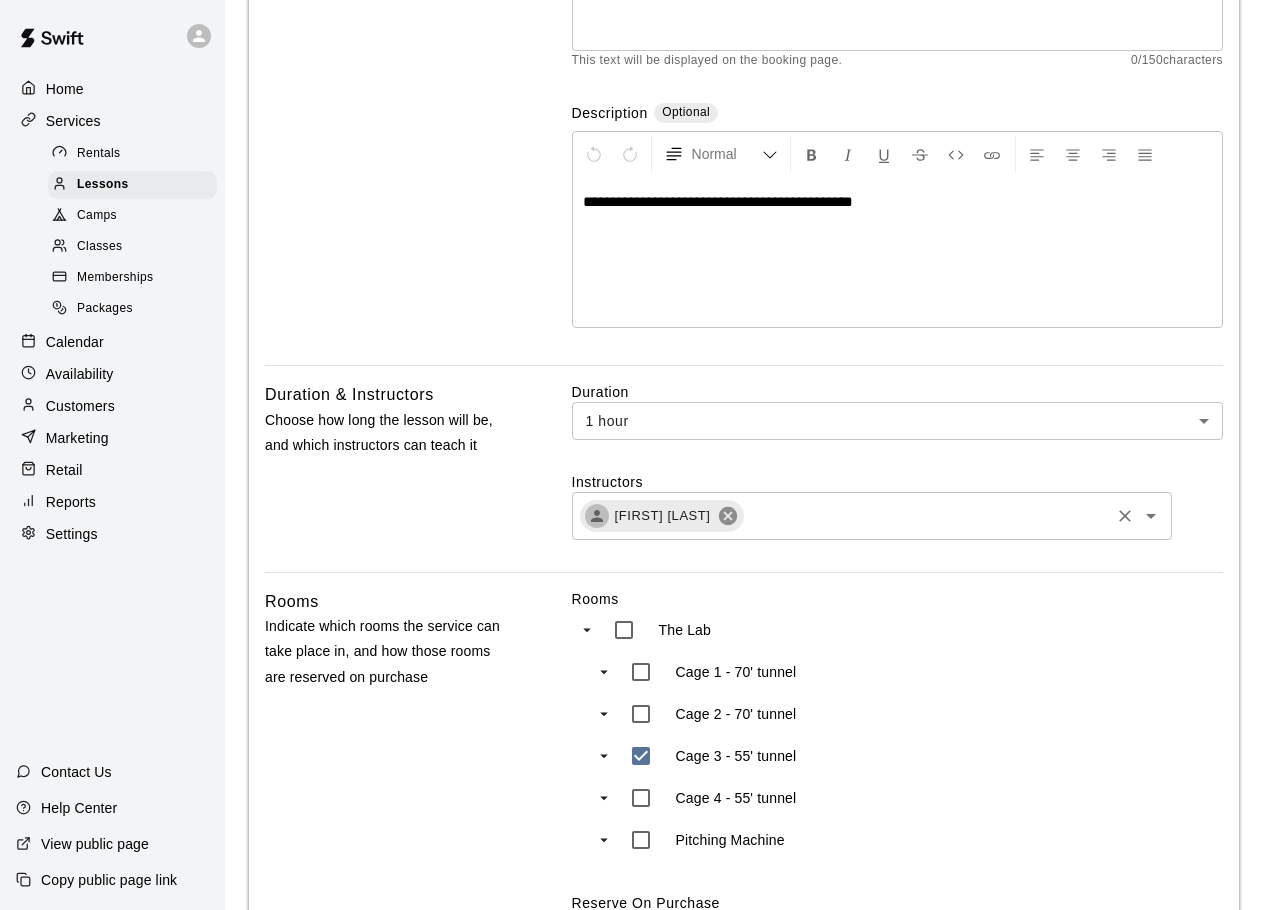 click 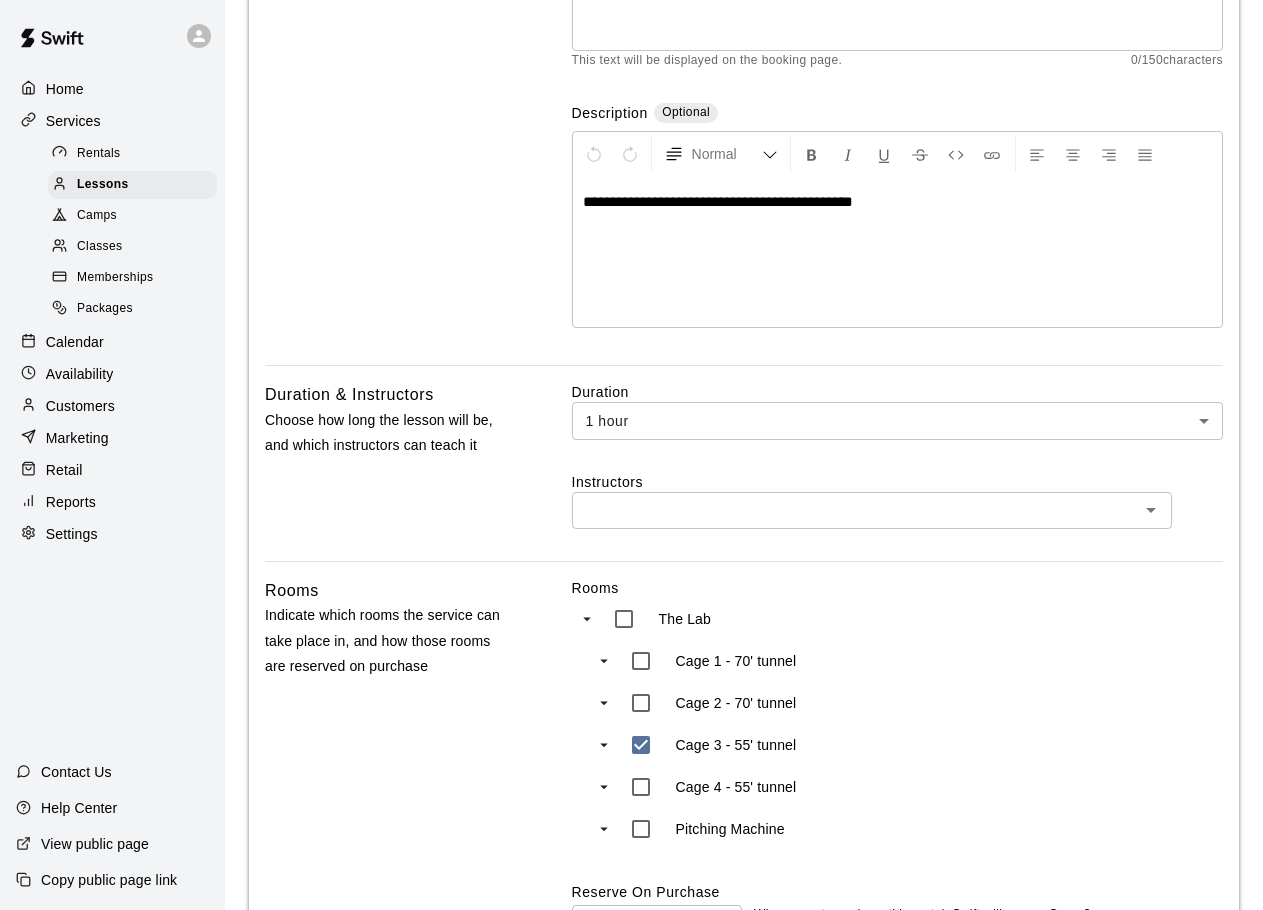 click at bounding box center (855, 510) 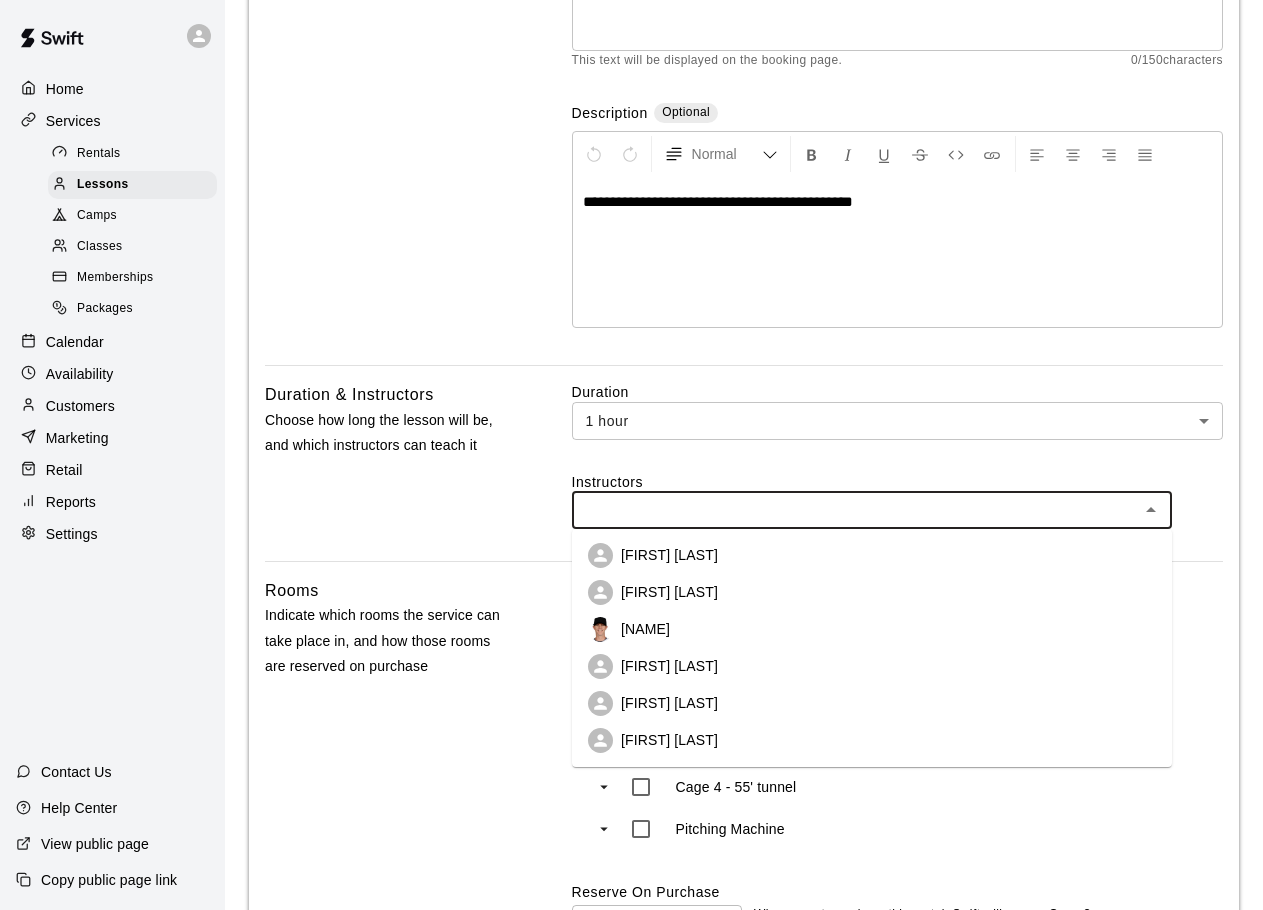click on "[FIRST] [LAST]" at bounding box center [669, 555] 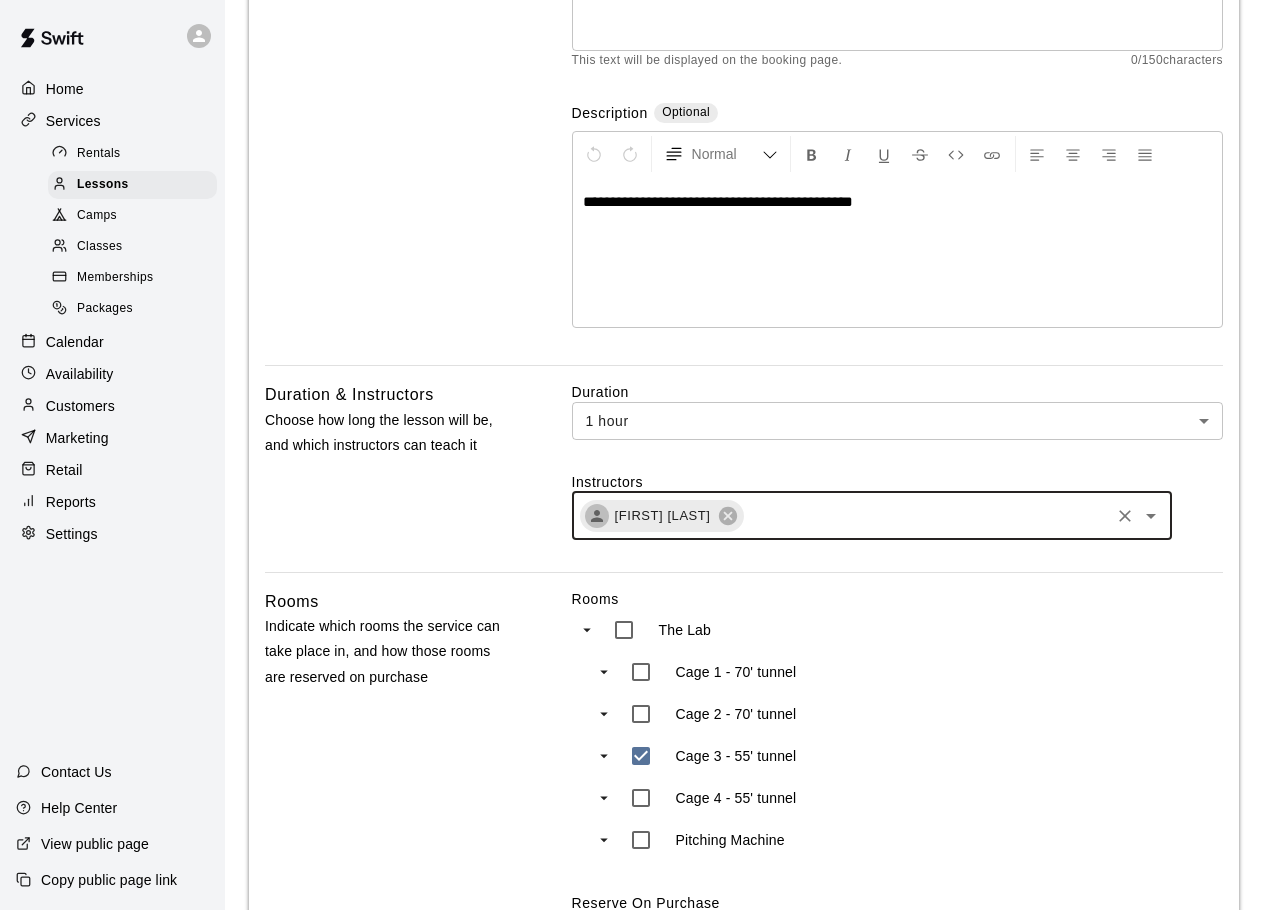 click on "Duration & Instructors Choose how long the lesson will be, and which instructors can teach it" at bounding box center (389, 476) 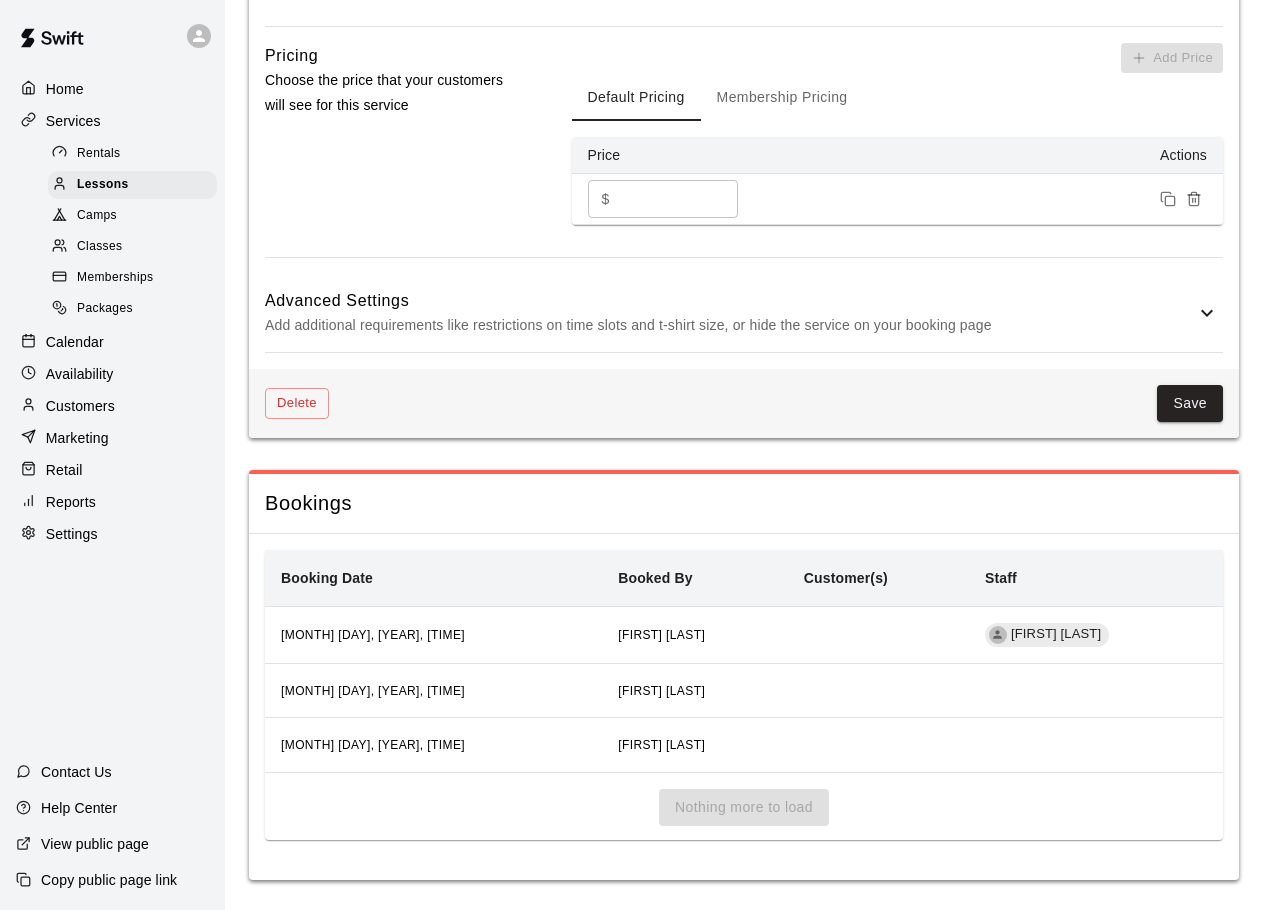 scroll, scrollTop: 1274, scrollLeft: 0, axis: vertical 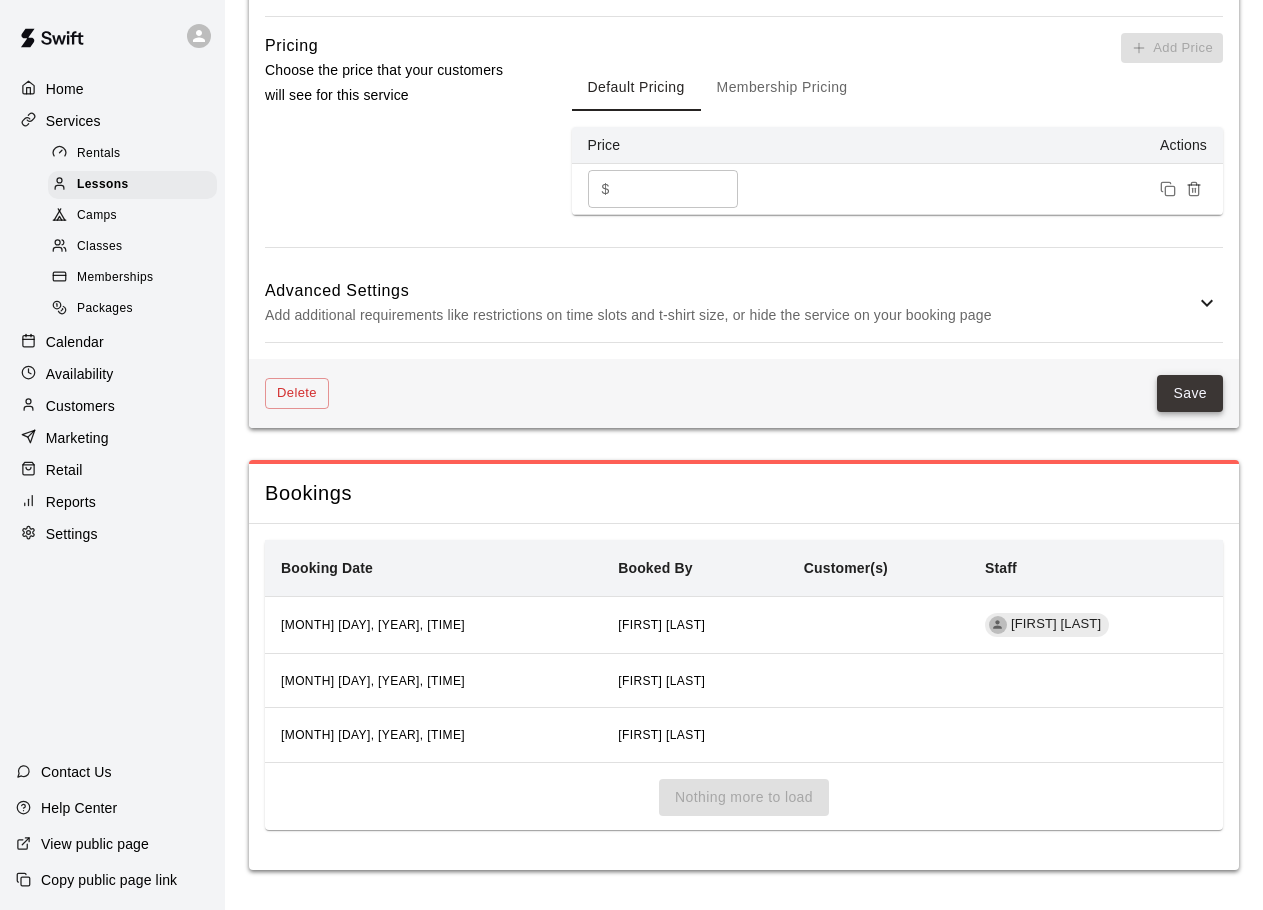 click on "Save" at bounding box center [1190, 393] 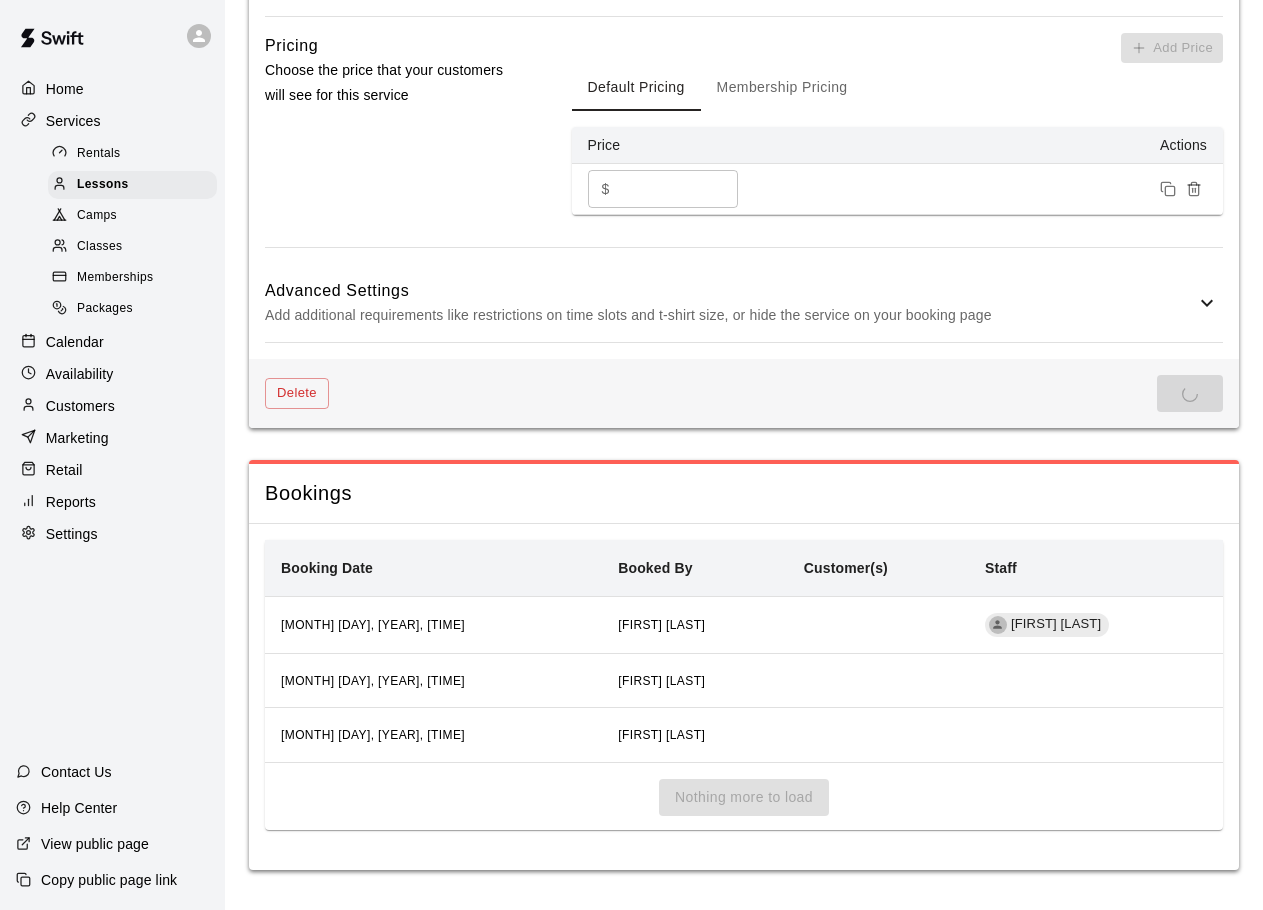 scroll, scrollTop: 0, scrollLeft: 0, axis: both 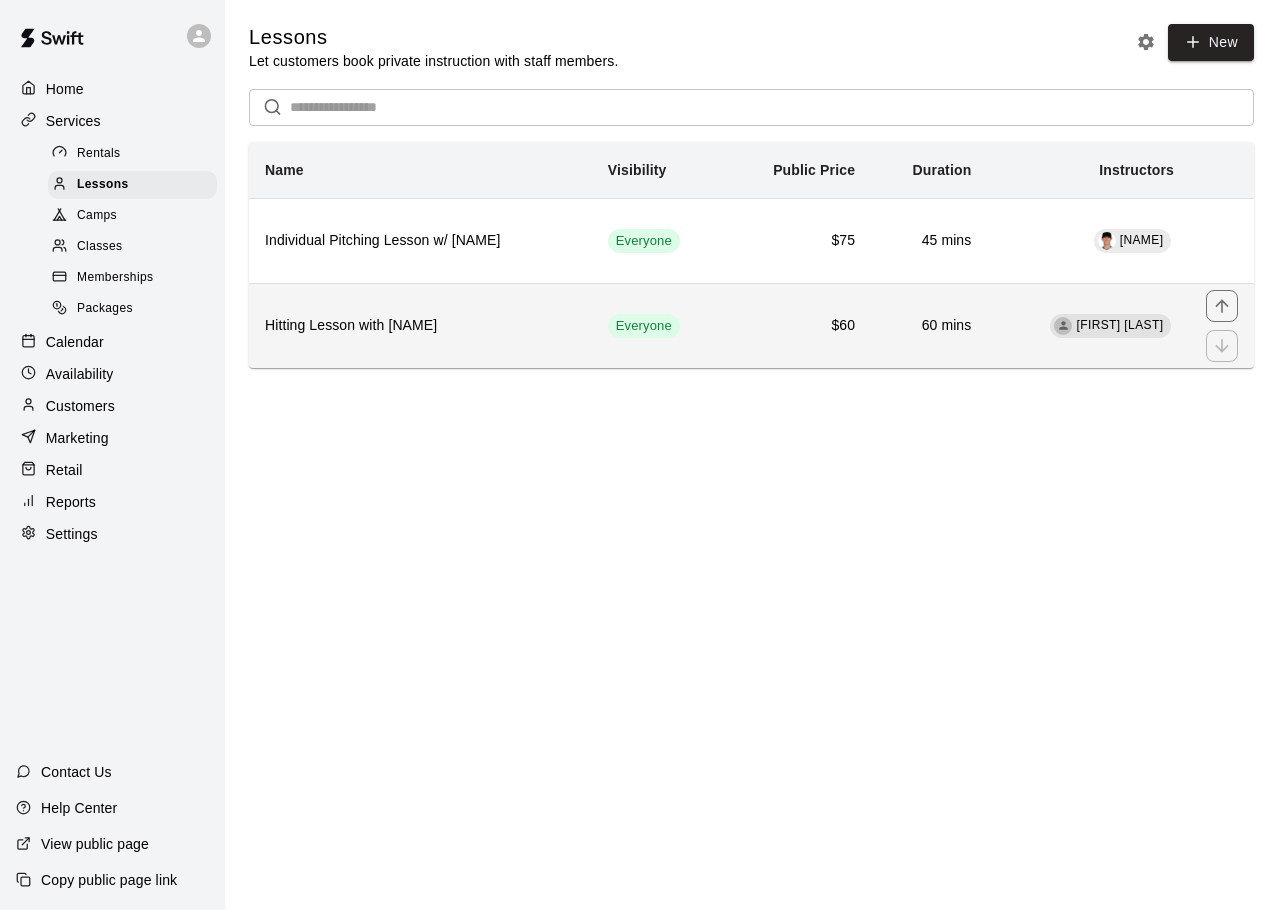 click on "Hitting Lesson with [NAME]" at bounding box center (420, 326) 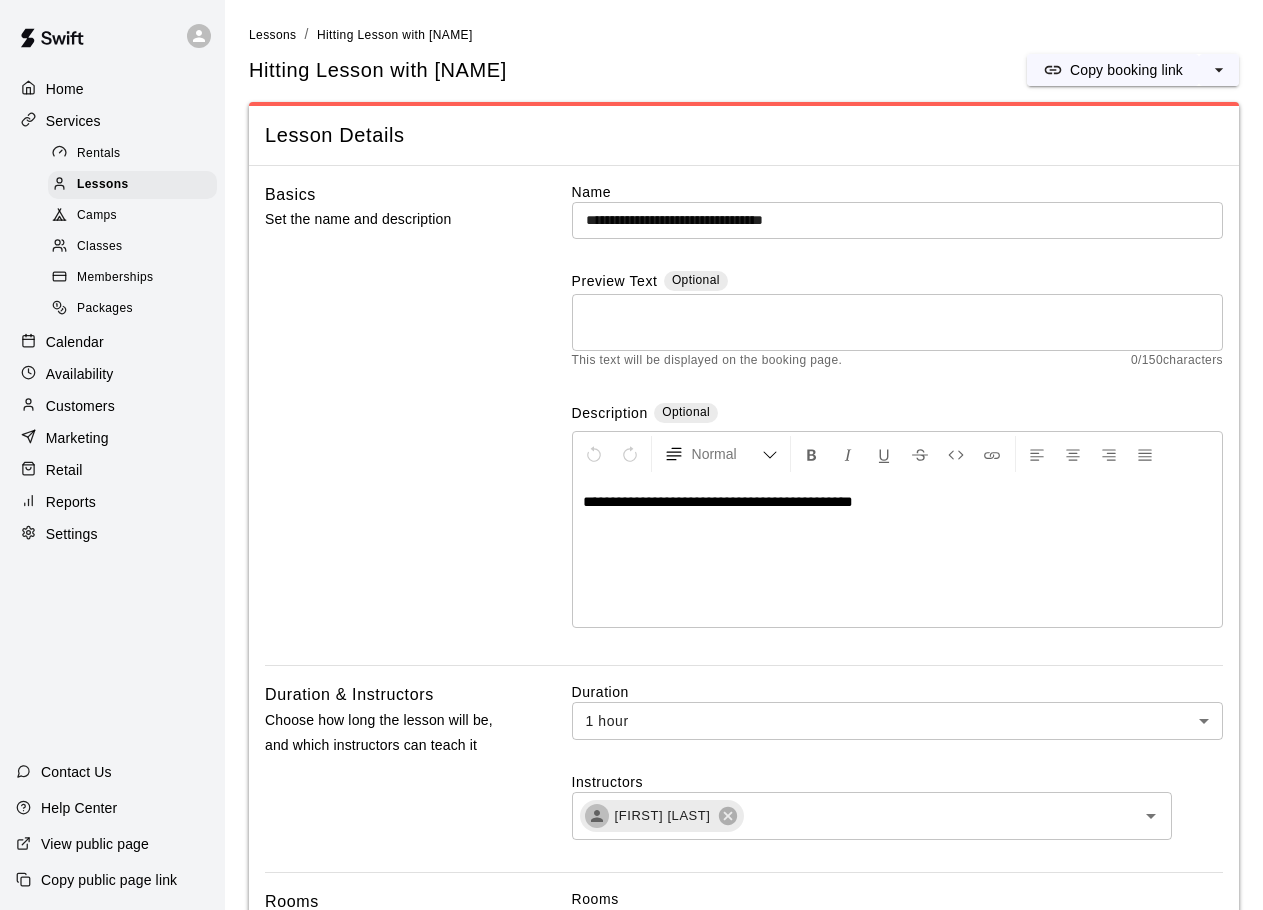 click on "**********" at bounding box center (897, 220) 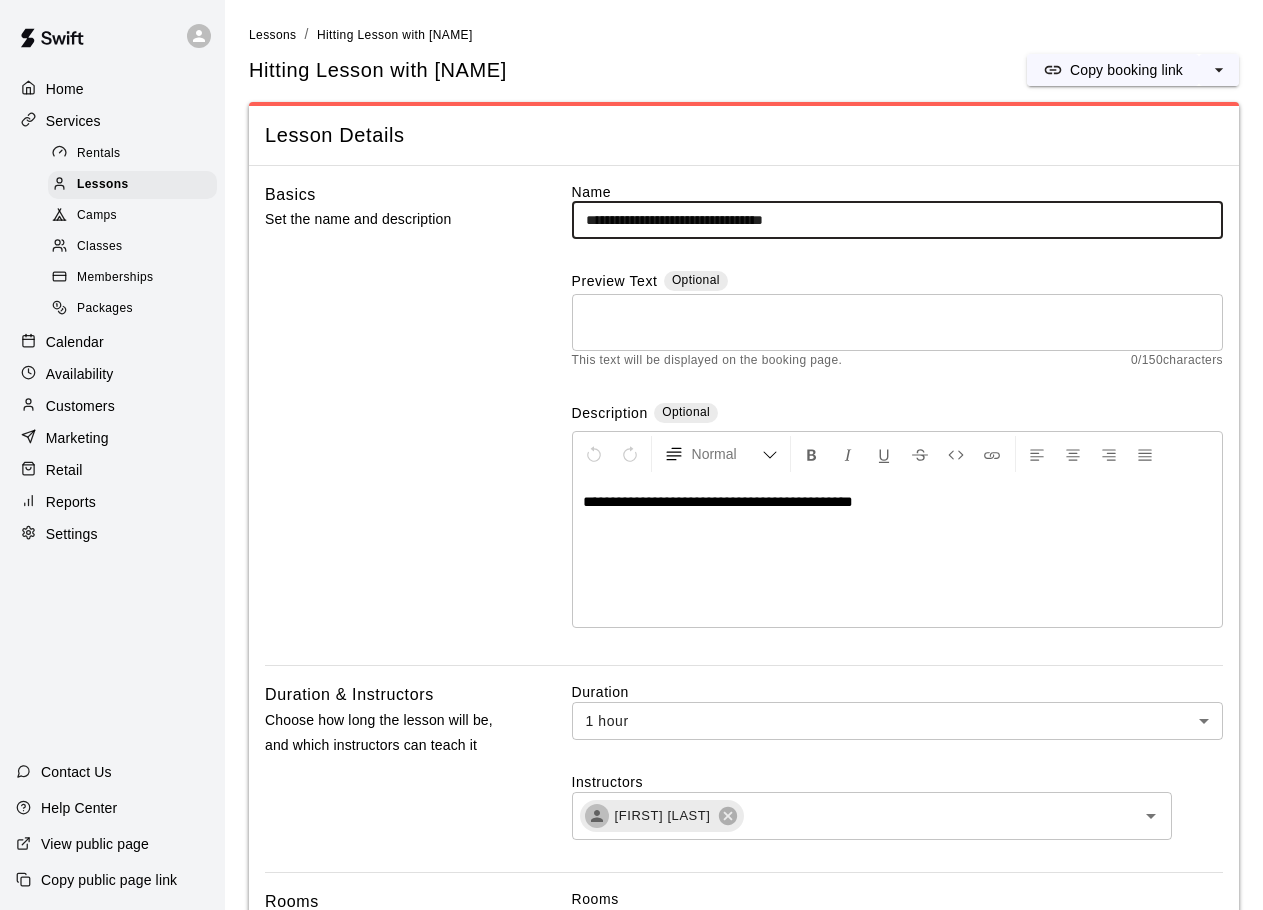 click on "**********" at bounding box center (897, 220) 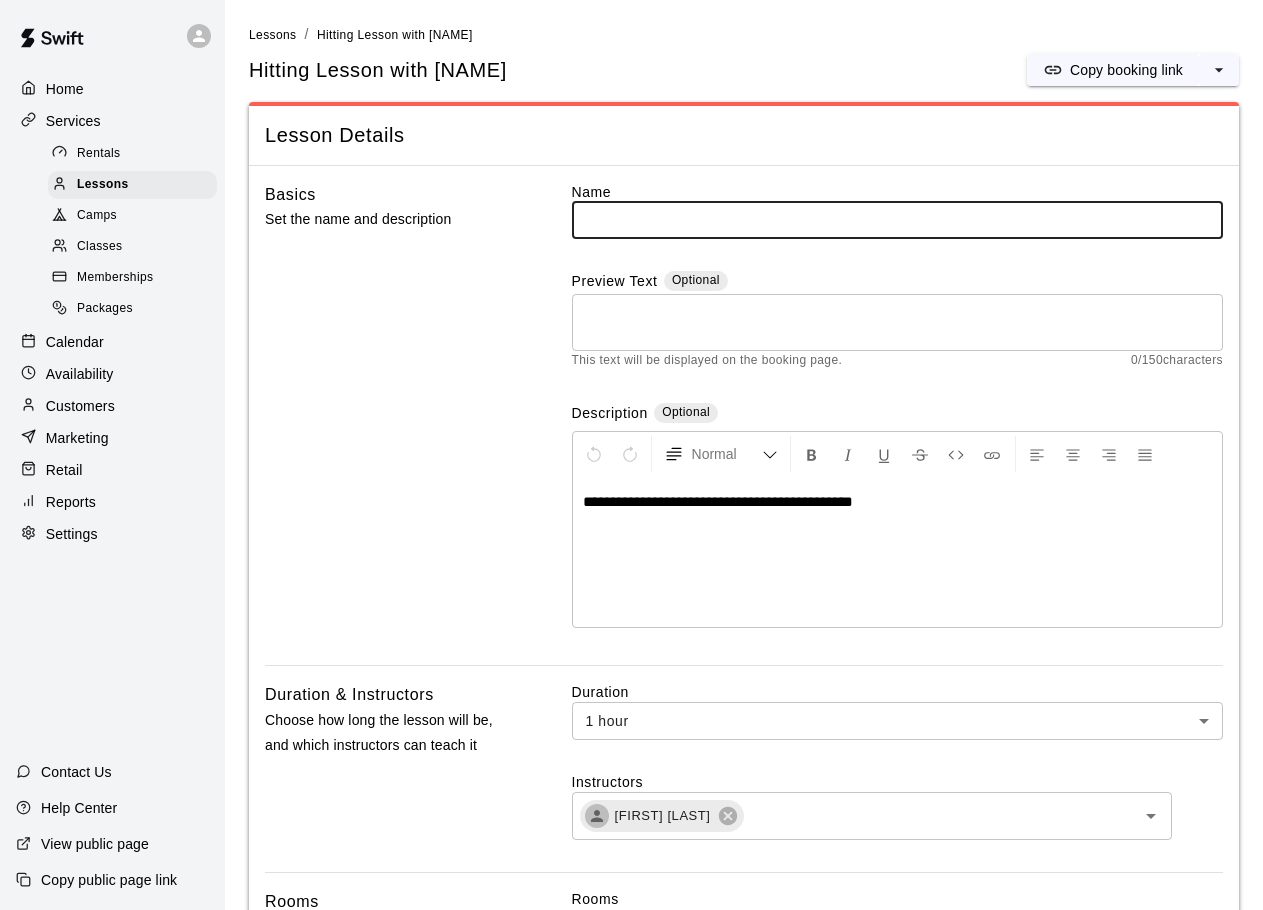 type 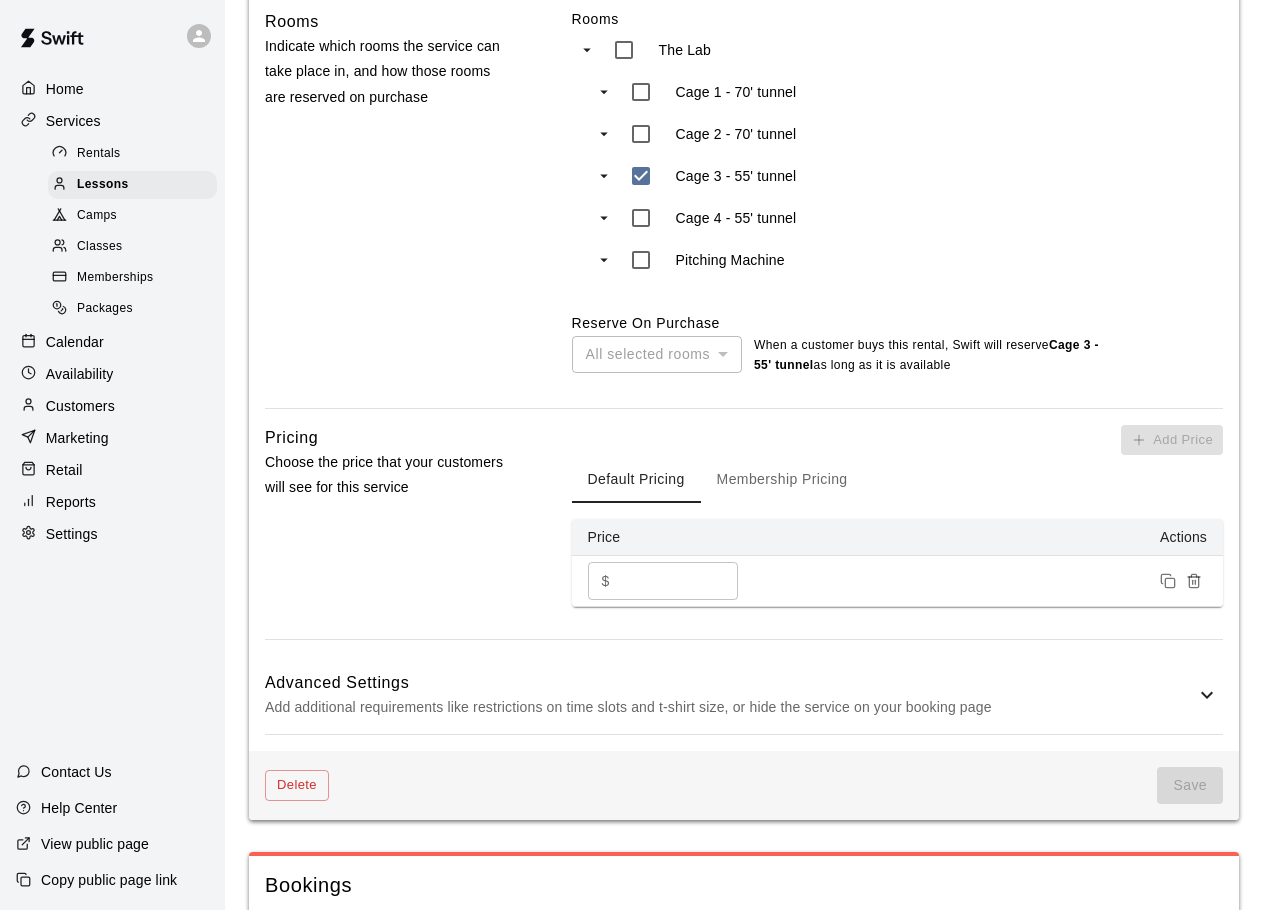 scroll, scrollTop: 1100, scrollLeft: 0, axis: vertical 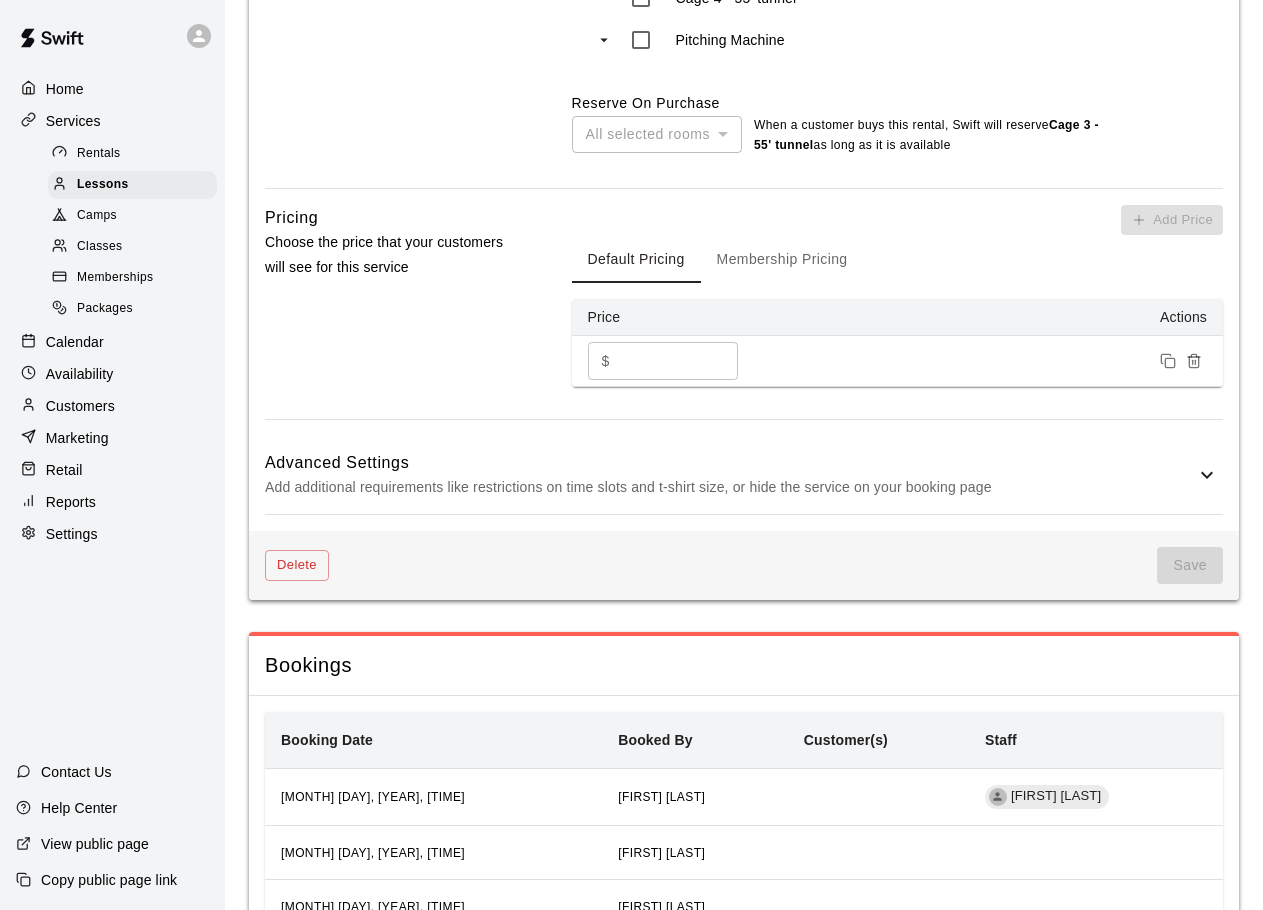 type on "**********" 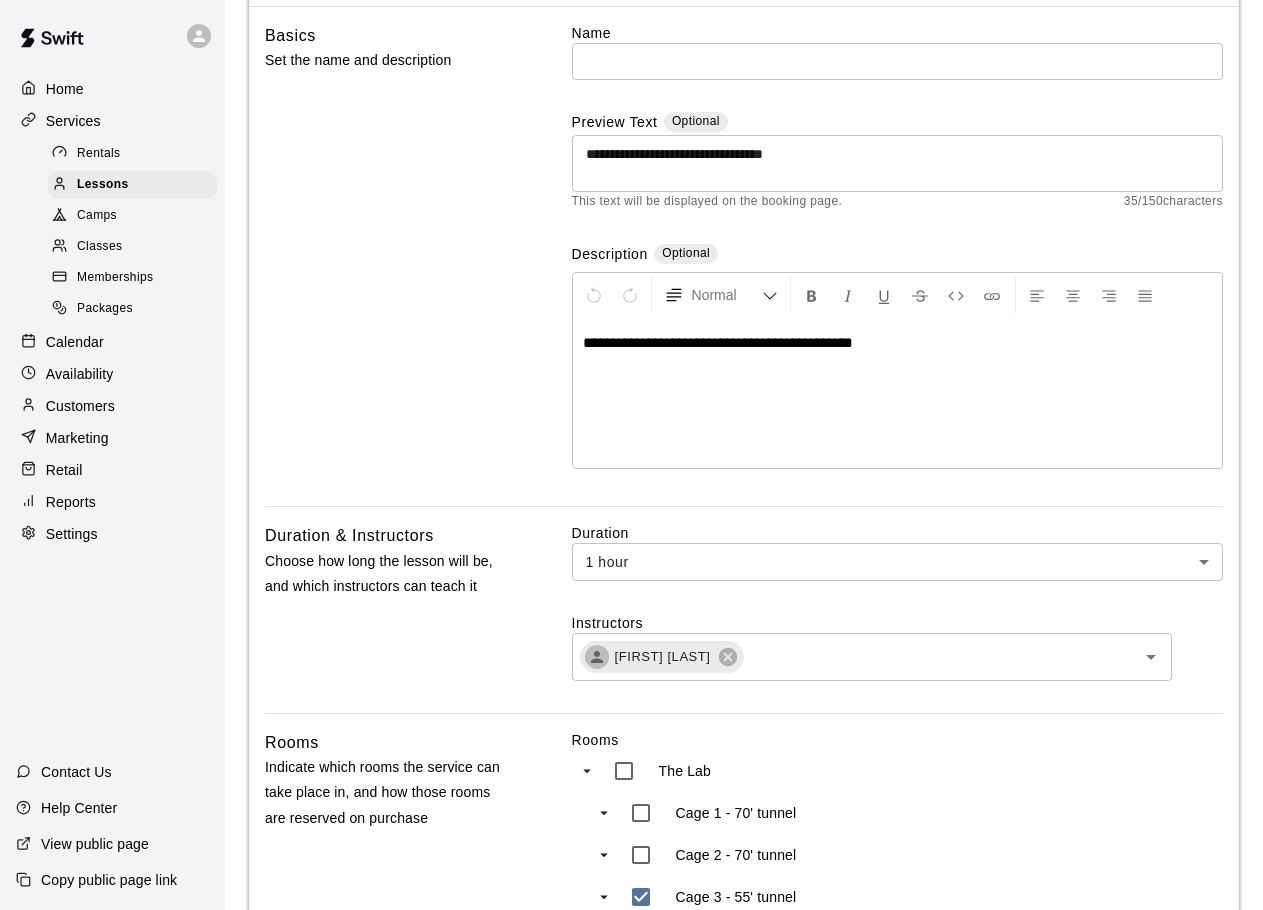scroll, scrollTop: 0, scrollLeft: 0, axis: both 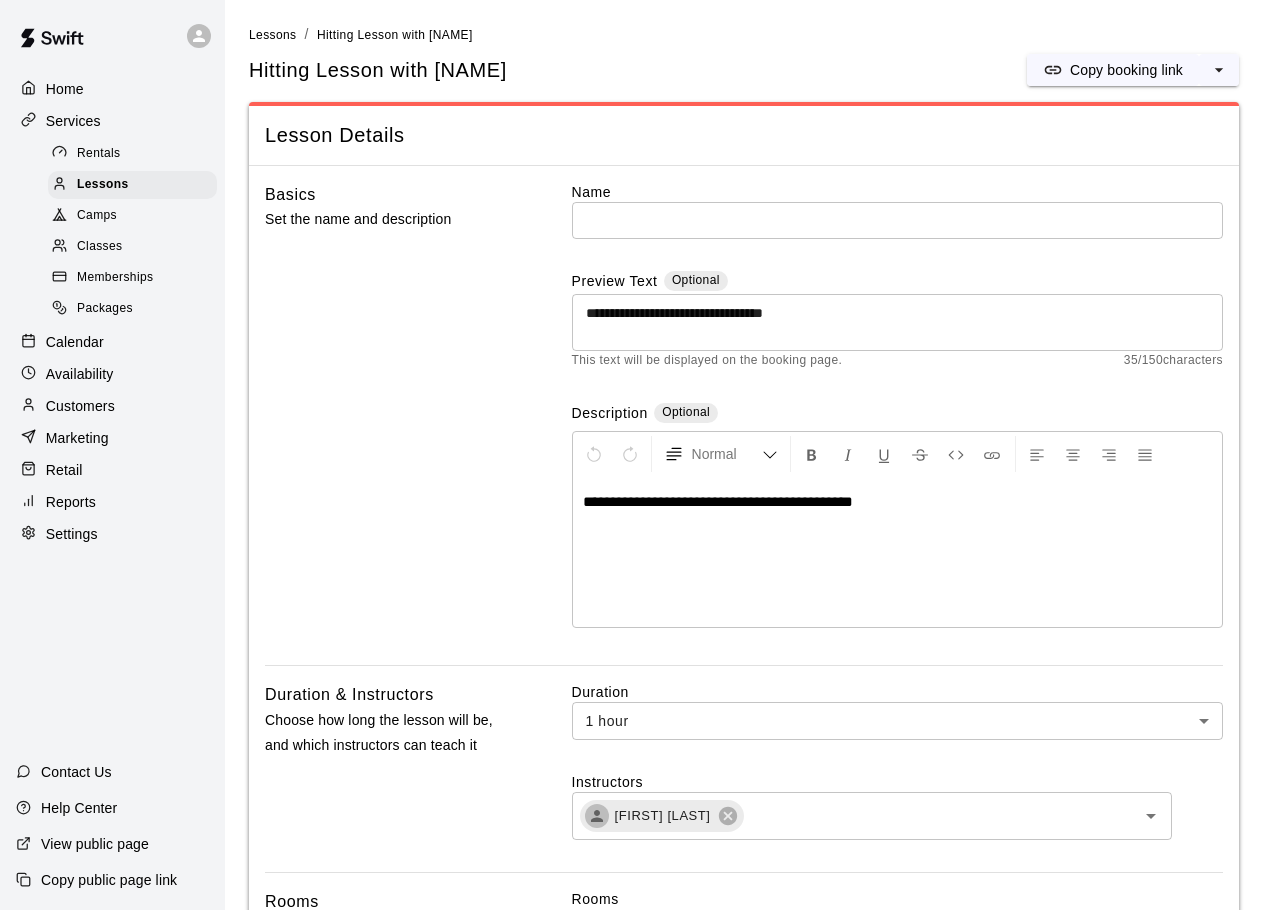 click on "**********" at bounding box center [897, 323] 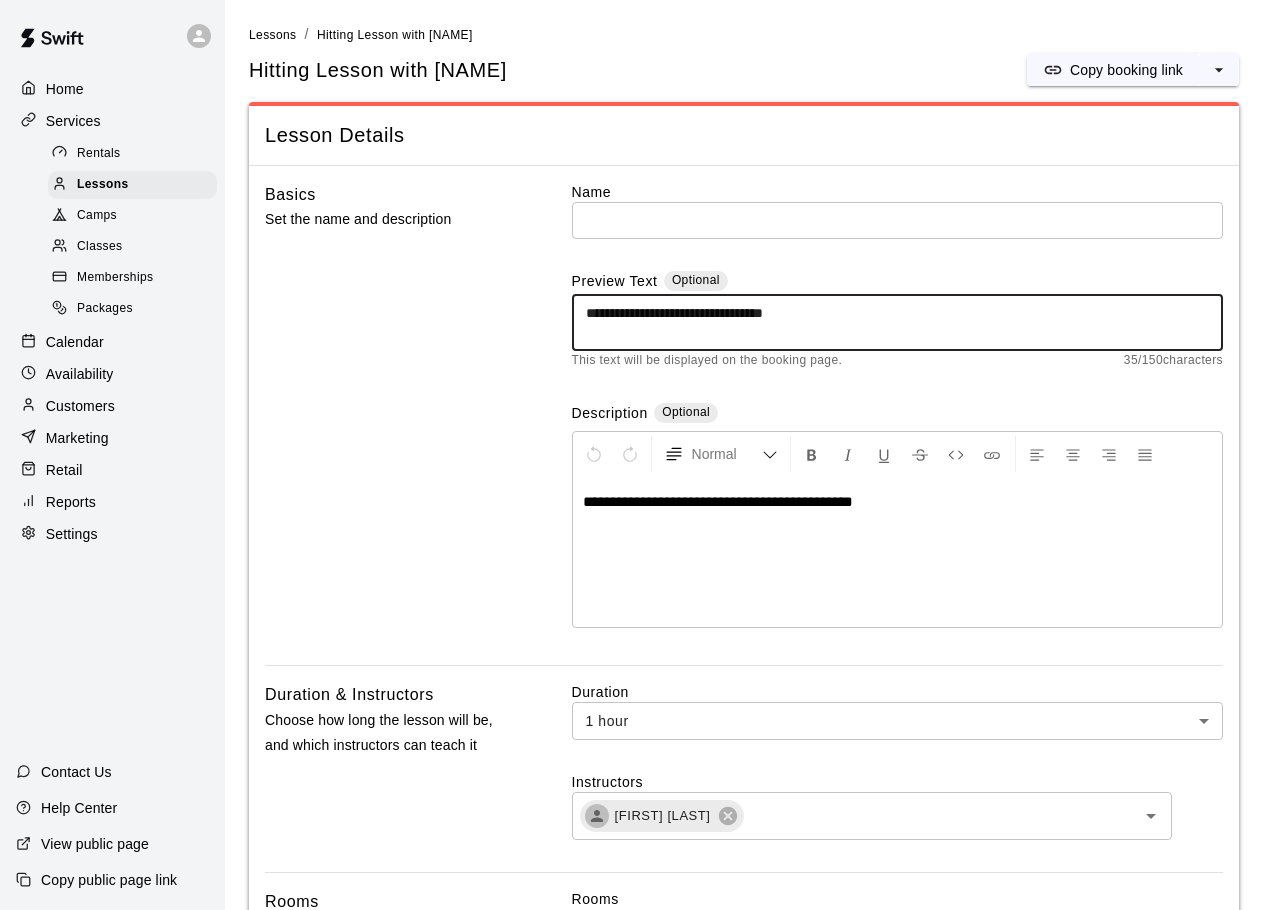 click on "**********" at bounding box center [897, 323] 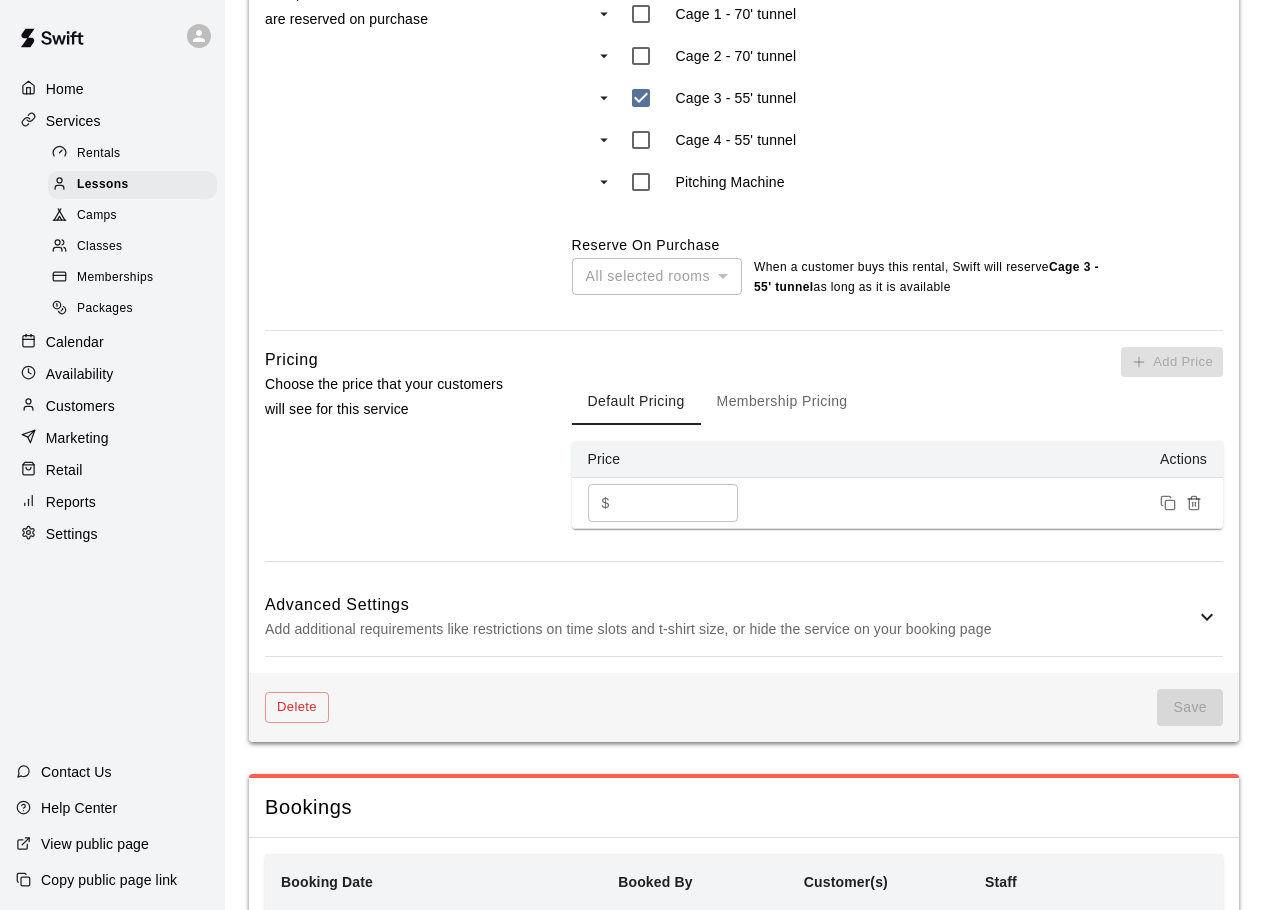 scroll, scrollTop: 1274, scrollLeft: 0, axis: vertical 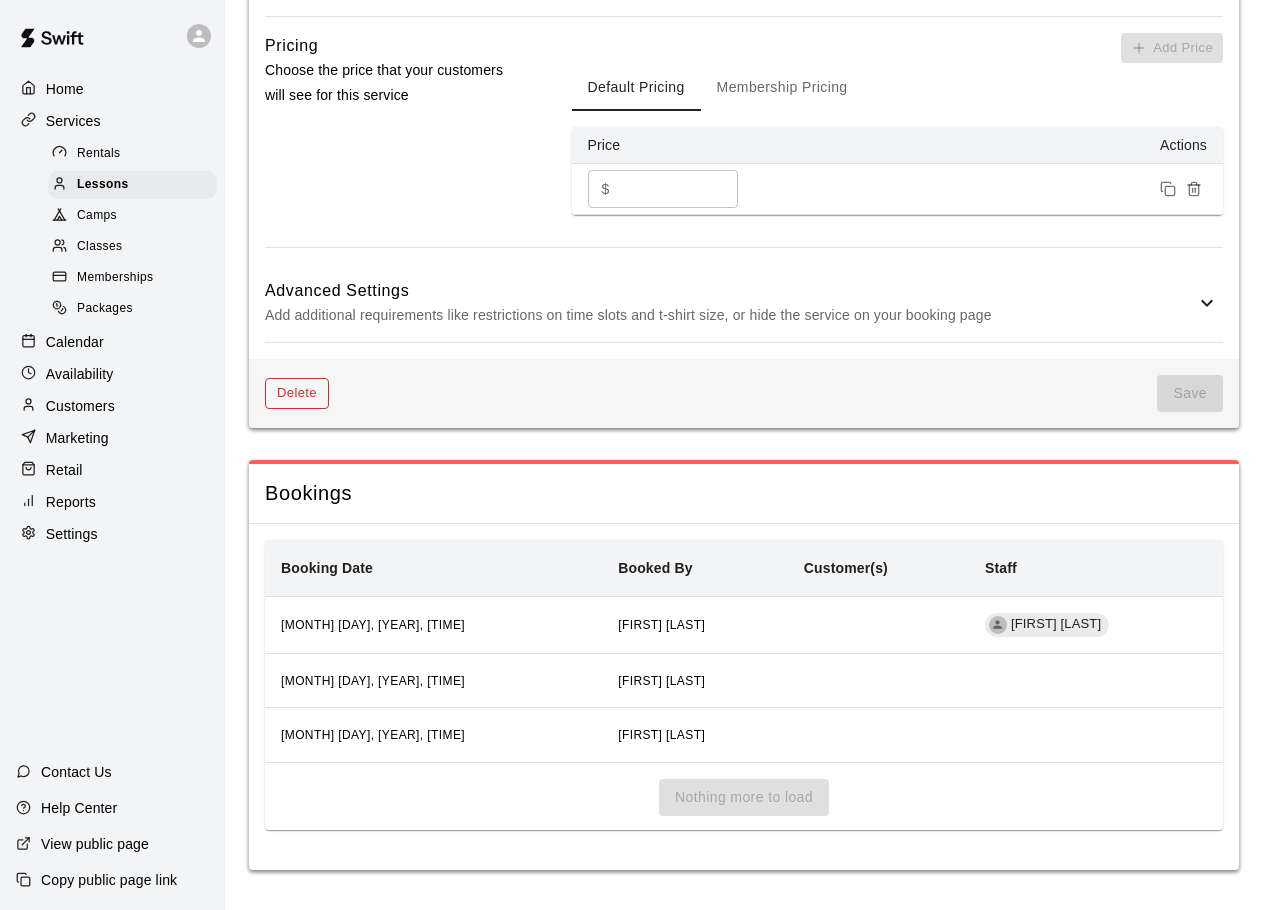 type 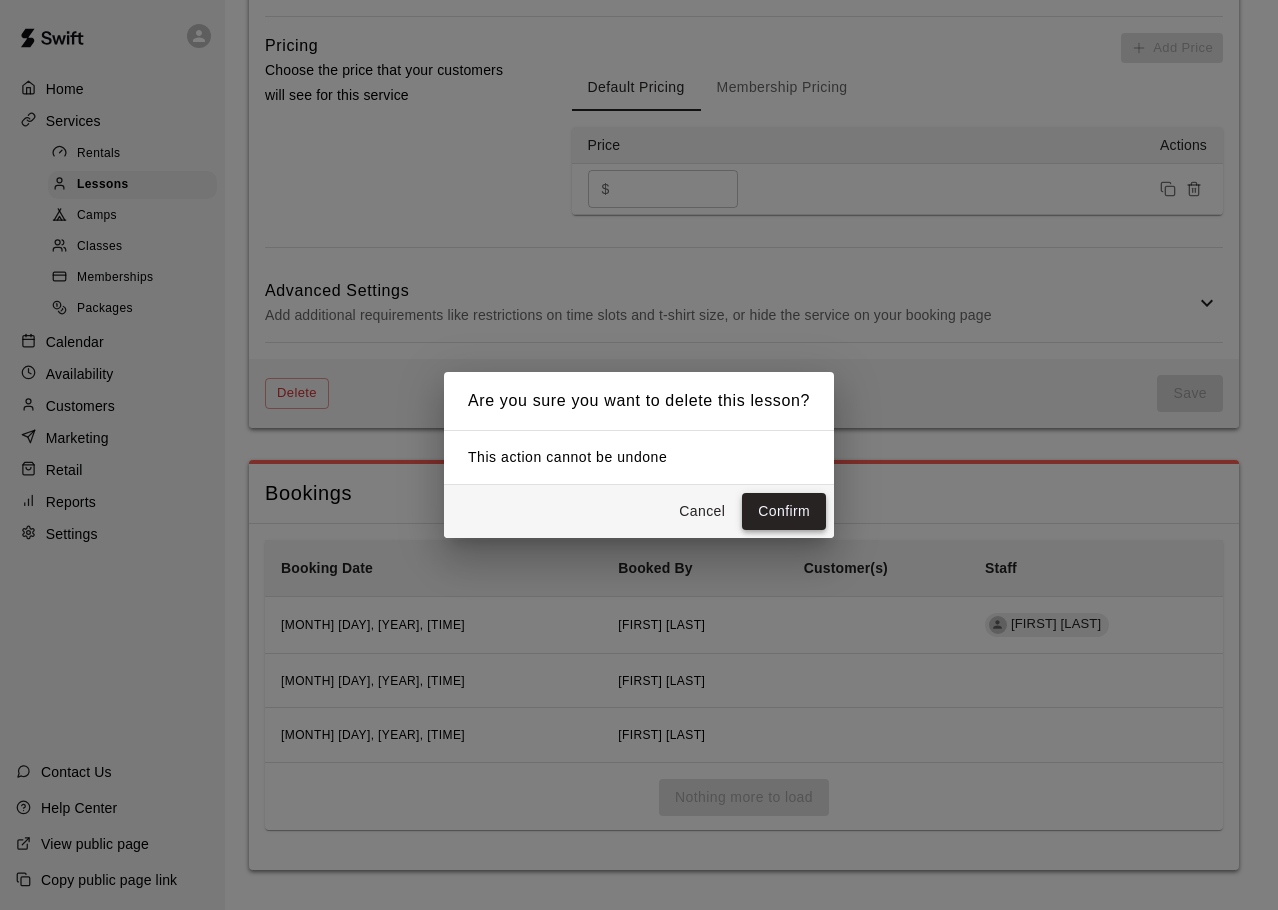 click on "Confirm" at bounding box center [784, 511] 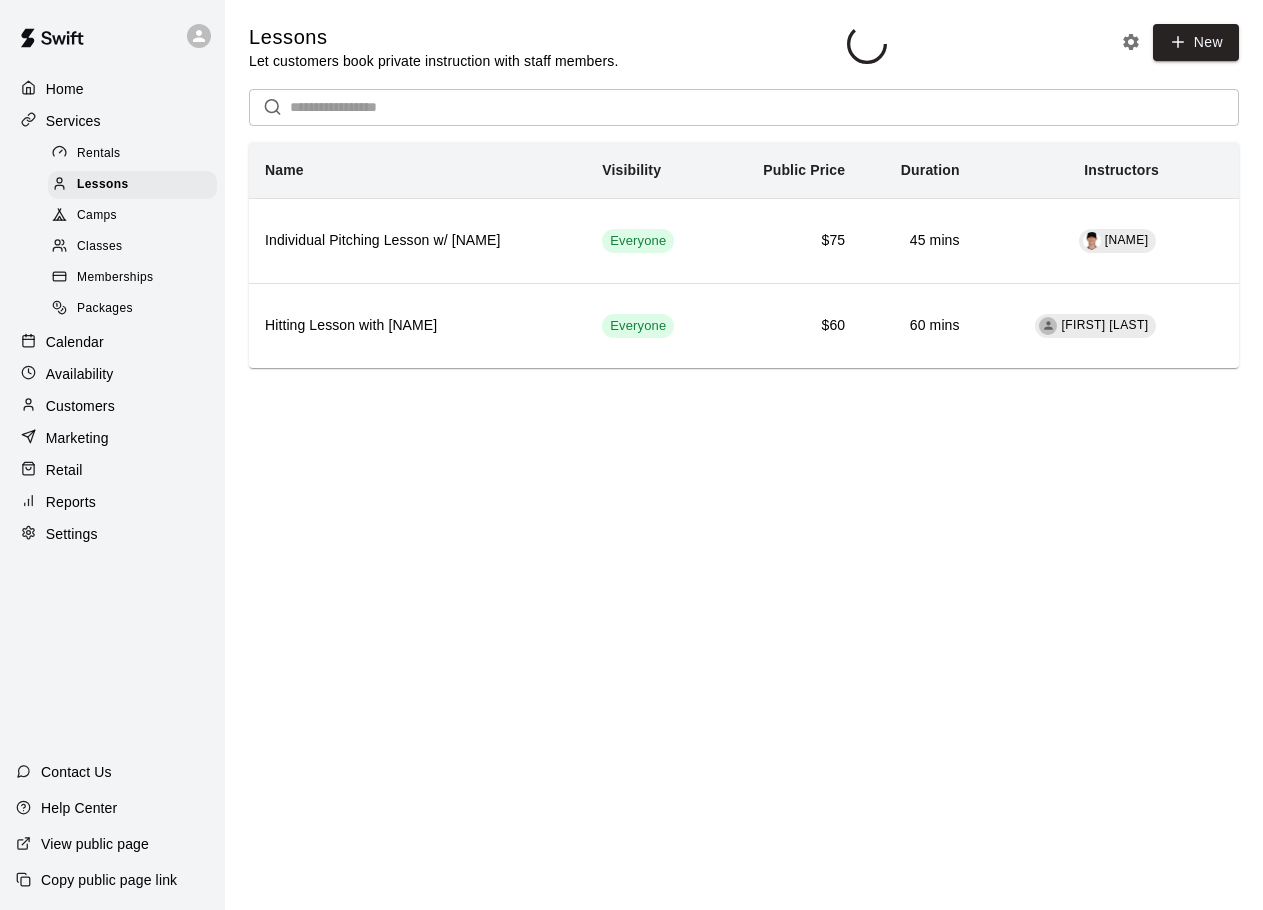 scroll, scrollTop: 0, scrollLeft: 0, axis: both 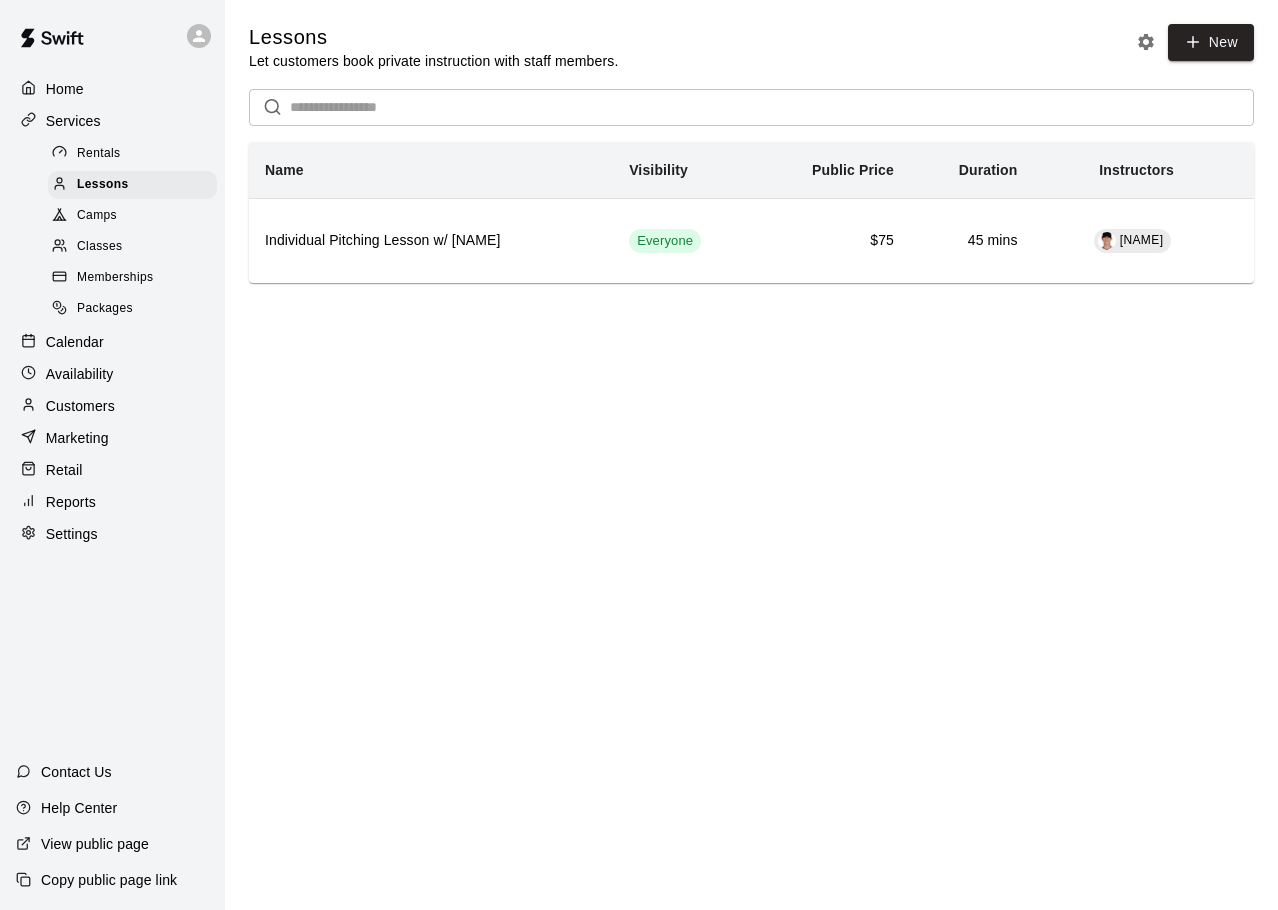 click on "Home Services Rentals Lessons Camps Classes Memberships Packages Calendar Availability Customers Marketing Retail Reports Settings Contact Us Help Center View public page Copy public page link Lessons Let customers book private instruction with staff members.   New ​ Name Visibility Public Price Duration Instructors Individual Pitching Lesson w/ [NAME] Everyone $75 45 mins [NAME] Swift - Lessons Close cross-small" at bounding box center [639, 169] 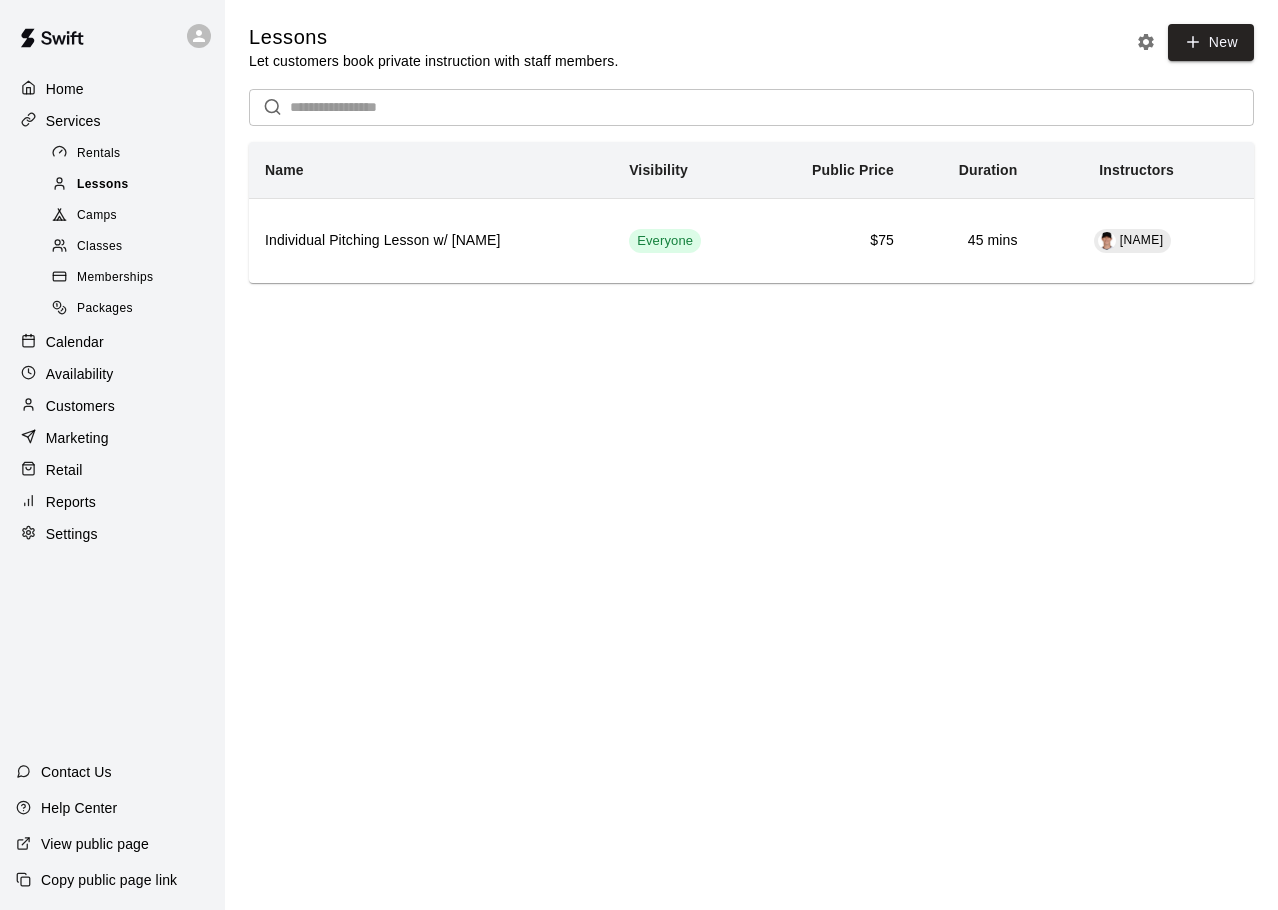 click on "Lessons" at bounding box center (103, 185) 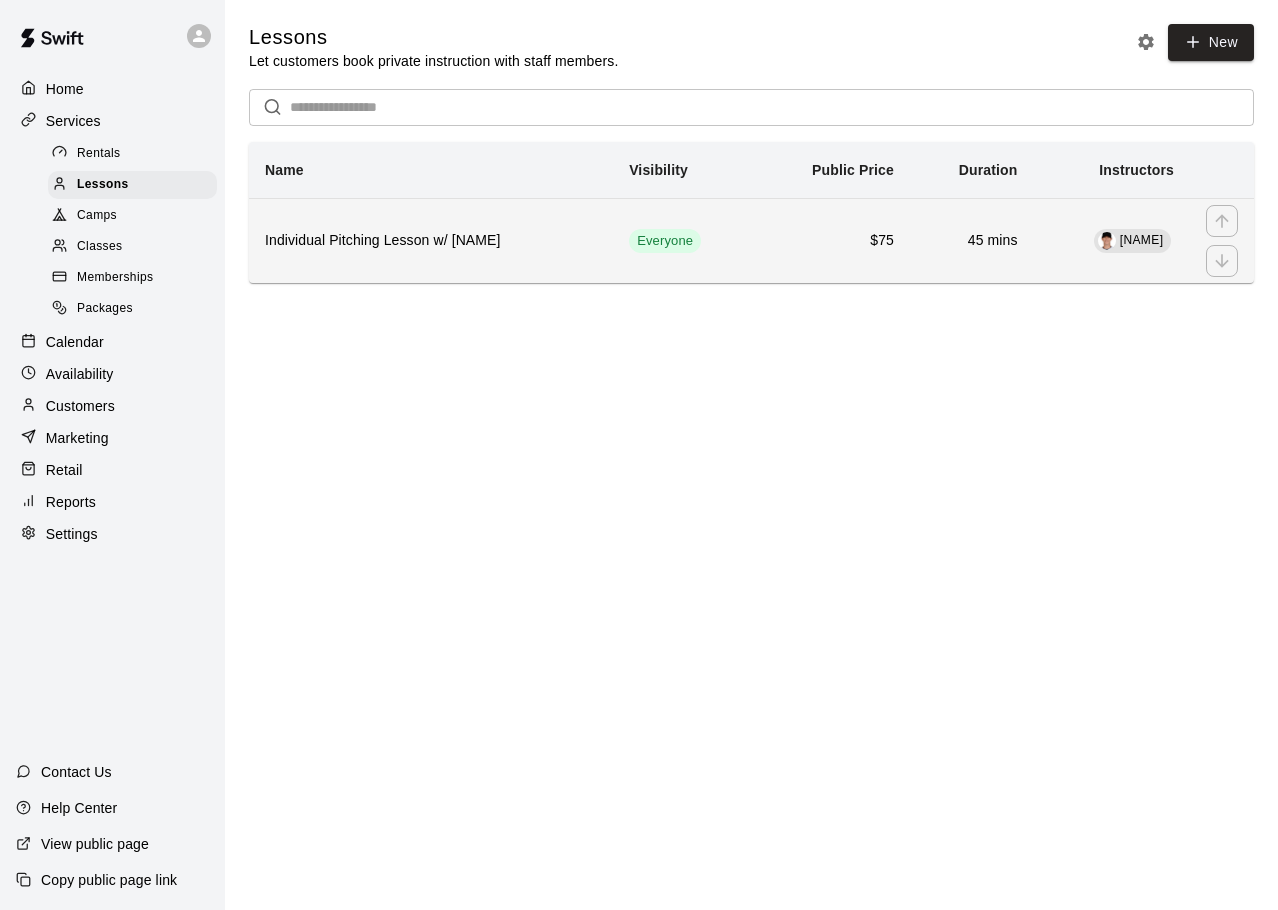 click on "Individual Pitching Lesson w/ [NAME]" at bounding box center (431, 241) 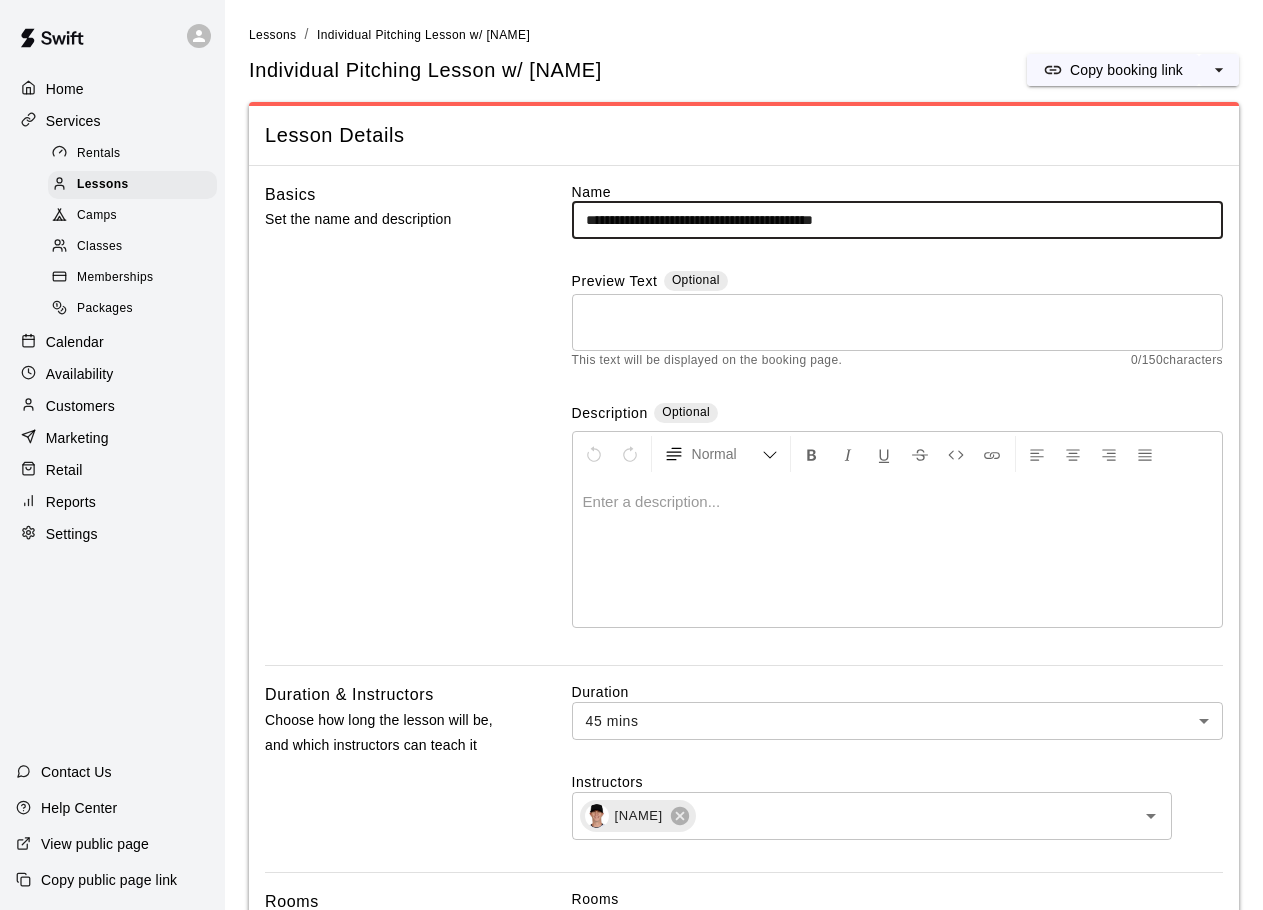 click at bounding box center [897, 323] 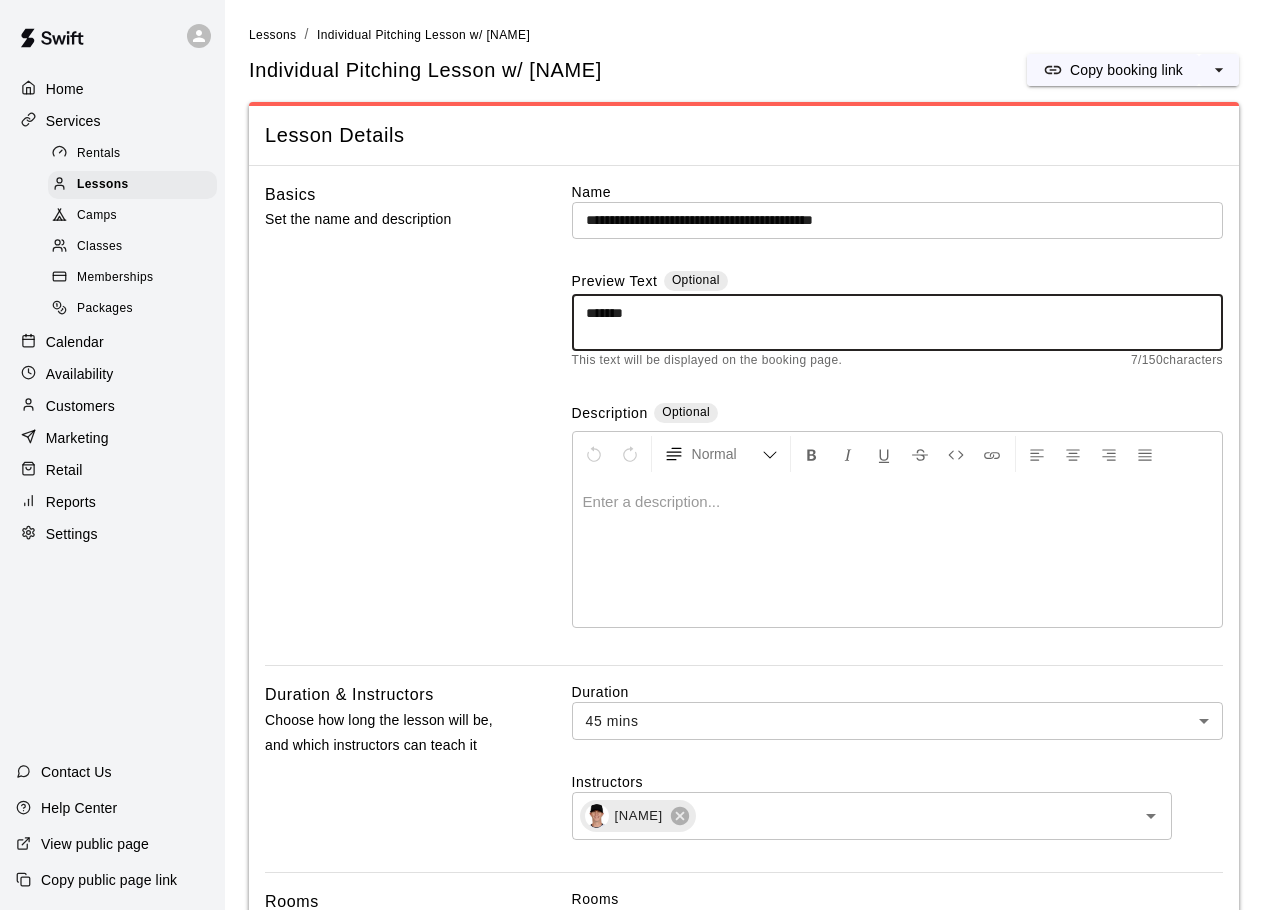 type on "*******" 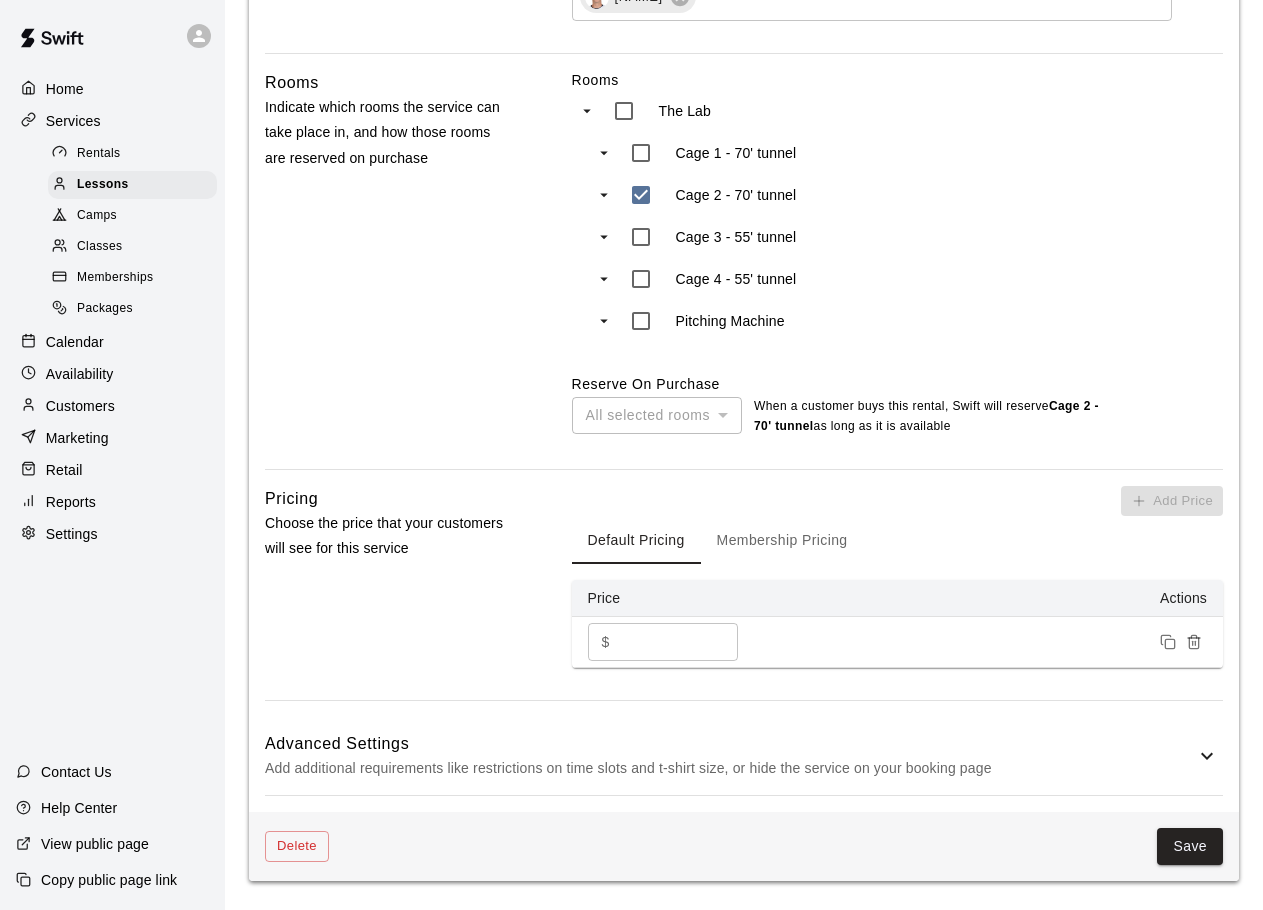 scroll, scrollTop: 1000, scrollLeft: 0, axis: vertical 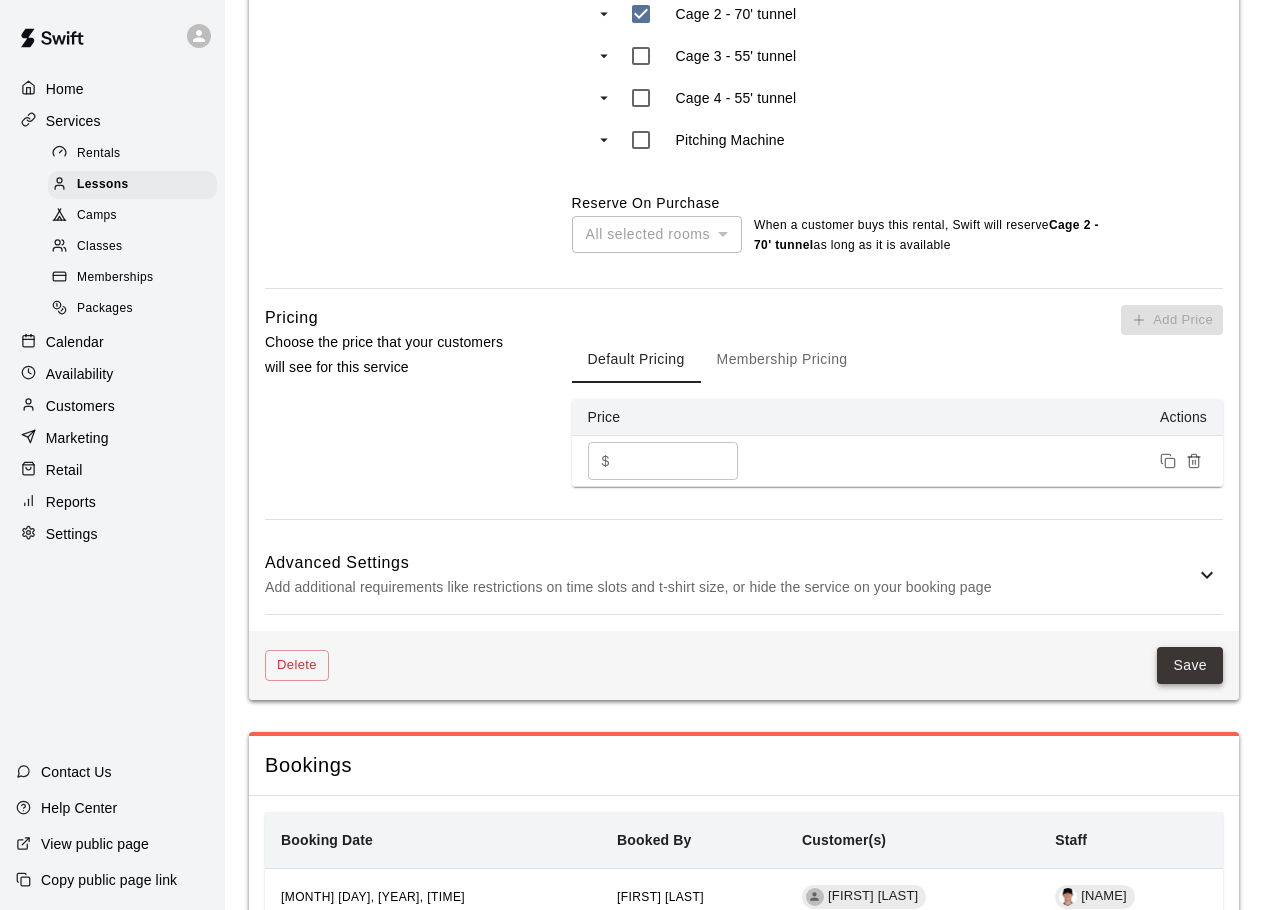 click on "Save" at bounding box center (1190, 665) 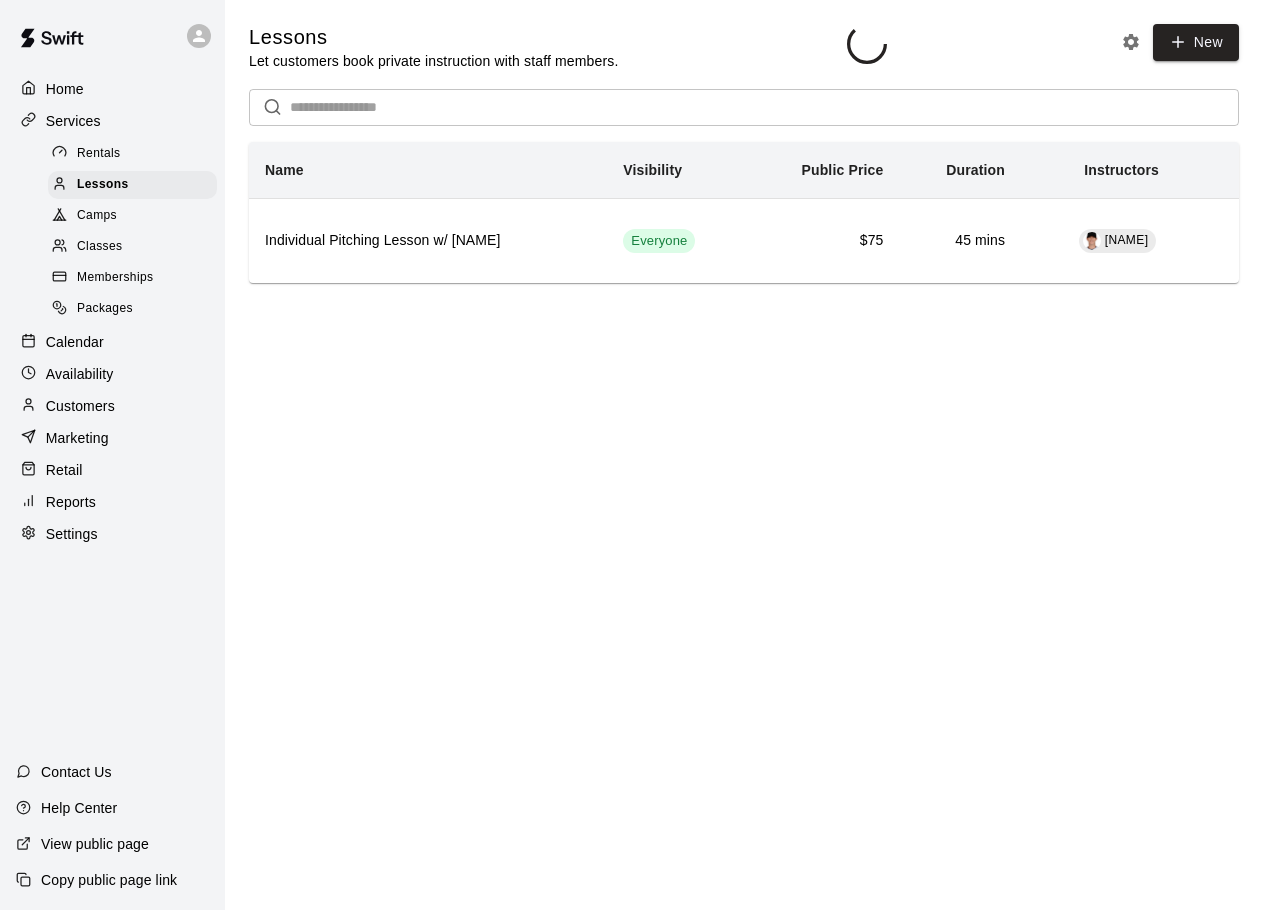 scroll, scrollTop: 0, scrollLeft: 0, axis: both 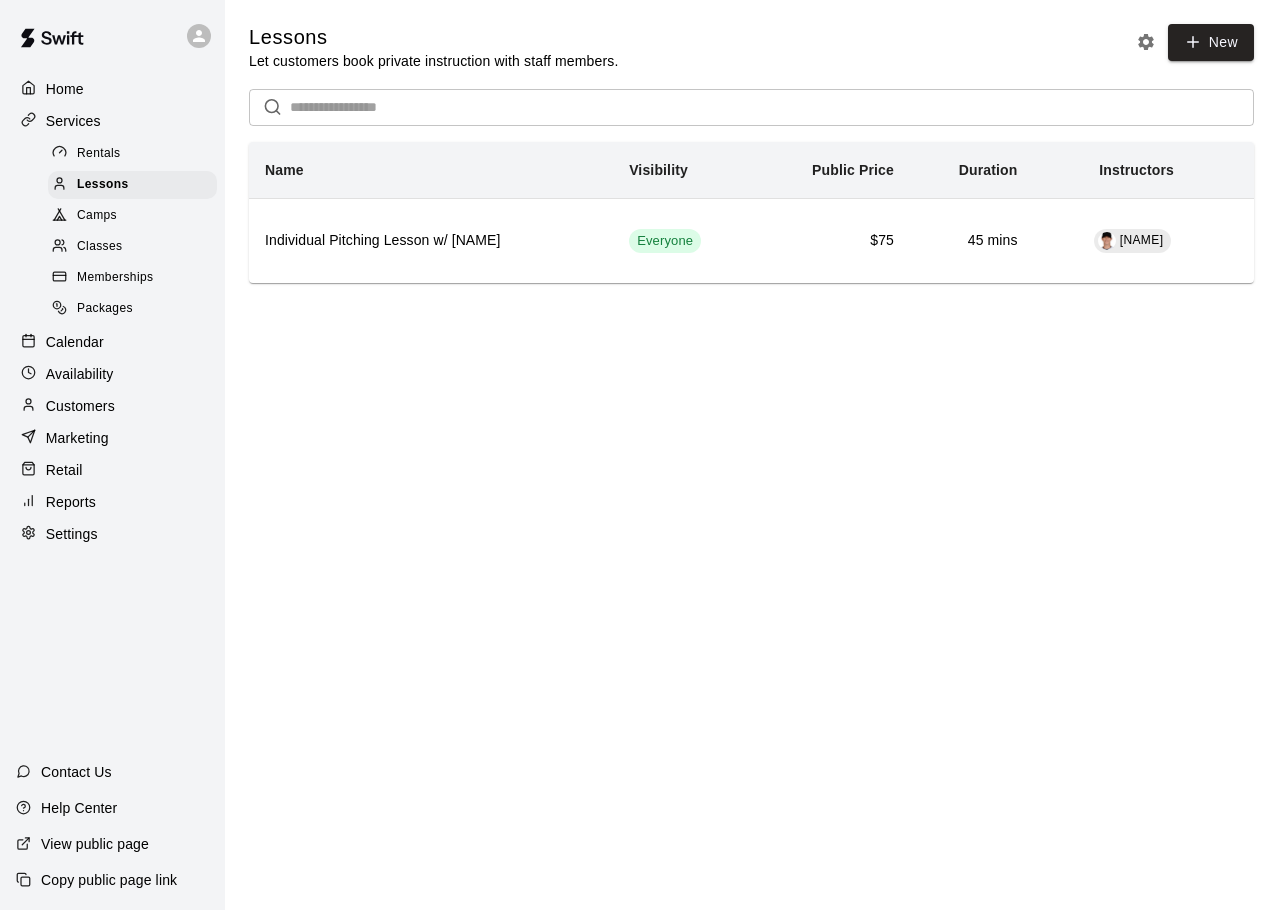 click on "Home Services Rentals Lessons Camps Classes Memberships Packages Calendar Availability Customers Marketing Retail Reports Settings Contact Us Help Center View public page Copy public page link Lessons Let customers book private instruction with staff members.   New ​ Name Visibility Public Price Duration Instructors Individual Pitching Lesson w/ [NAME] Everyone $75 45 mins [NAME] Swift - Lessons Close cross-small" at bounding box center (639, 169) 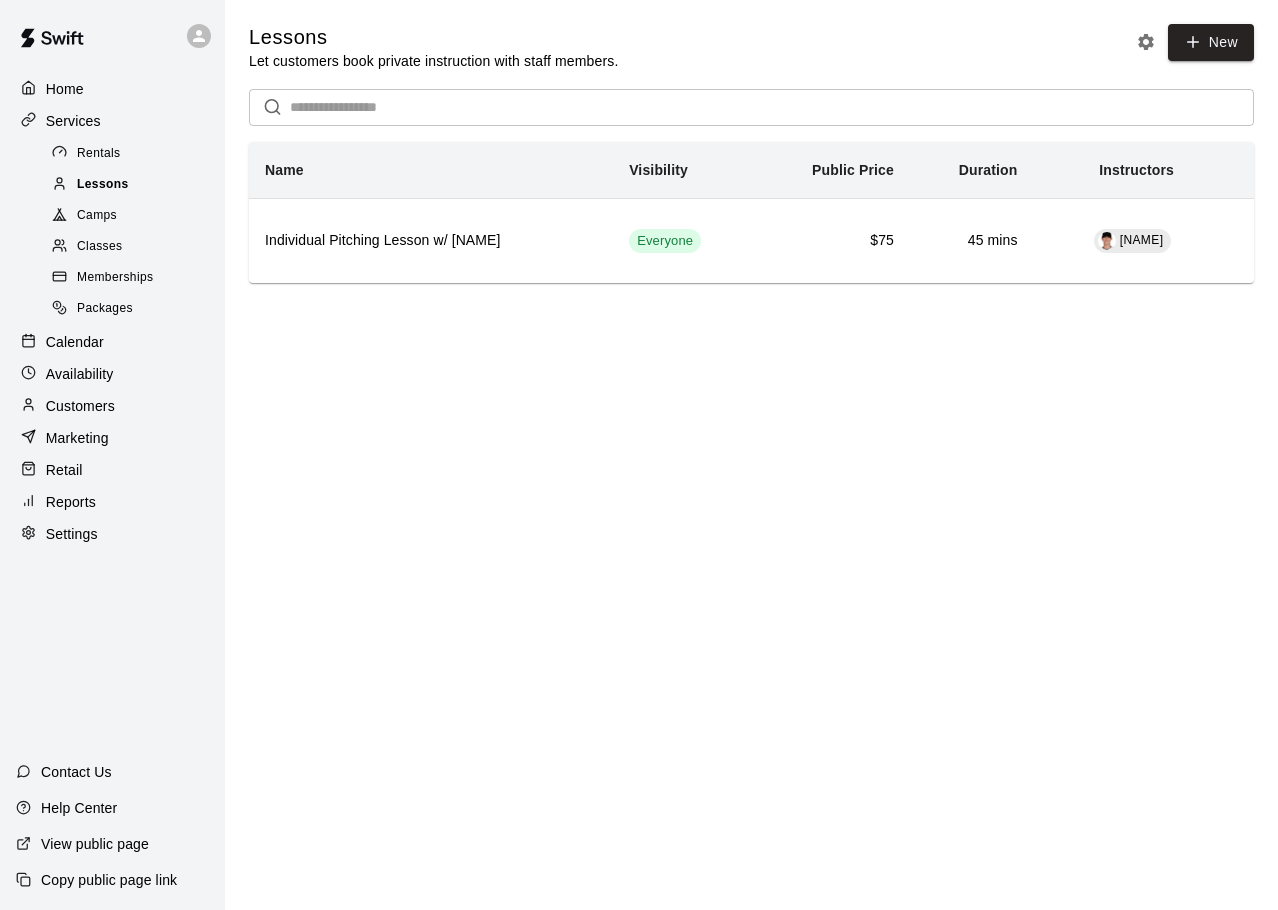 click on "Lessons" at bounding box center (103, 185) 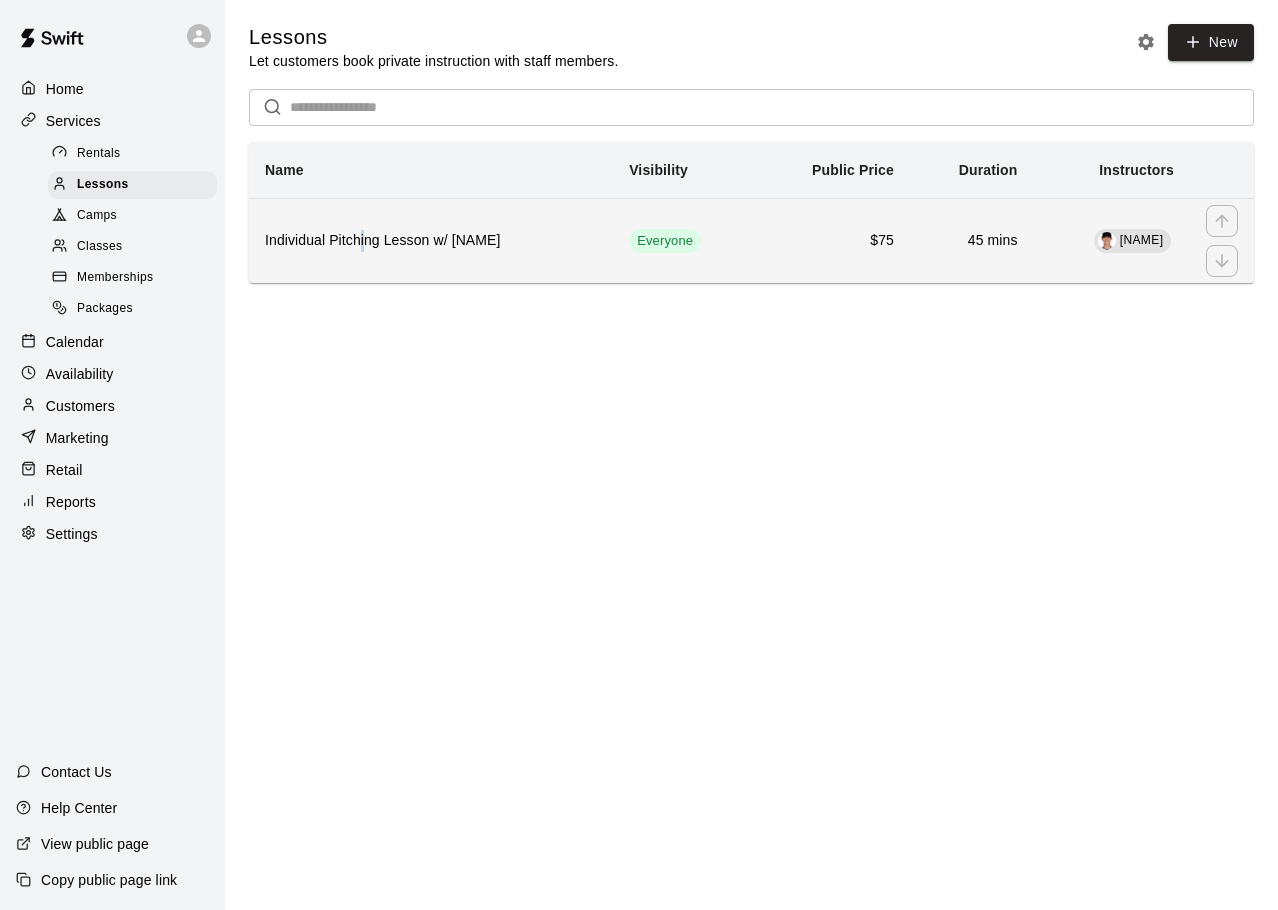 click on "Individual Pitching Lesson w/ [NAME]" at bounding box center [431, 241] 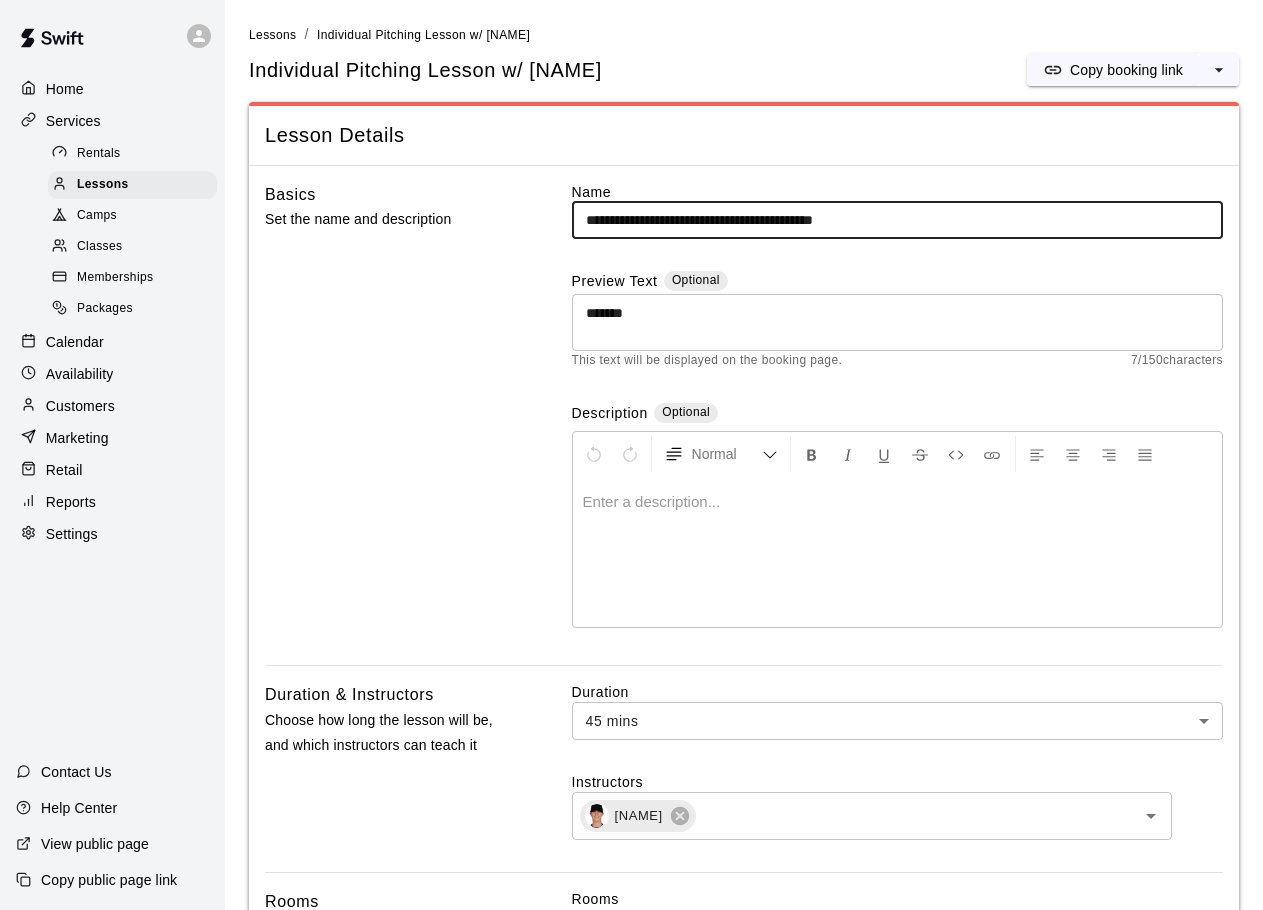 click on "Basics Set the name and description" at bounding box center [389, 424] 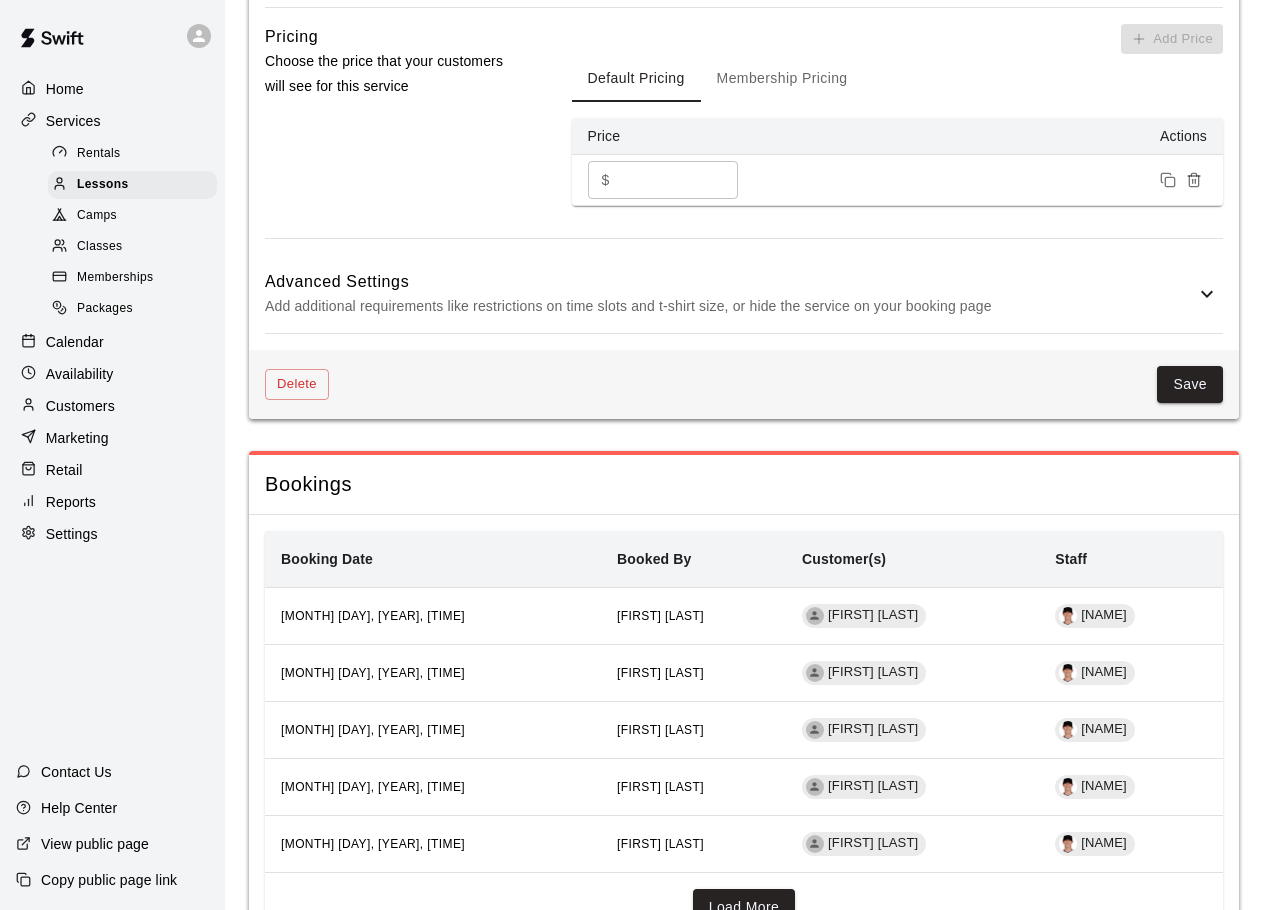 scroll, scrollTop: 892, scrollLeft: 0, axis: vertical 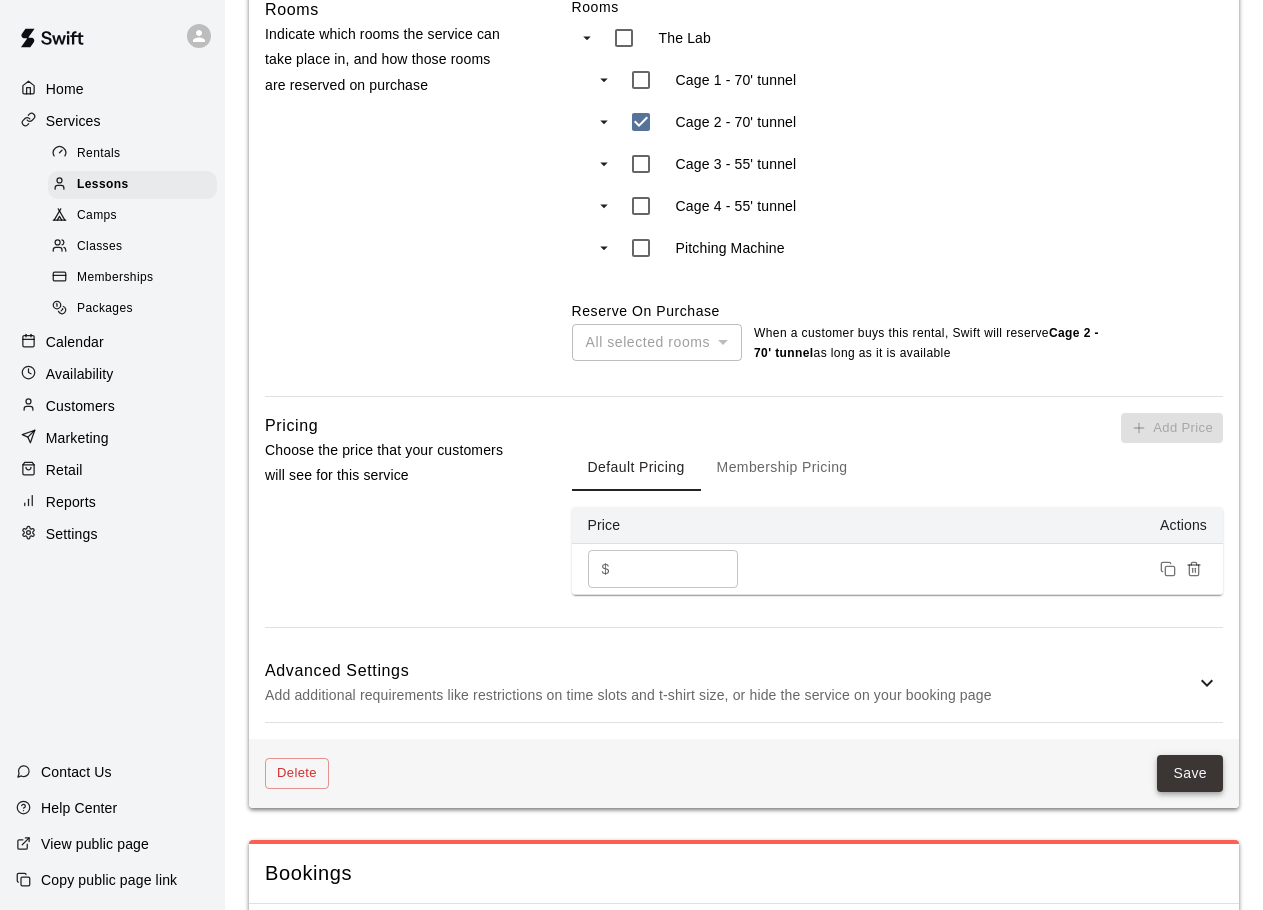 click on "Save" at bounding box center [1190, 773] 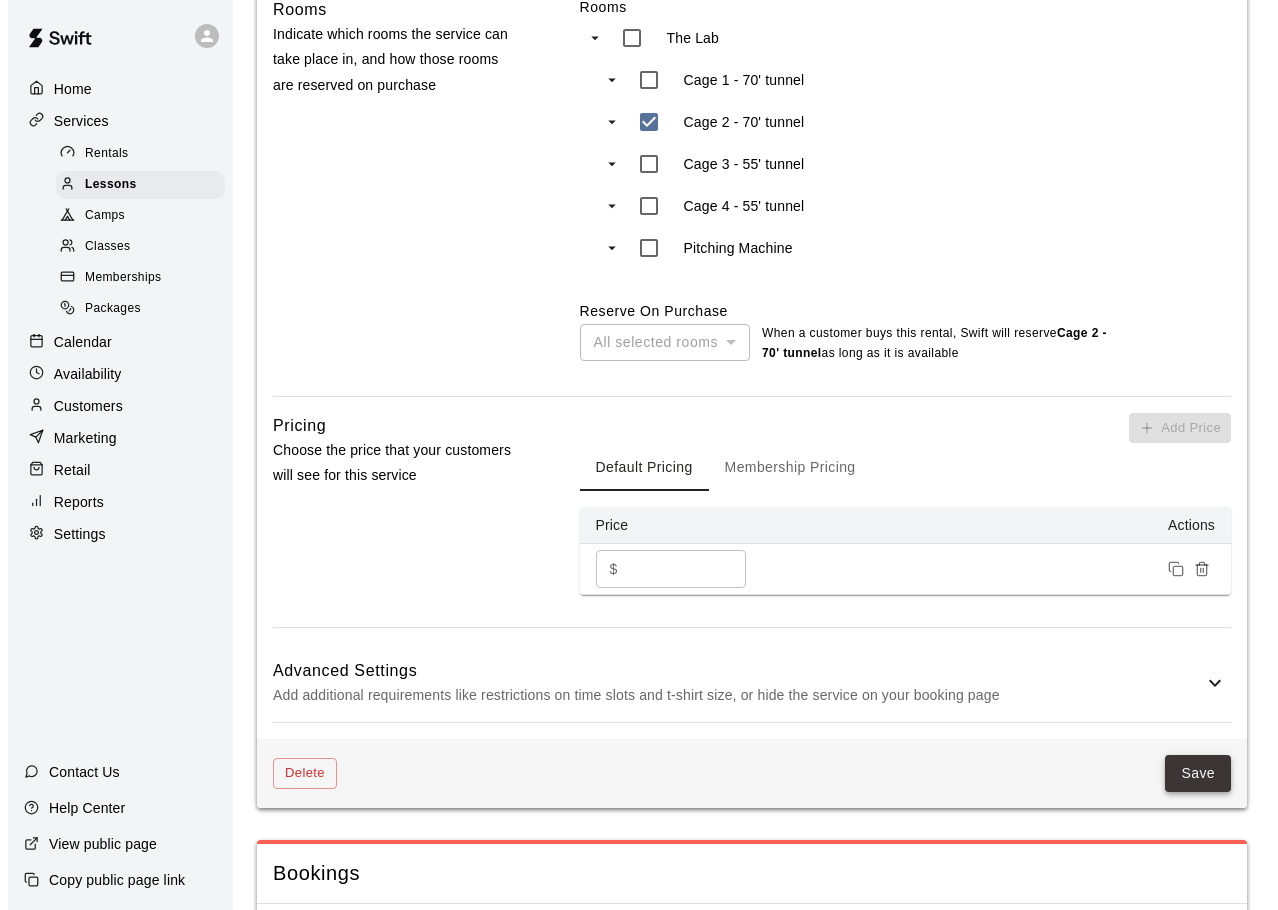 scroll, scrollTop: 0, scrollLeft: 0, axis: both 